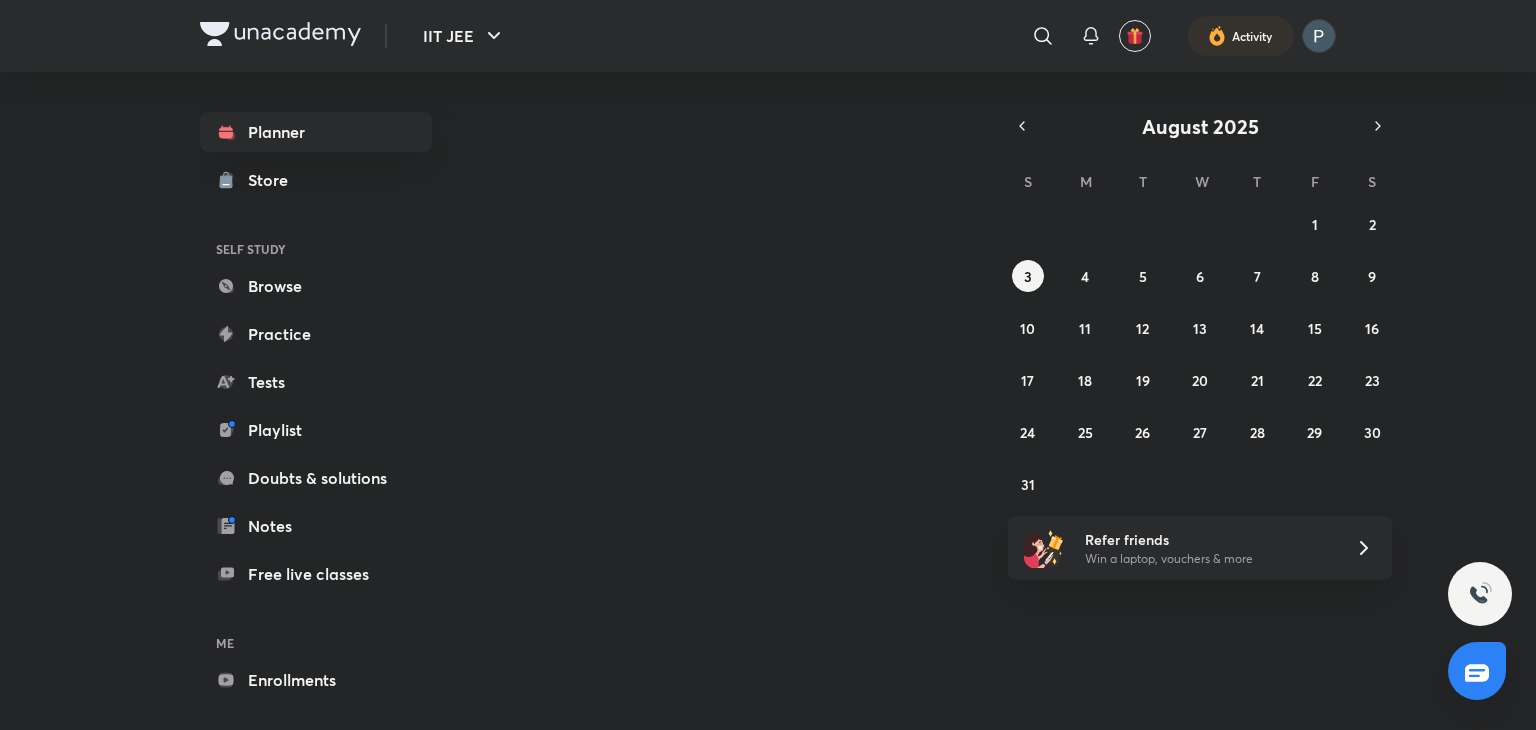 scroll, scrollTop: 0, scrollLeft: 0, axis: both 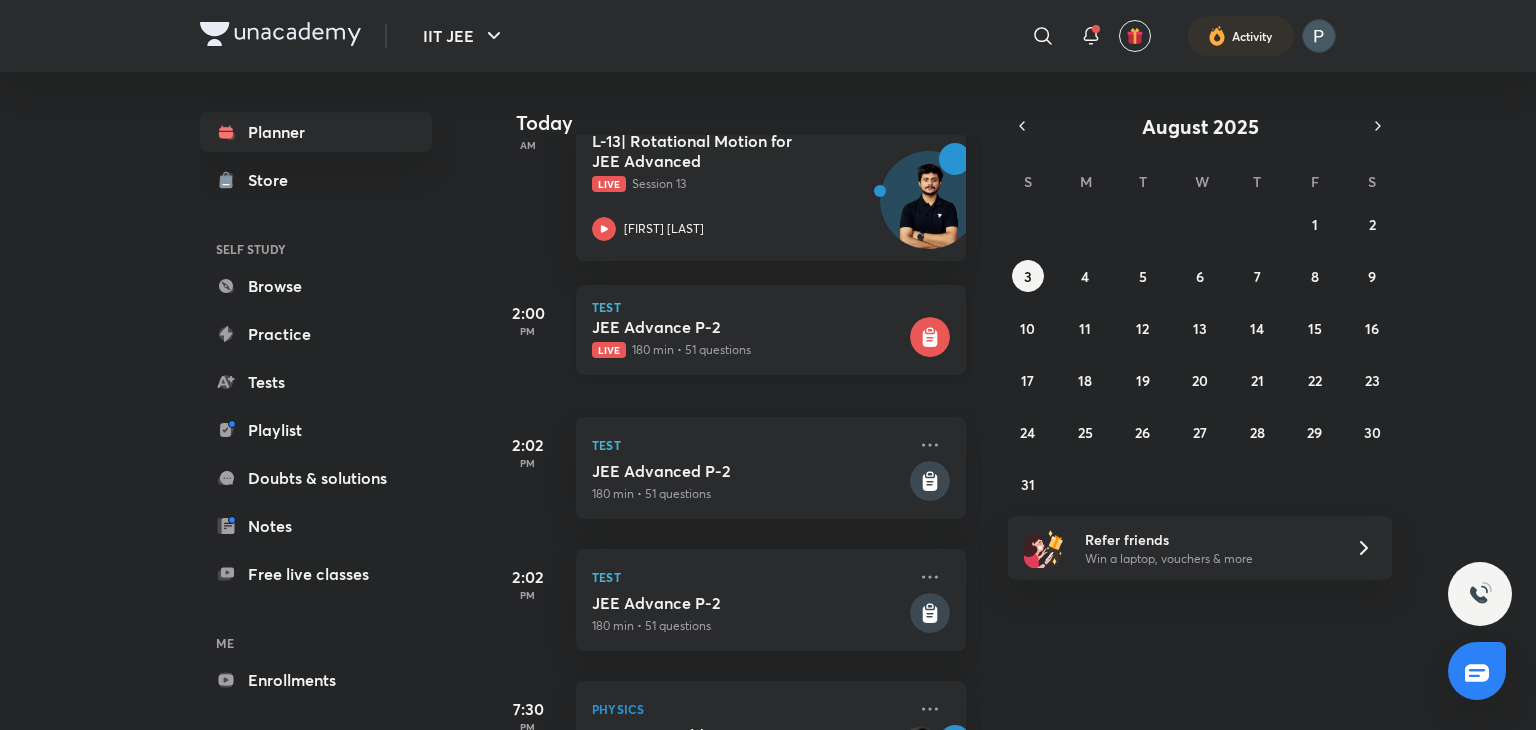 click on "JEE Advance P-2" at bounding box center [749, 327] 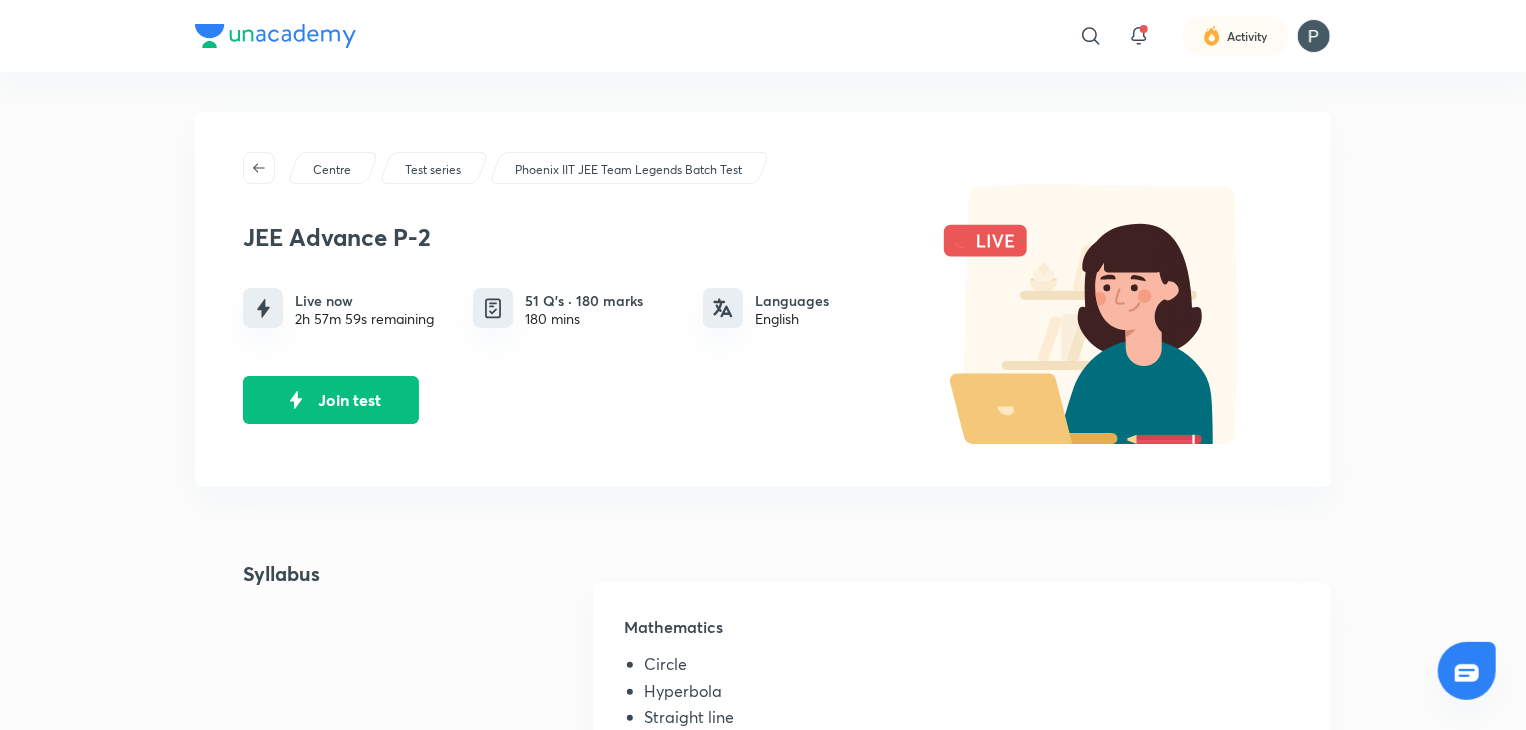 click on "[FIRST] [LAST] P-2 Live now [TIME] remaining [NUMBER] Q’s · [NUMBER] marks [NUMBER] mins Languages English Join test" at bounding box center (578, 315) 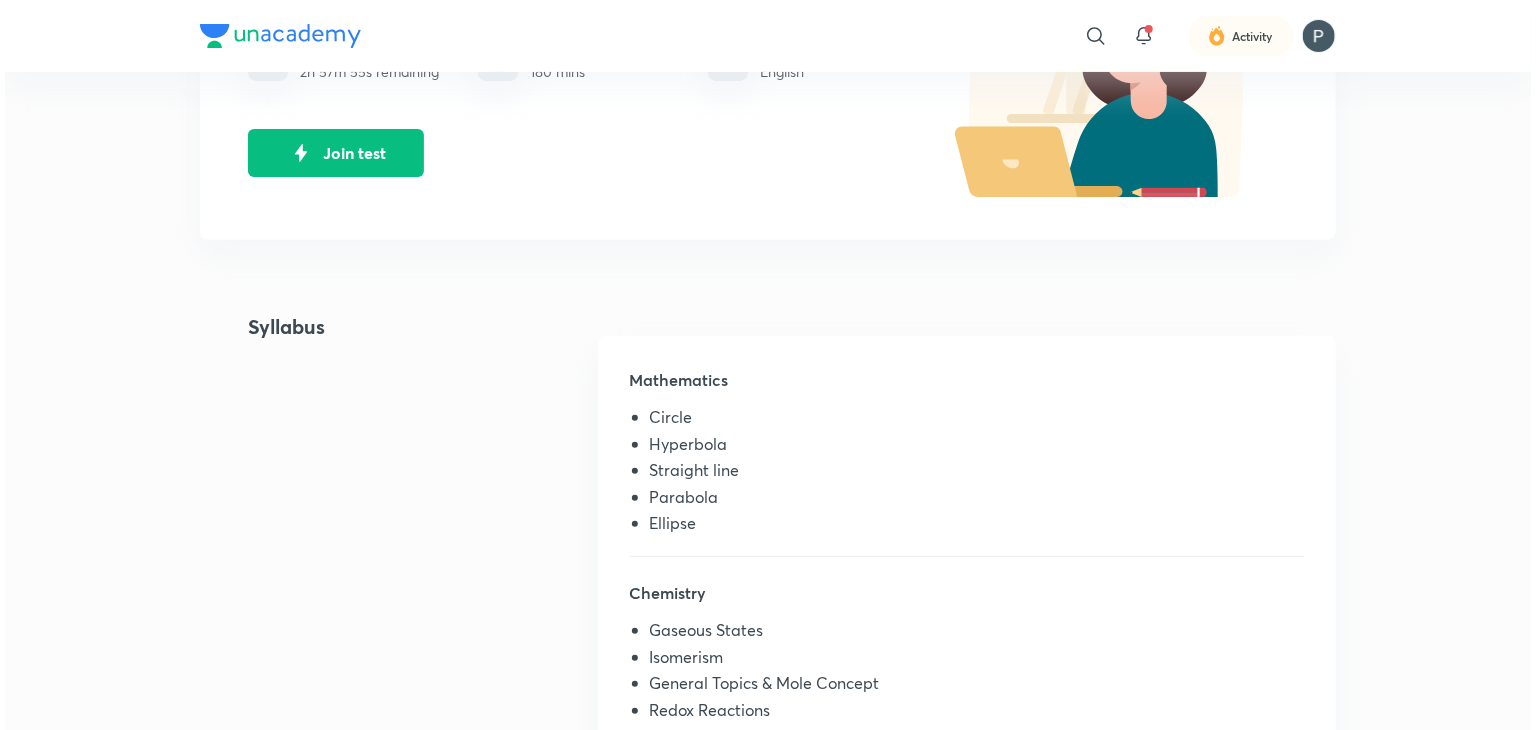 scroll, scrollTop: 0, scrollLeft: 0, axis: both 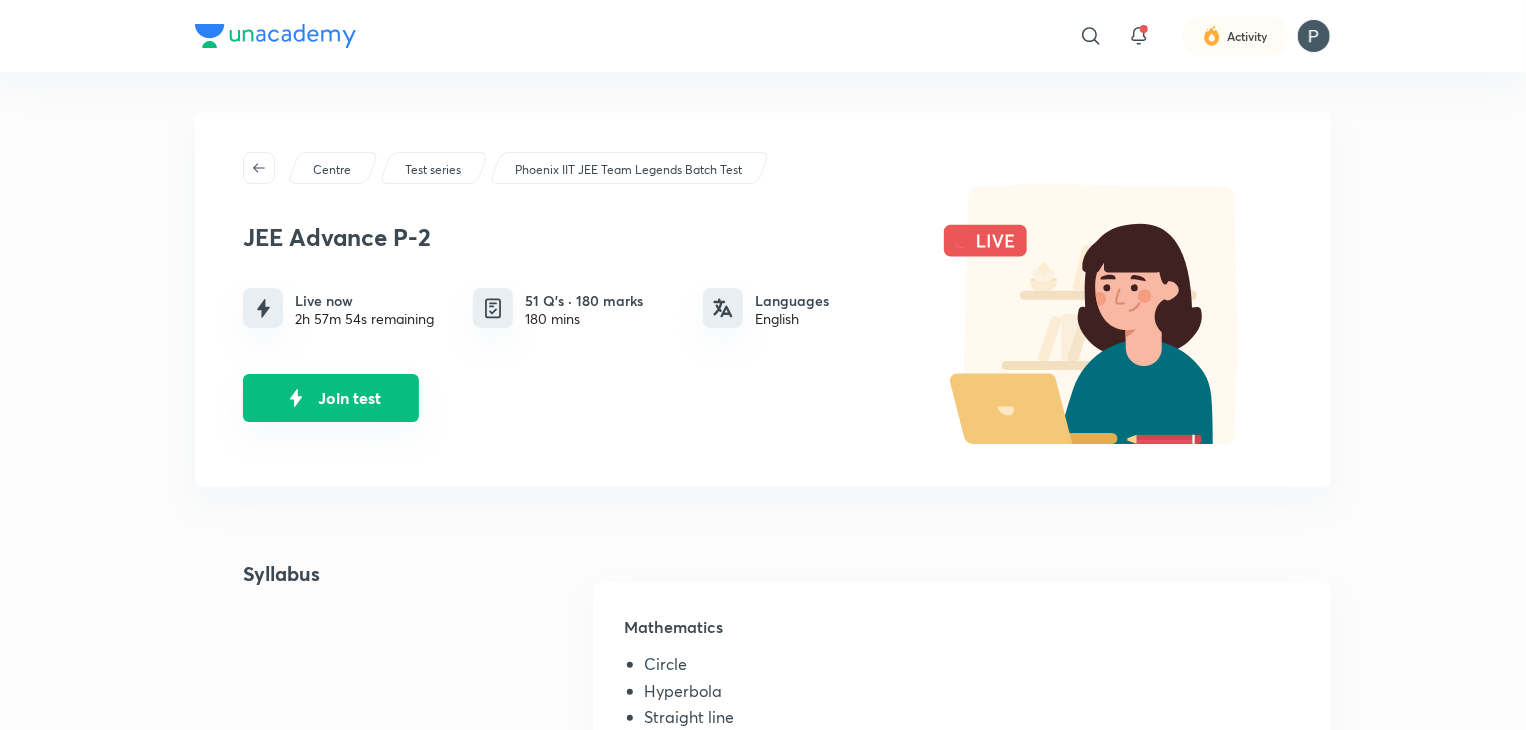 click on "Join test" at bounding box center (331, 398) 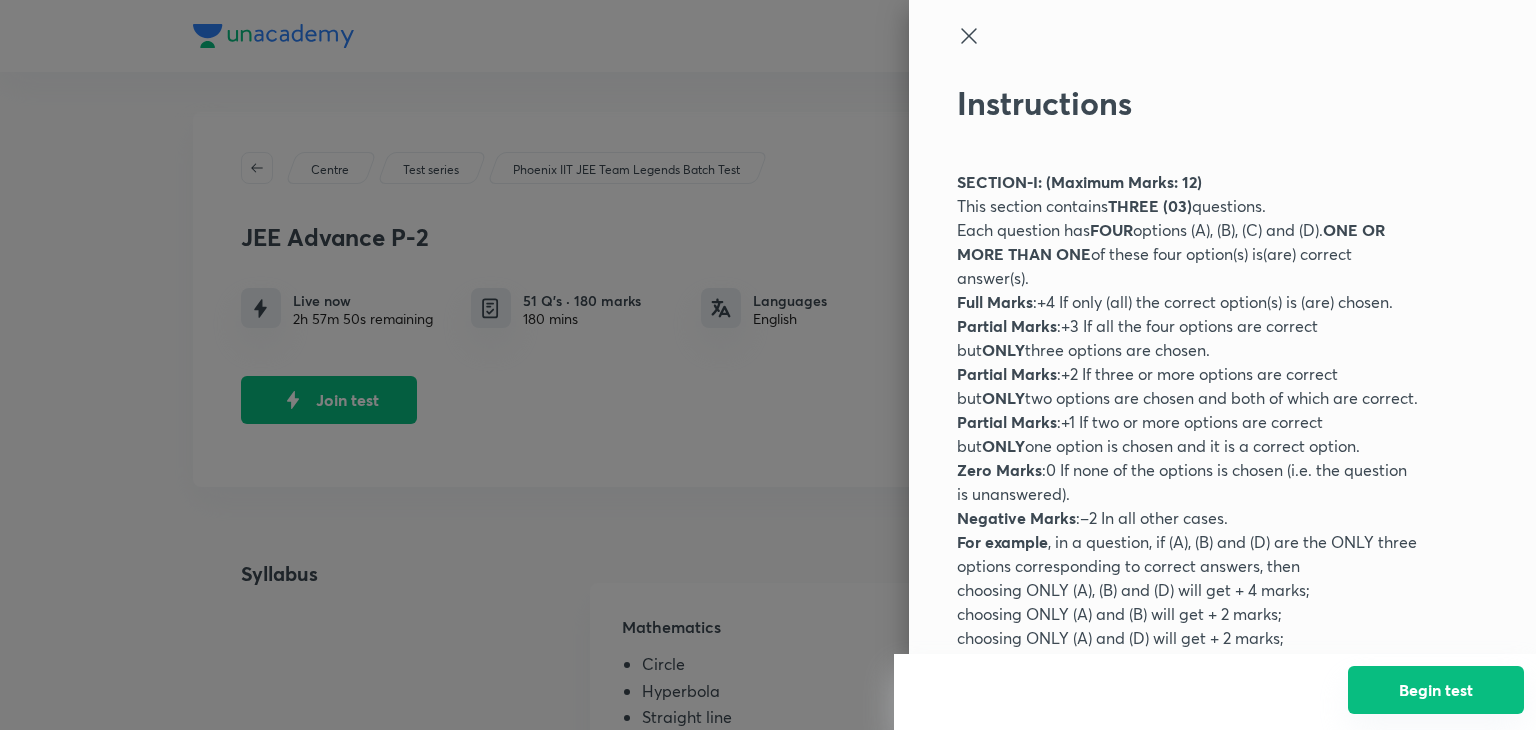 click on "Begin test" at bounding box center [1436, 690] 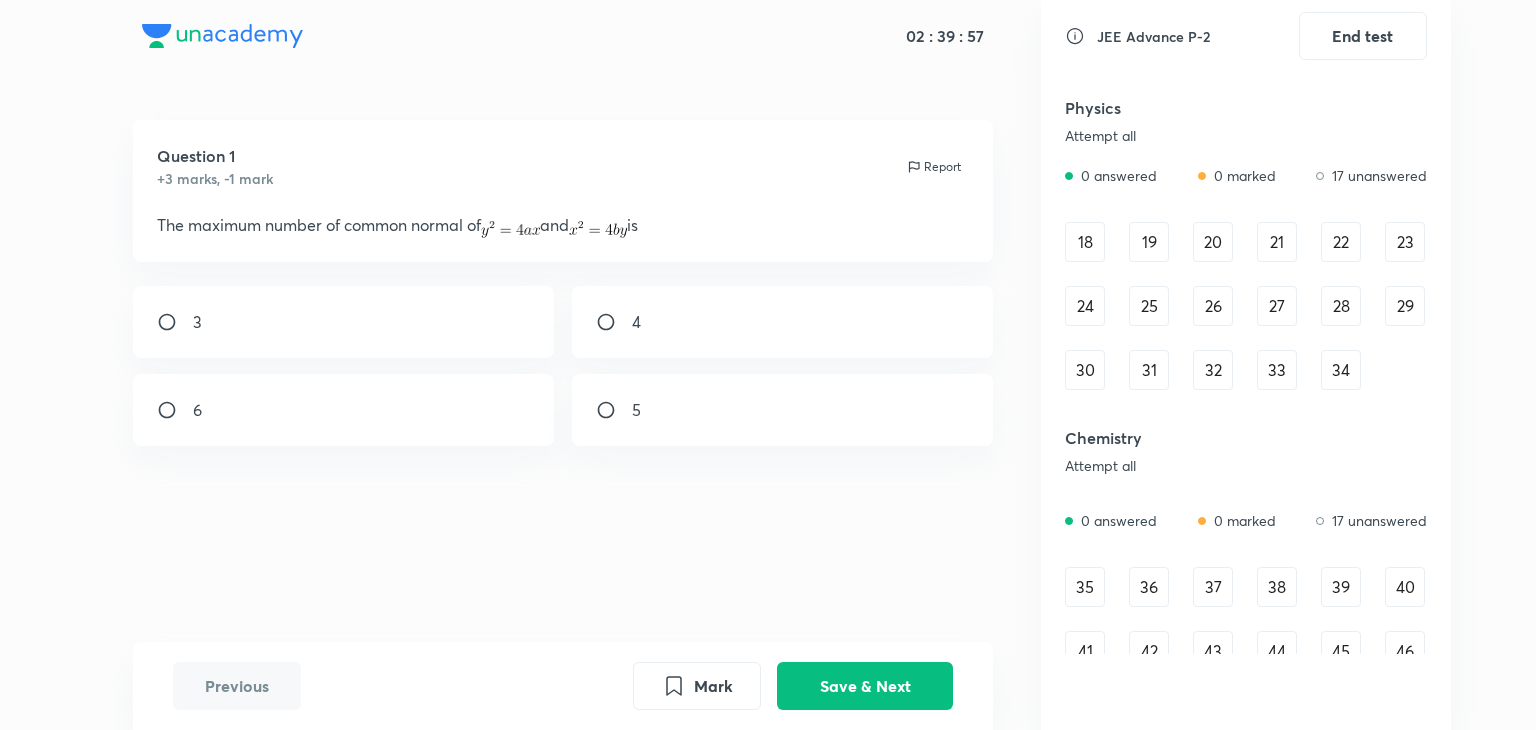 scroll, scrollTop: 465, scrollLeft: 0, axis: vertical 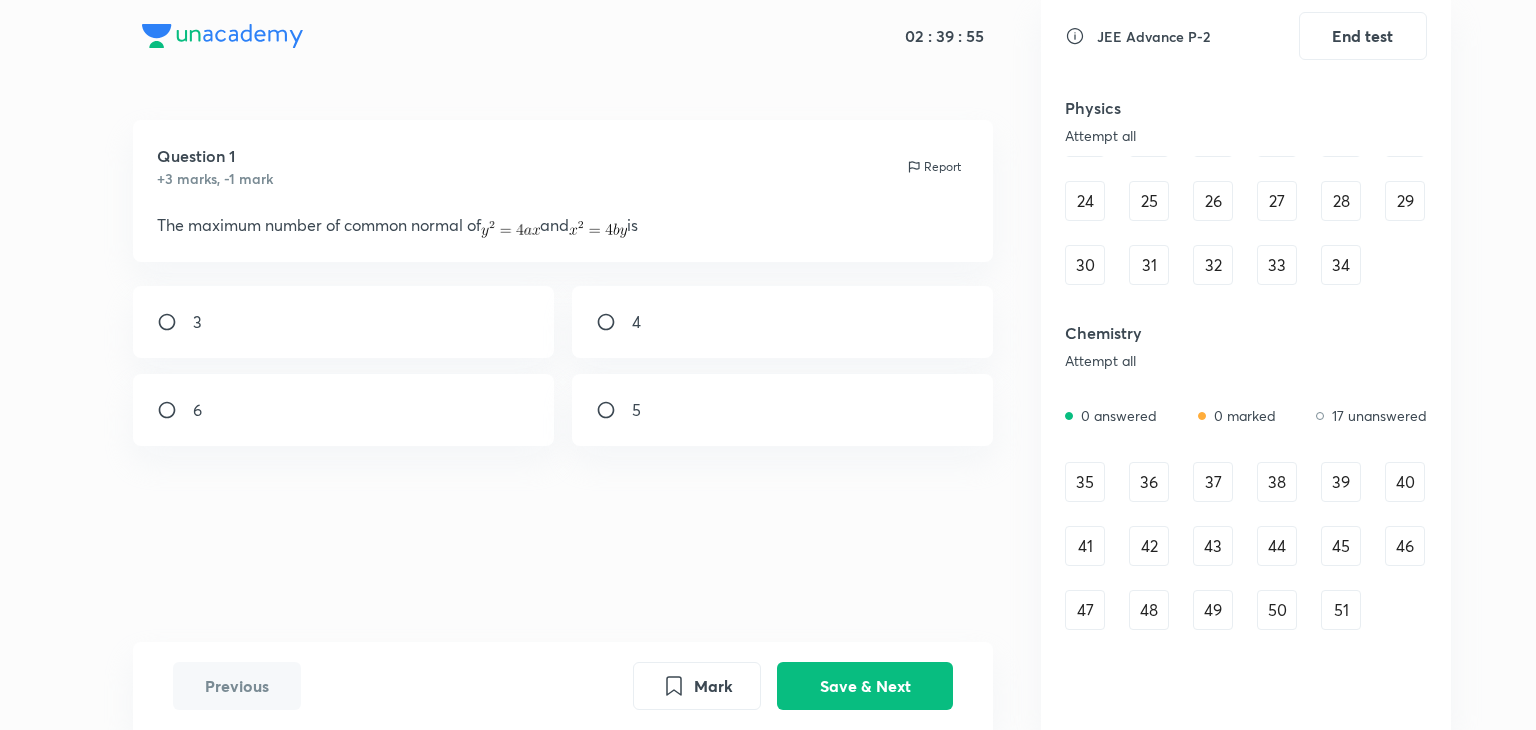 click on "35" at bounding box center [1085, 482] 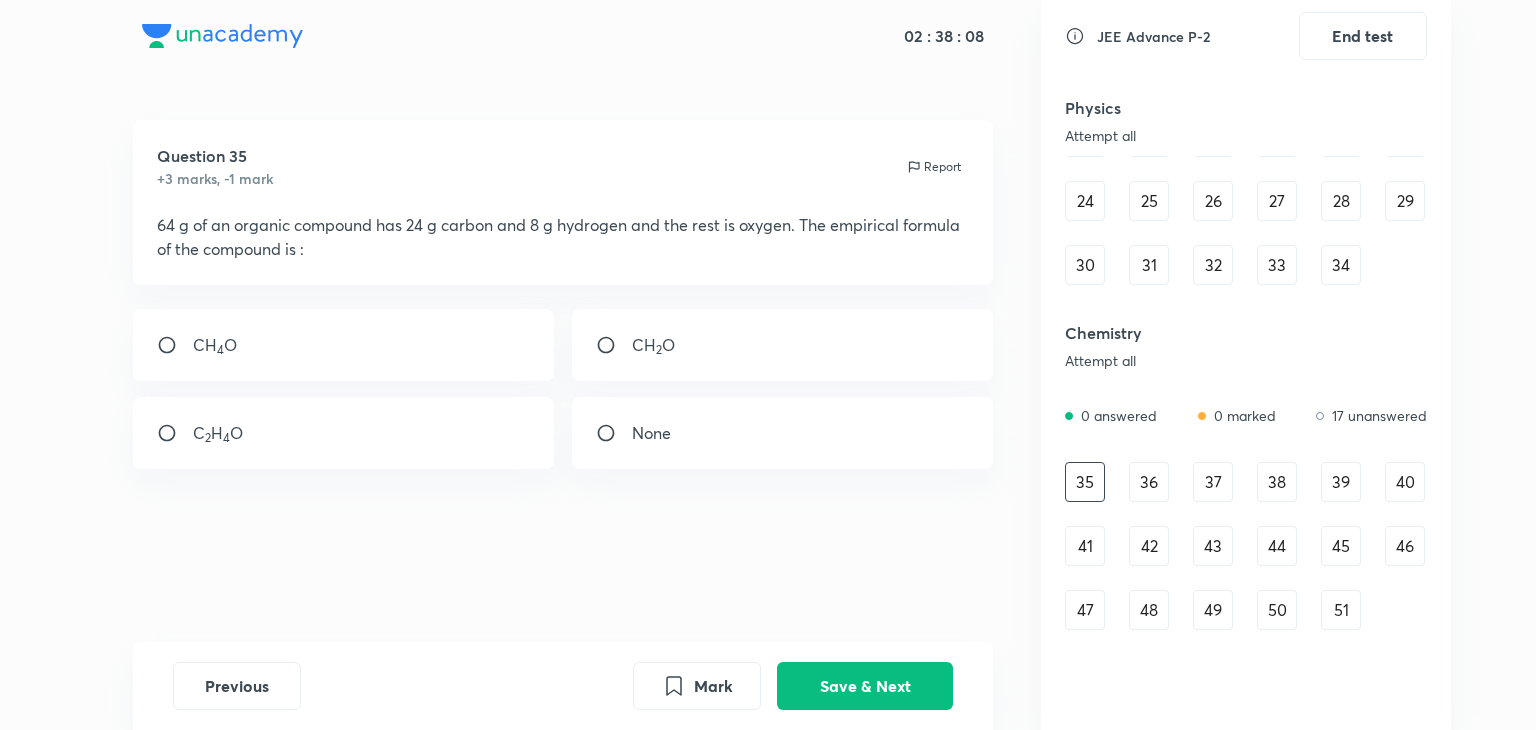 click at bounding box center [175, 345] 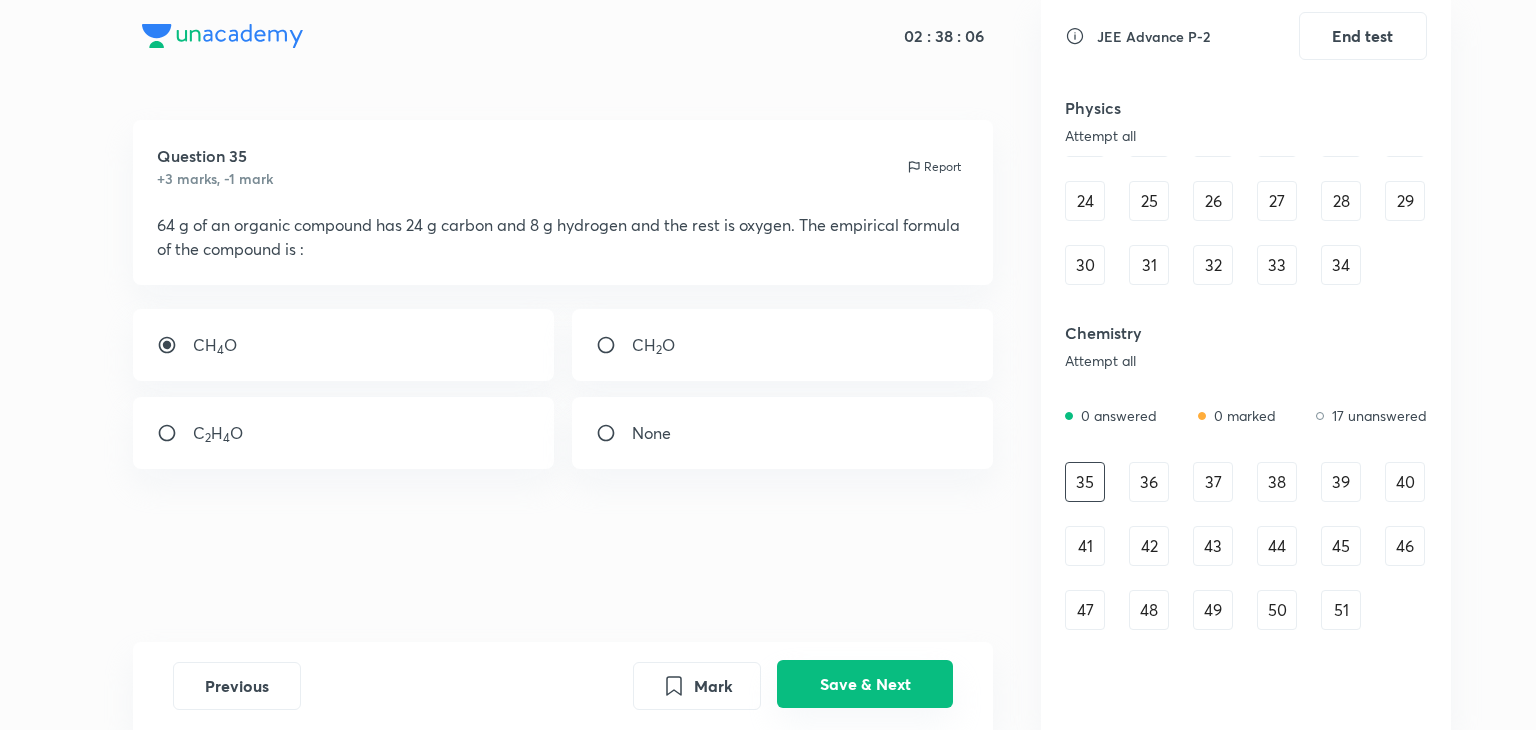 click on "Save & Next" at bounding box center (865, 684) 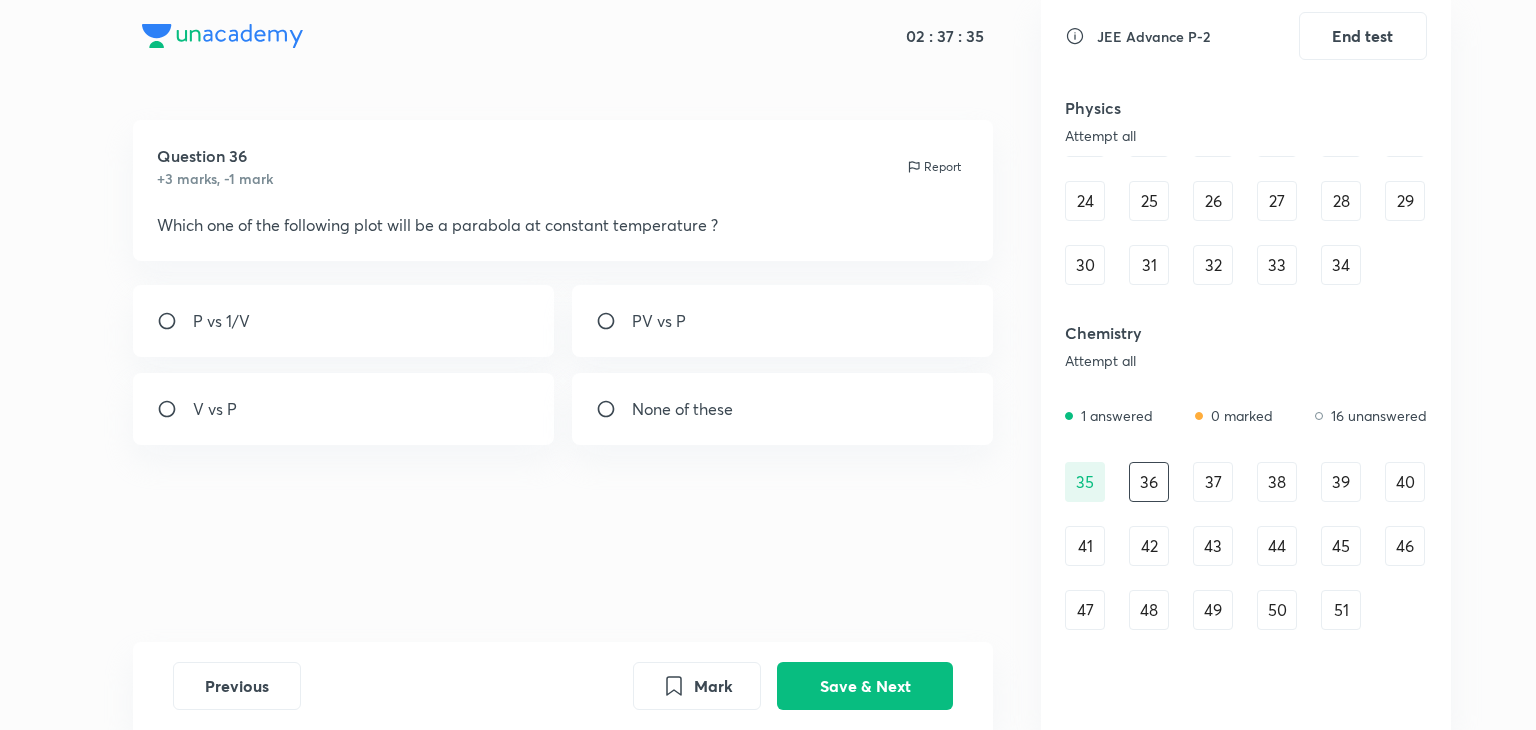 click at bounding box center (614, 409) 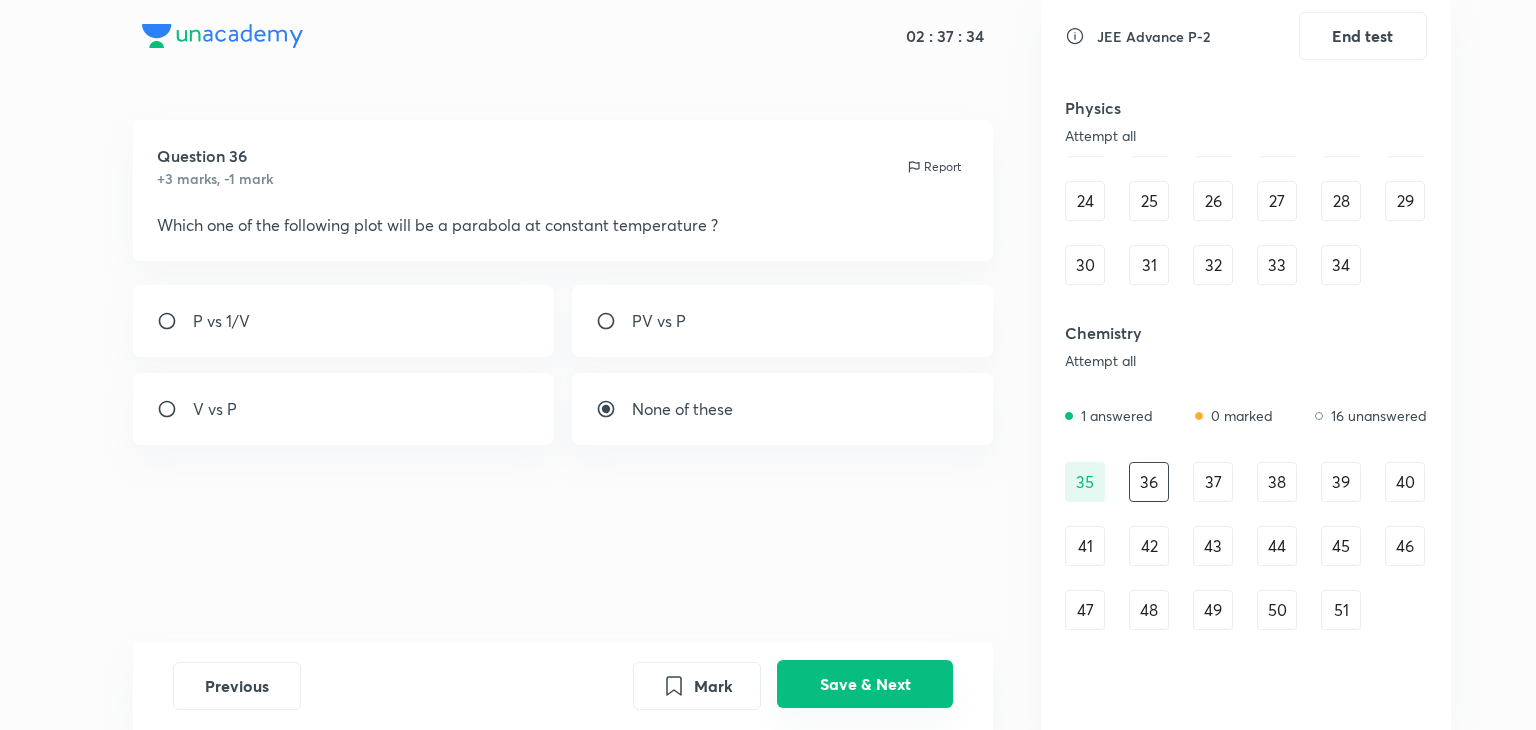 click on "Save & Next" at bounding box center [865, 684] 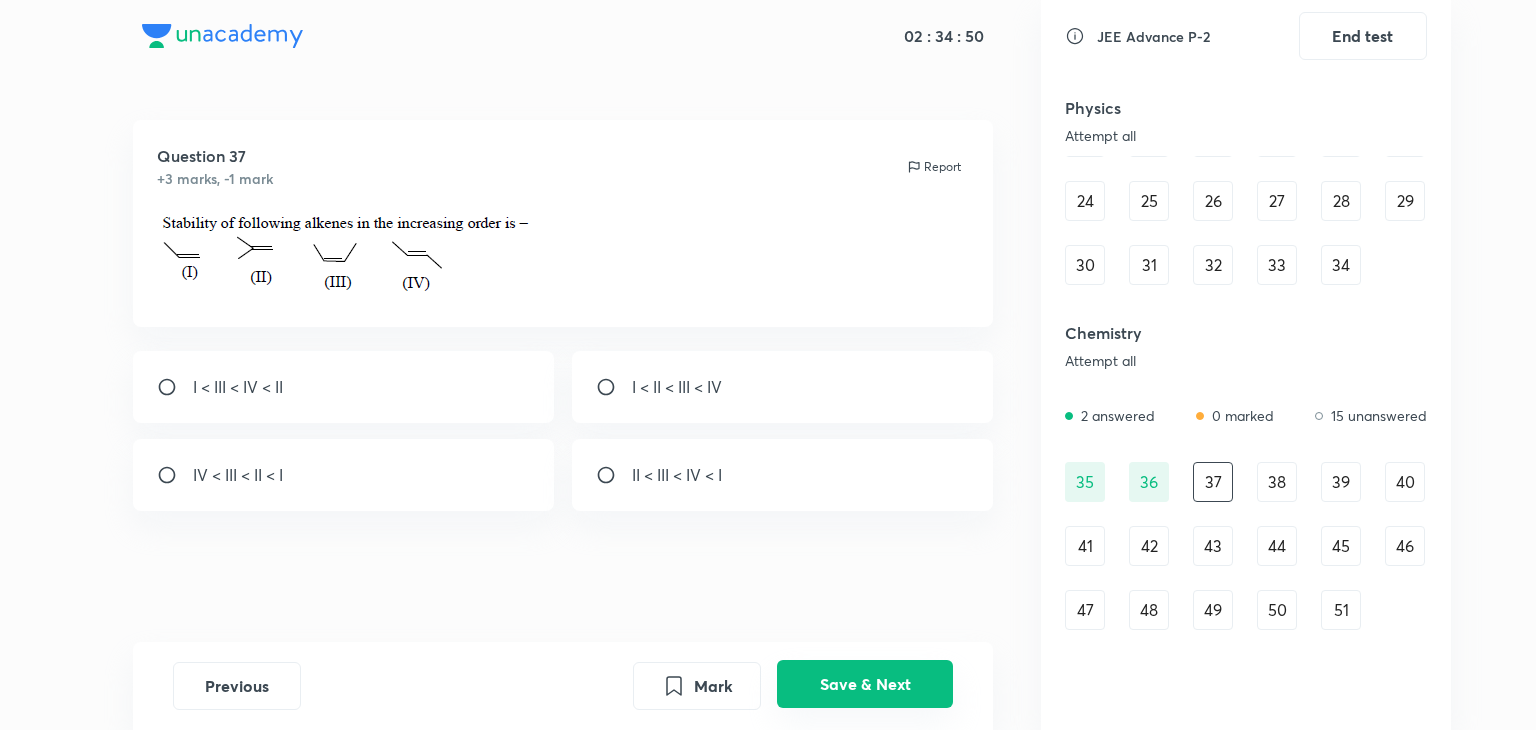 click on "Save & Next" at bounding box center [865, 684] 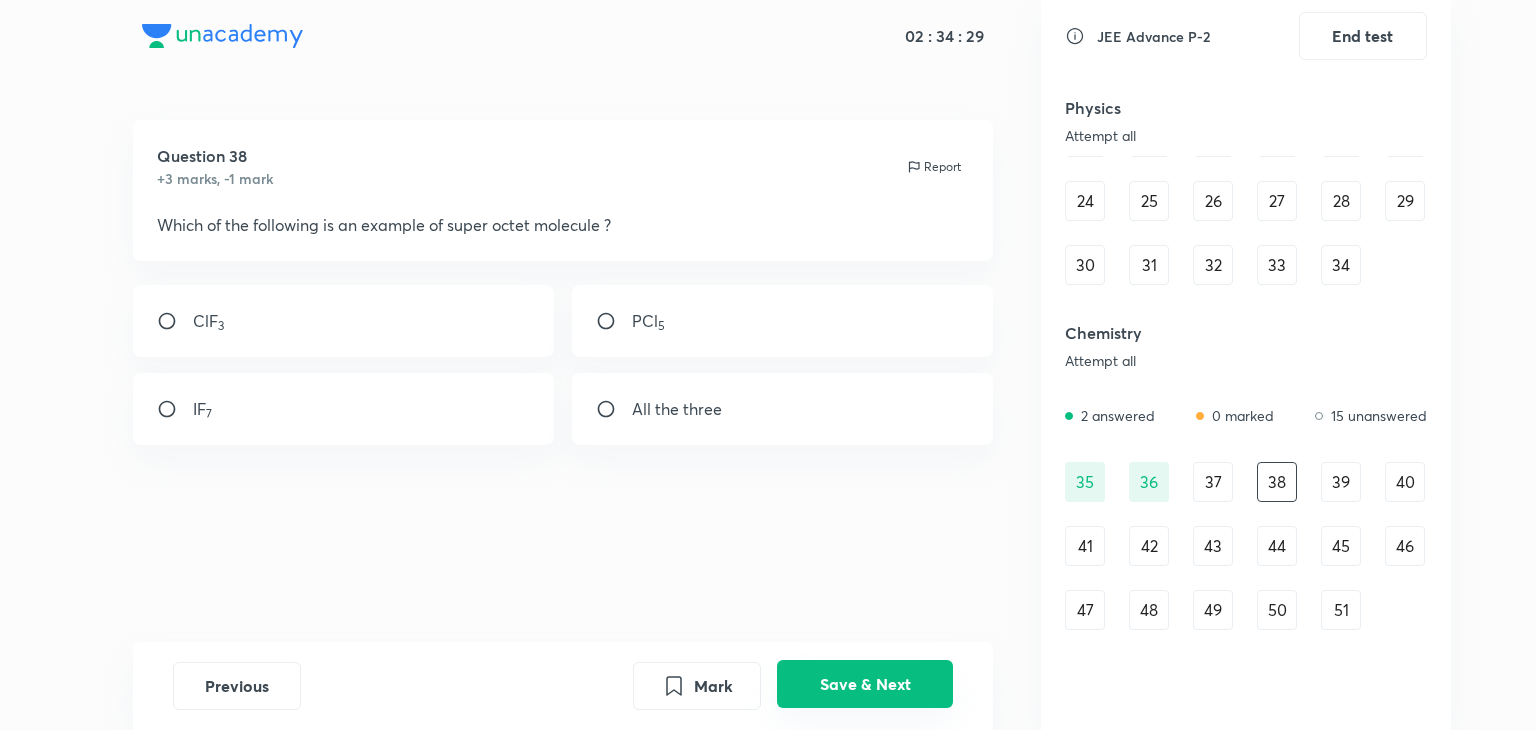 click on "Save & Next" at bounding box center (865, 684) 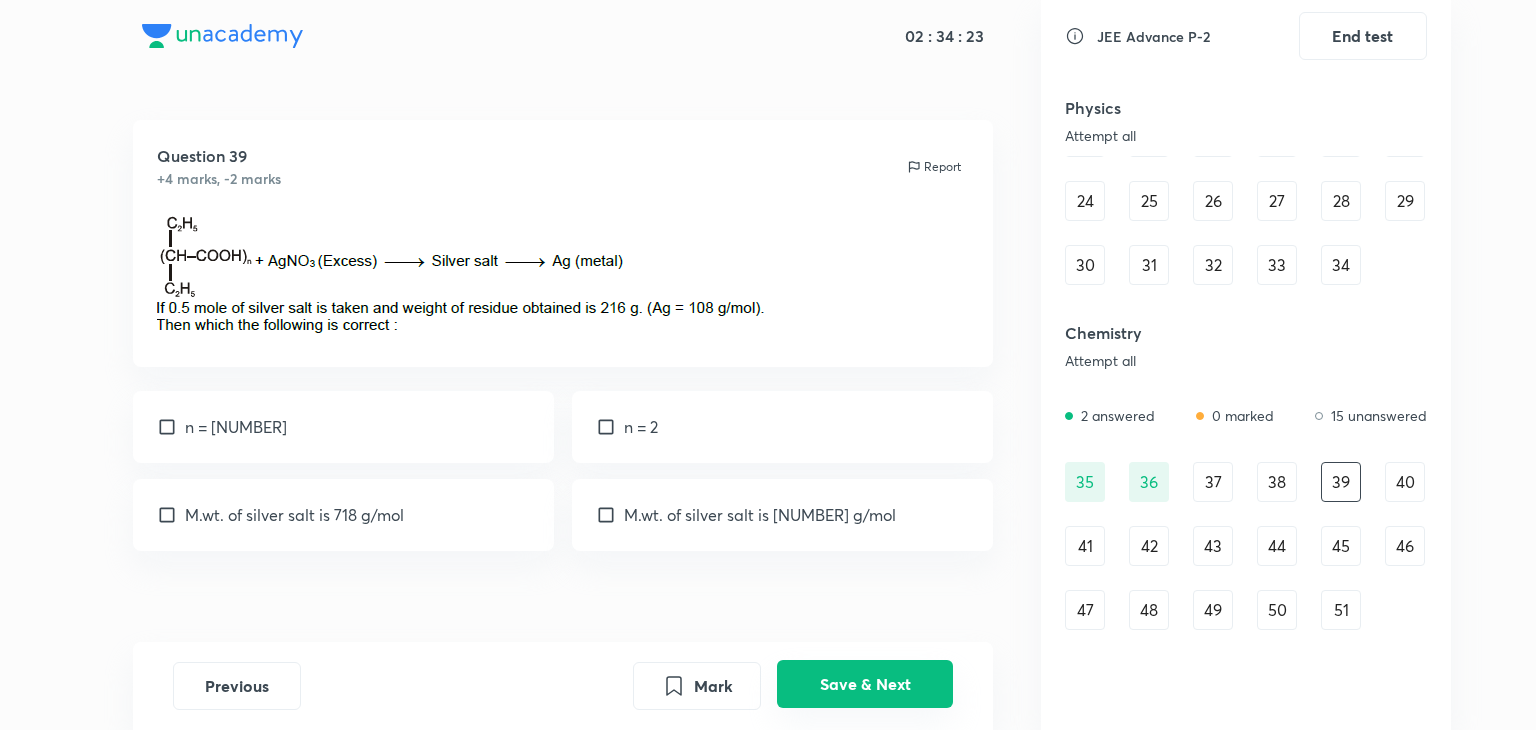 click on "Save & Next" at bounding box center (865, 684) 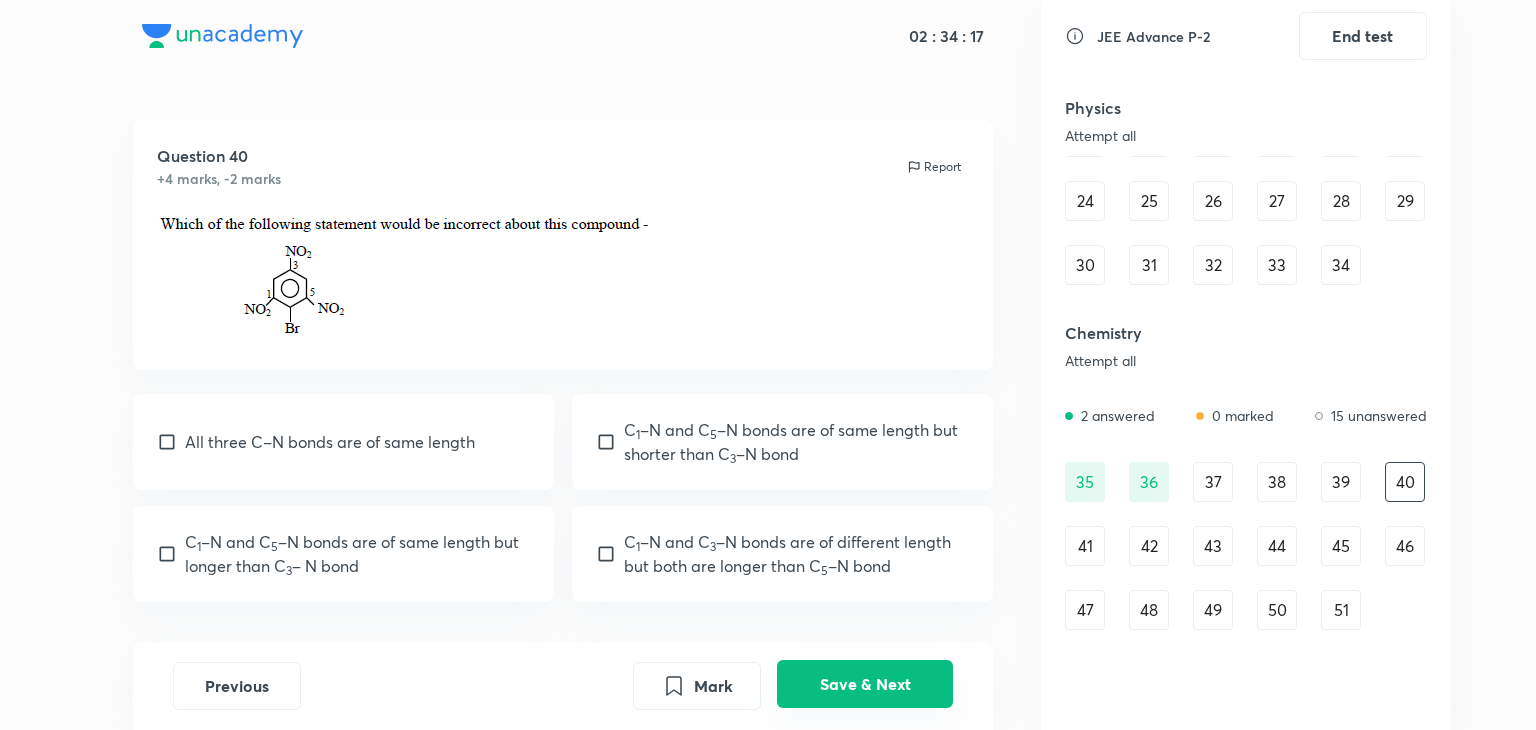 click on "Save & Next" at bounding box center (865, 684) 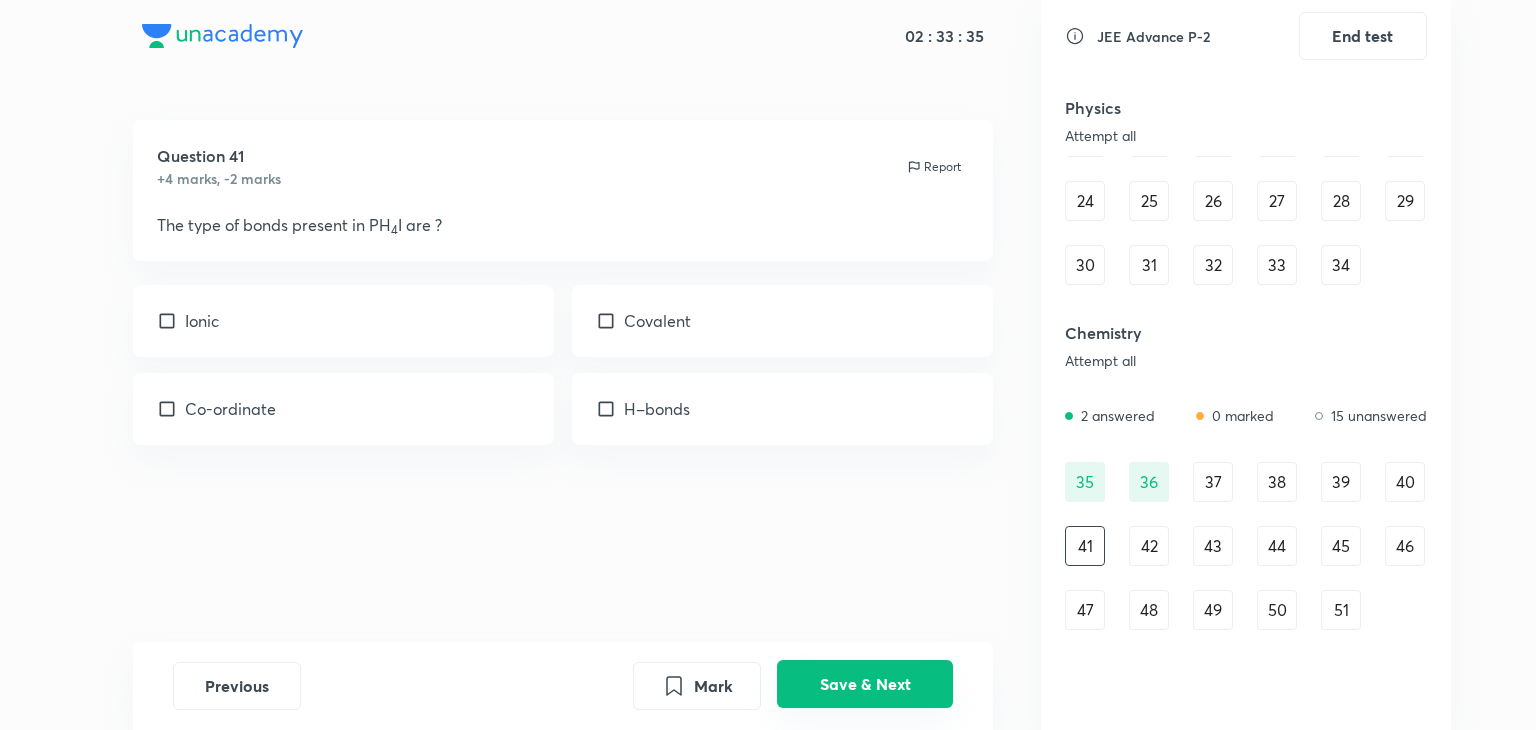 click on "Save & Next" at bounding box center [865, 684] 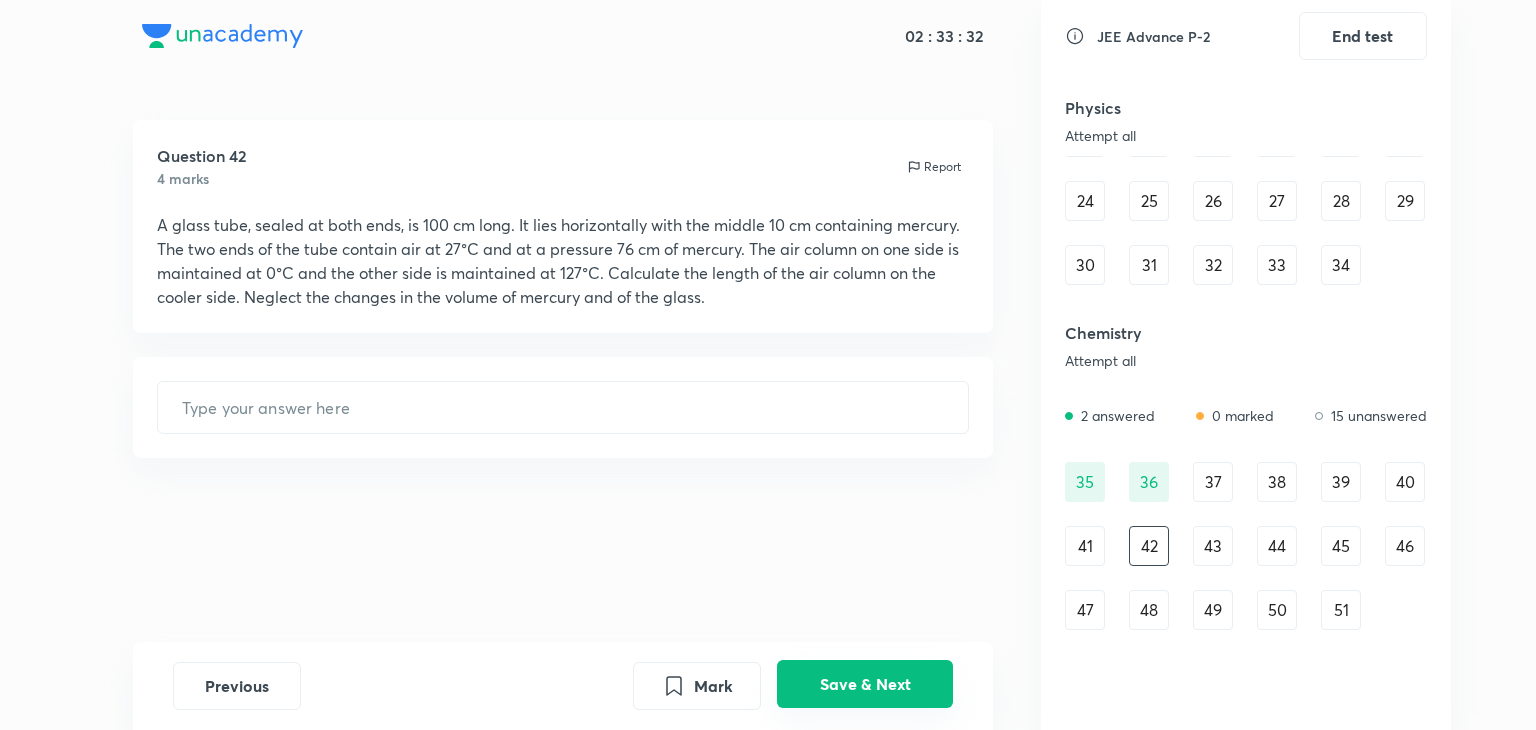 click on "Save & Next" at bounding box center [865, 684] 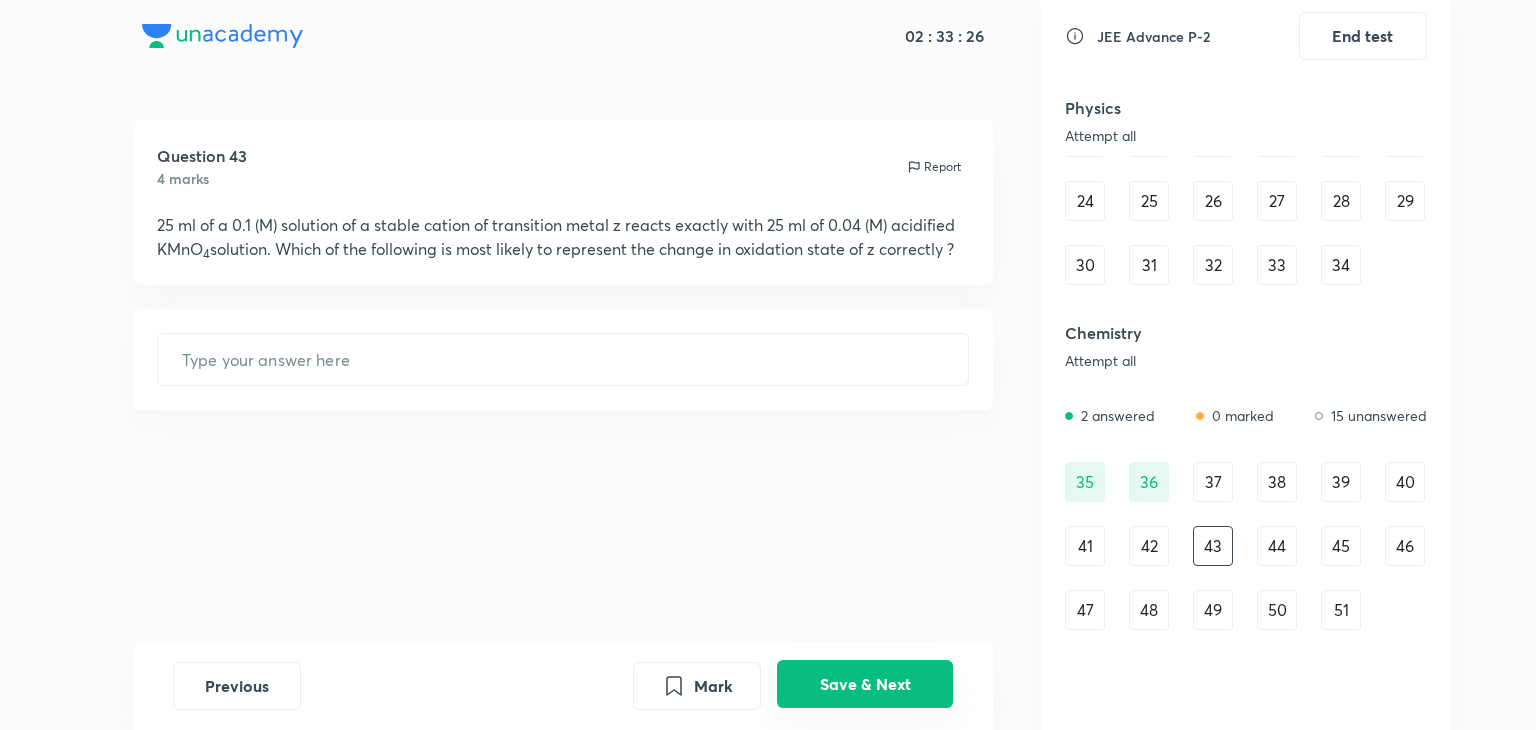 click on "Save & Next" at bounding box center (865, 684) 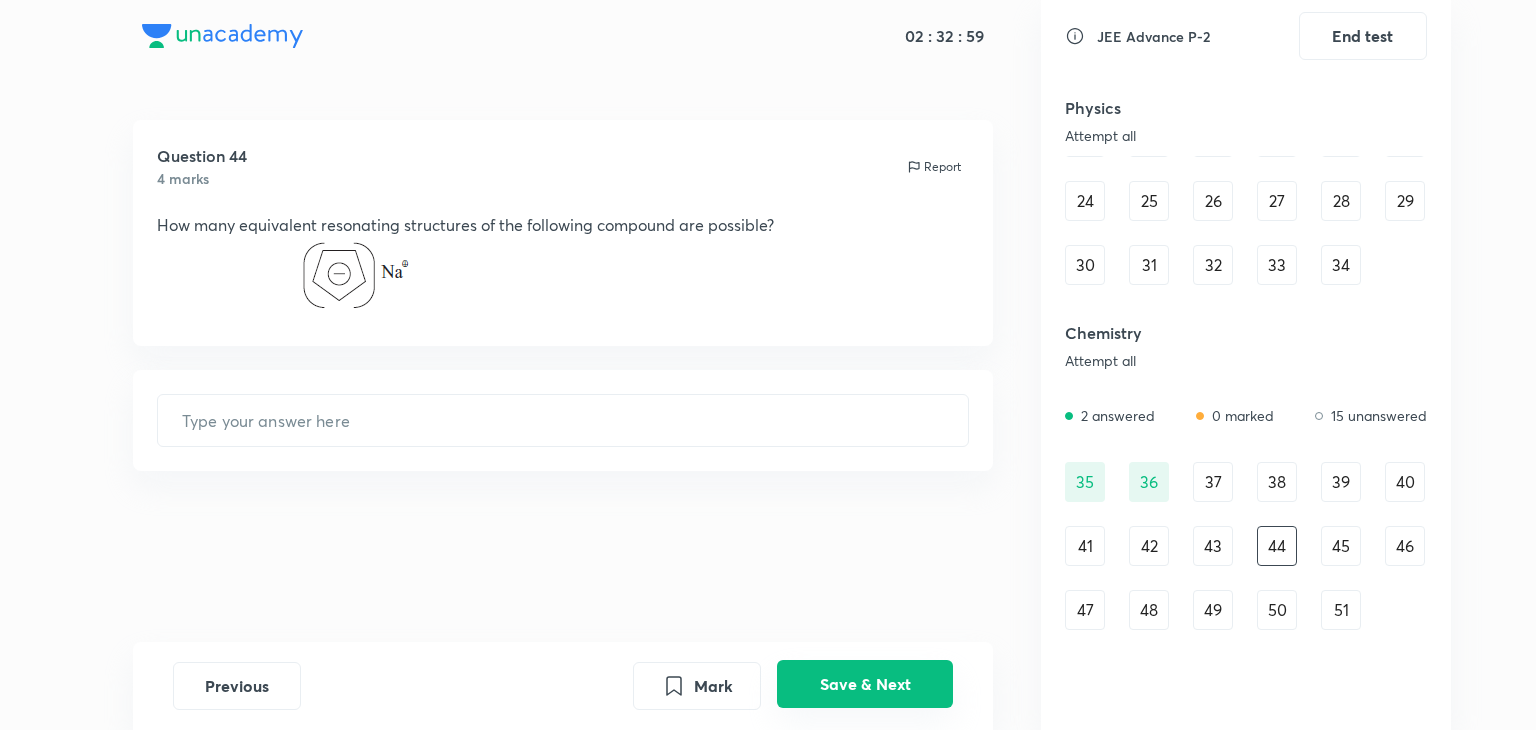 click on "Save & Next" at bounding box center [865, 684] 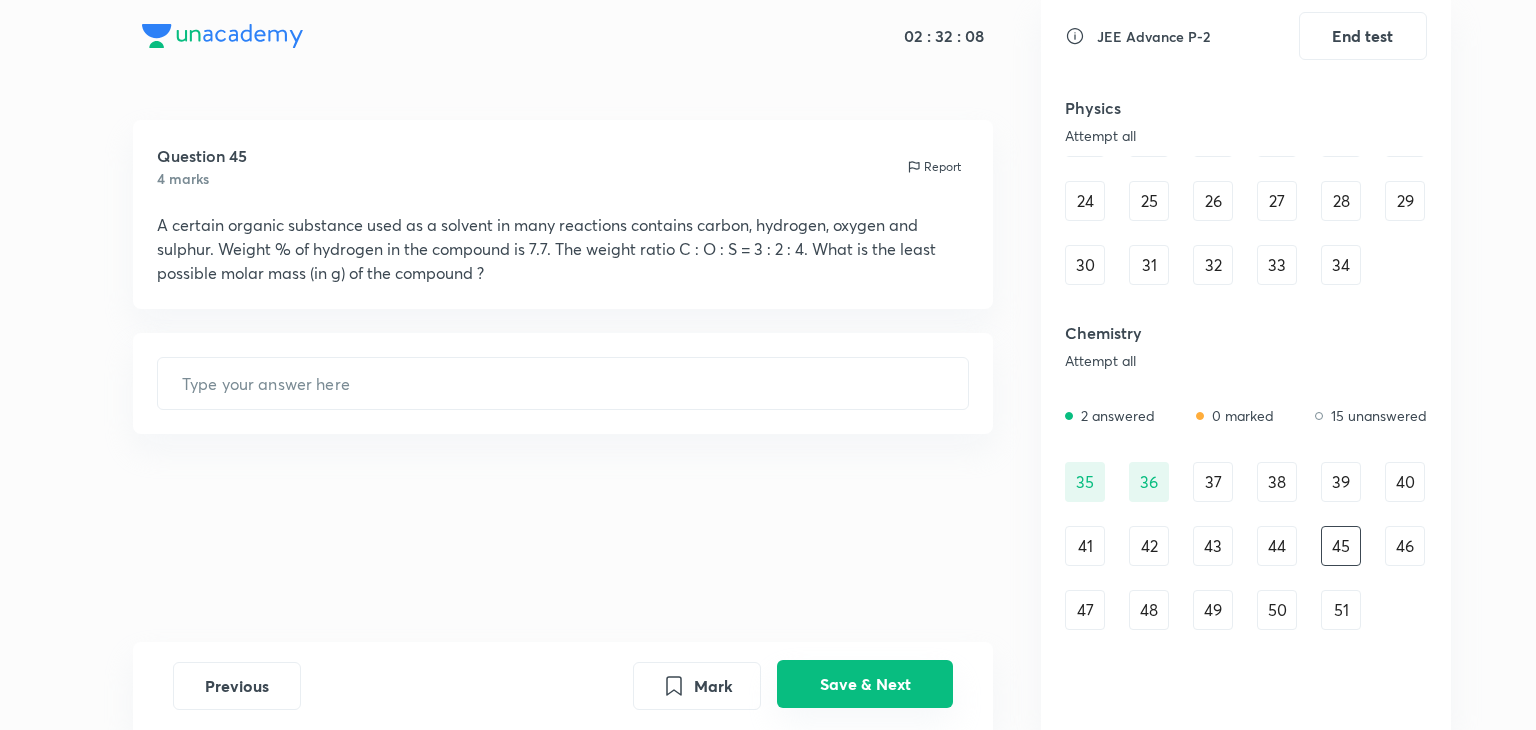 click on "Save & Next" at bounding box center (865, 684) 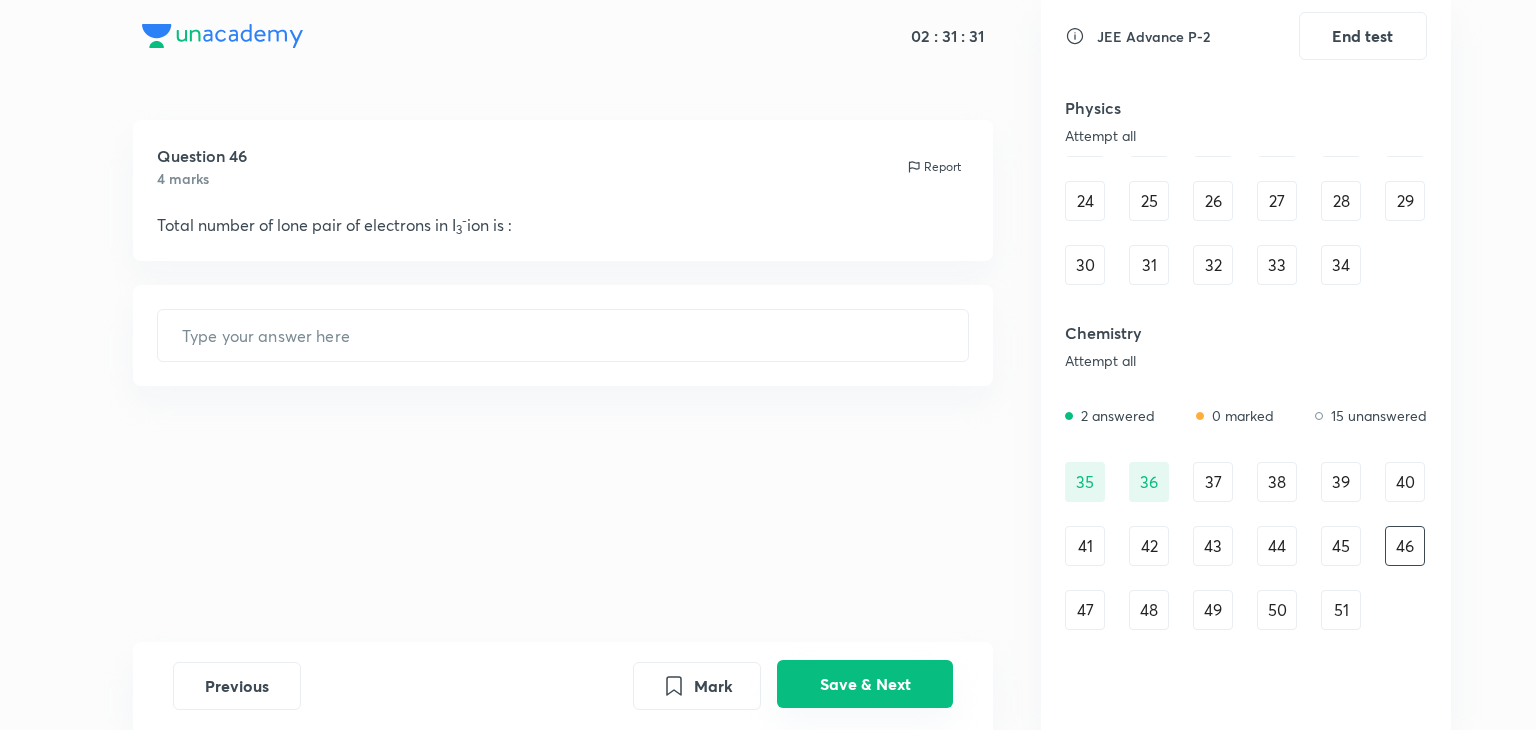 click on "Save & Next" at bounding box center (865, 684) 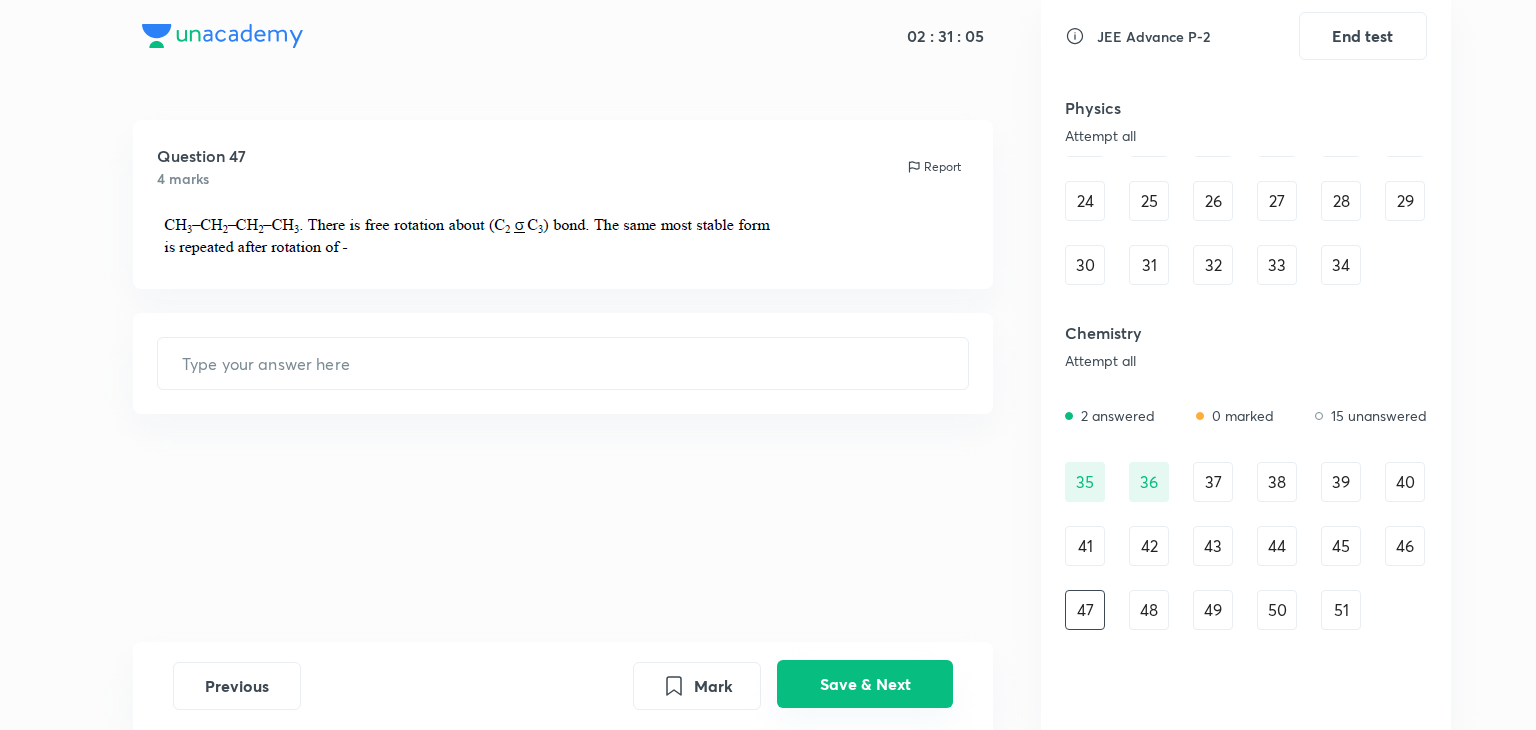 click on "Save & Next" at bounding box center (865, 684) 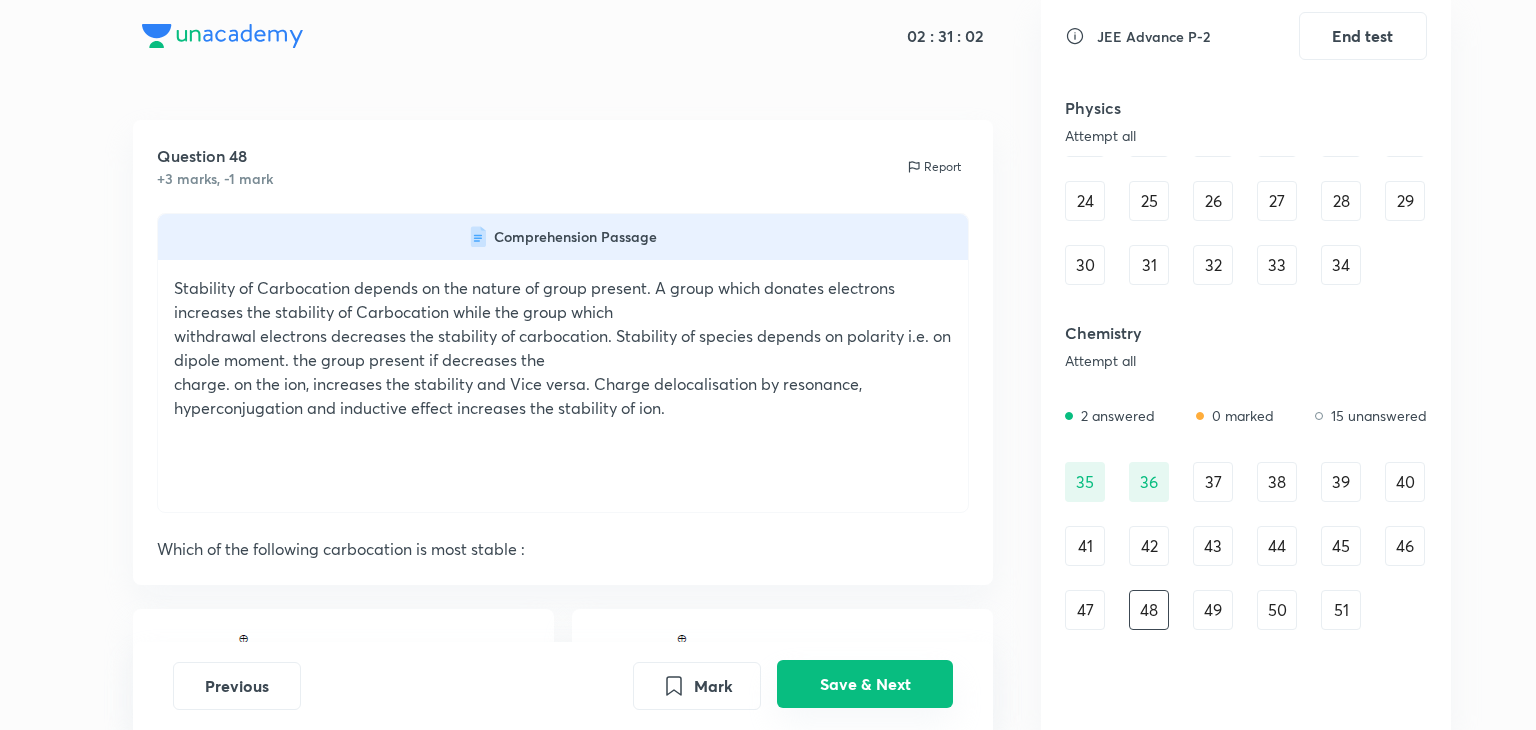 click on "Save & Next" at bounding box center [865, 684] 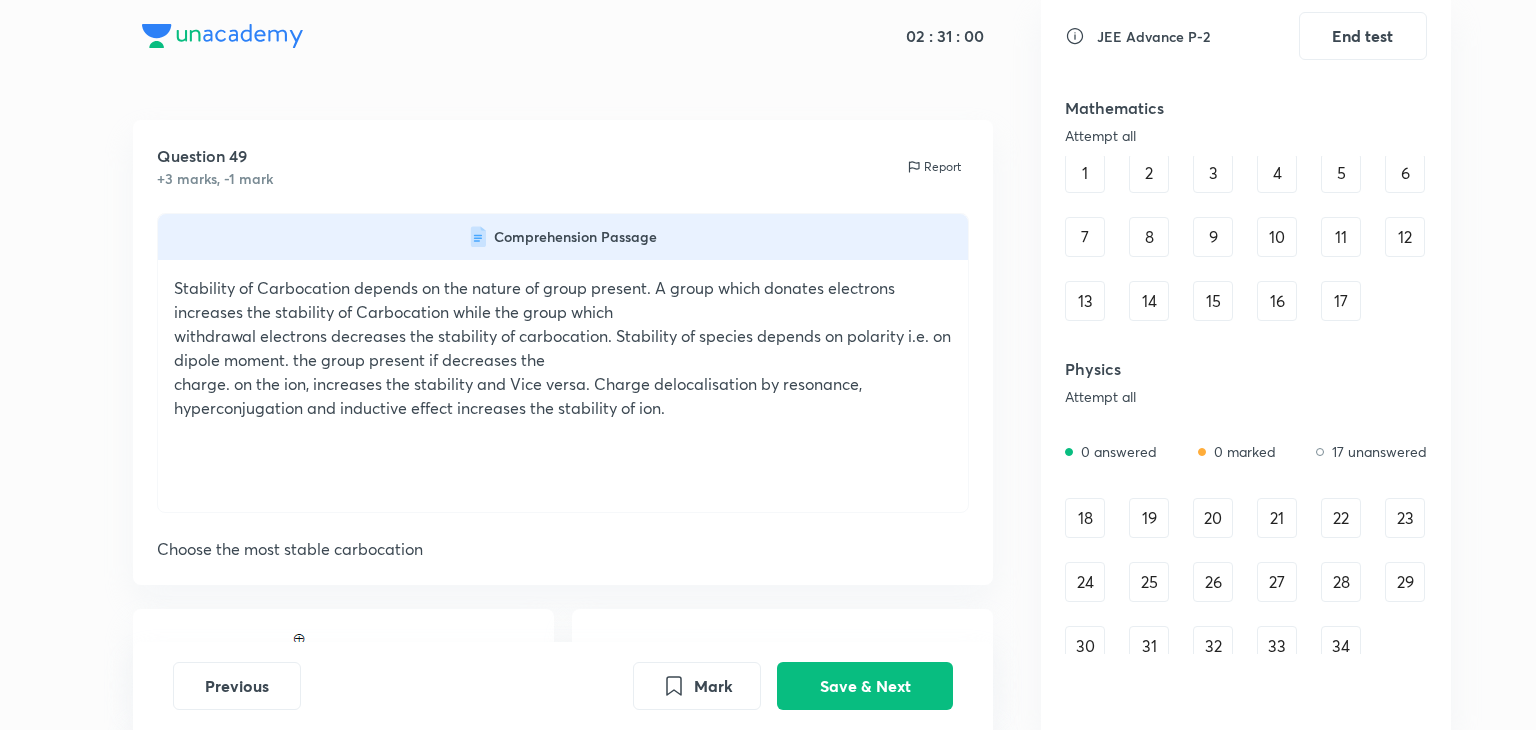scroll, scrollTop: 0, scrollLeft: 0, axis: both 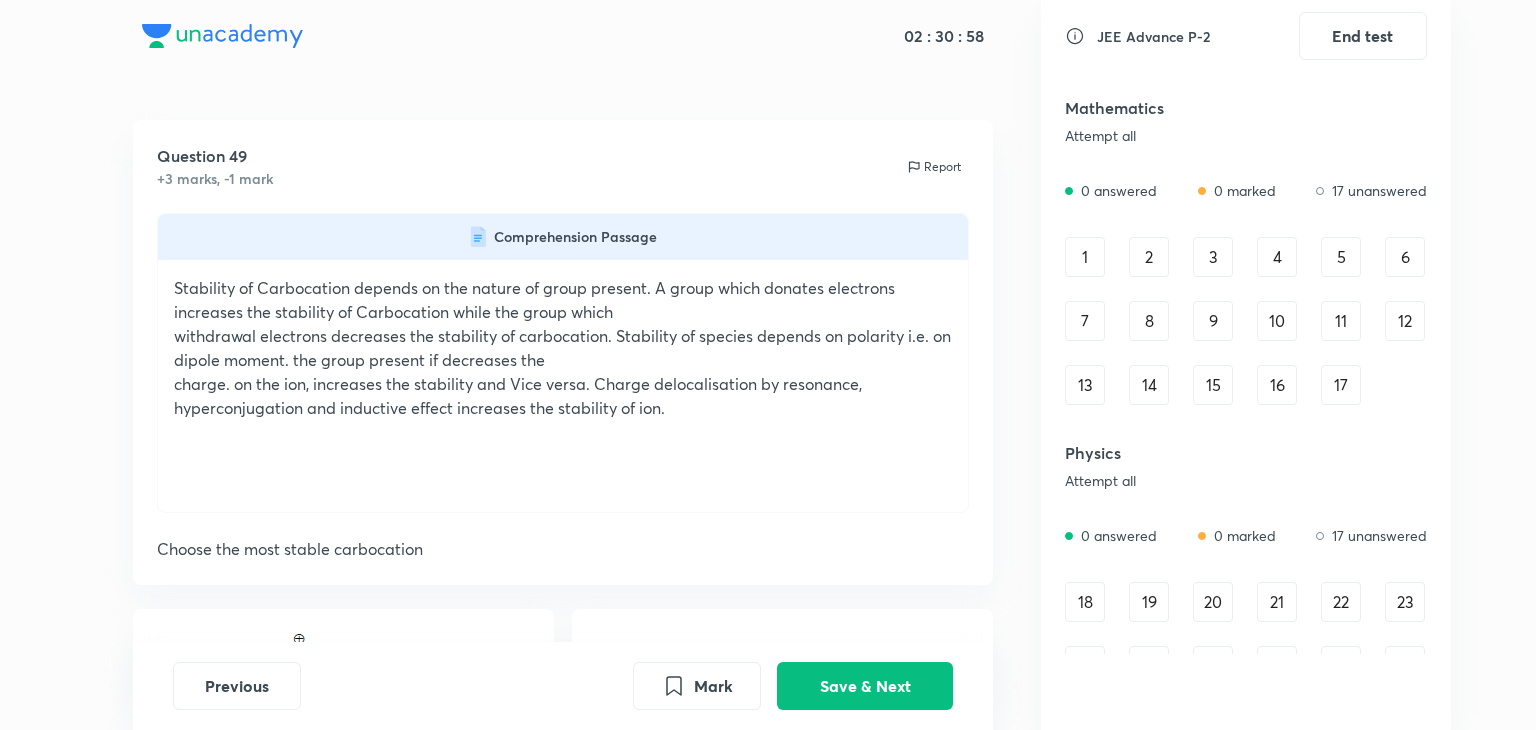 click on "18" at bounding box center (1085, 602) 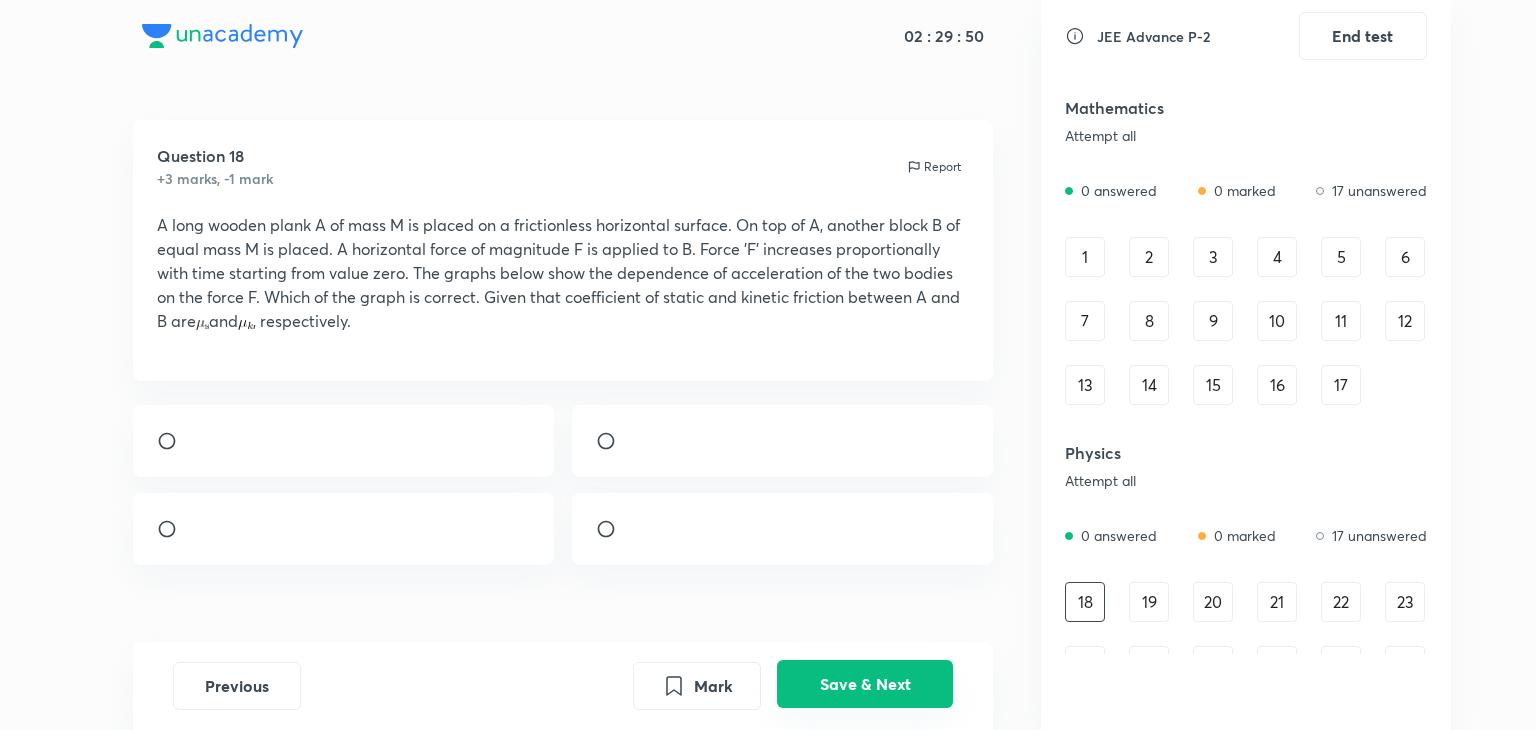 click on "Save & Next" at bounding box center (865, 684) 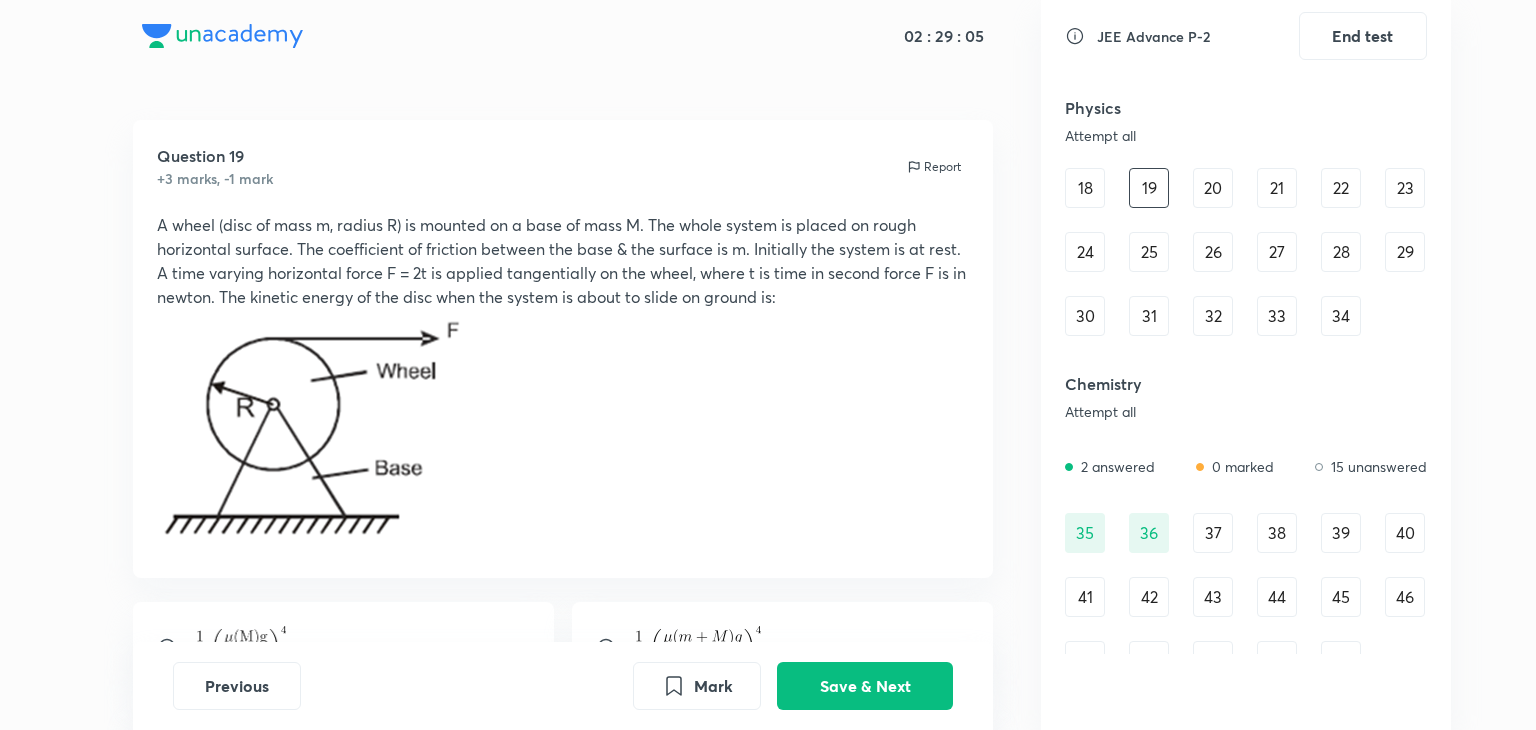scroll, scrollTop: 415, scrollLeft: 0, axis: vertical 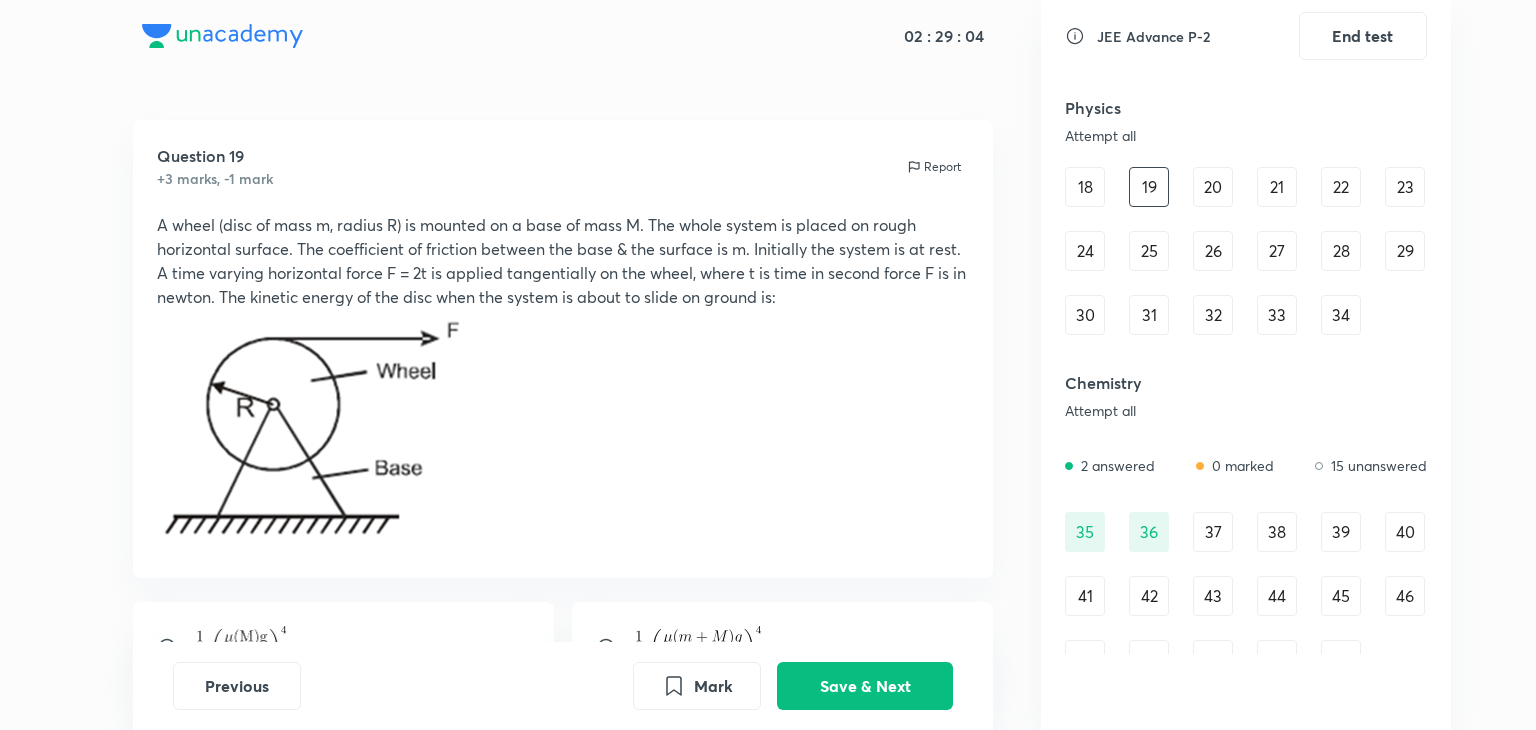 click on "37" at bounding box center [1213, 532] 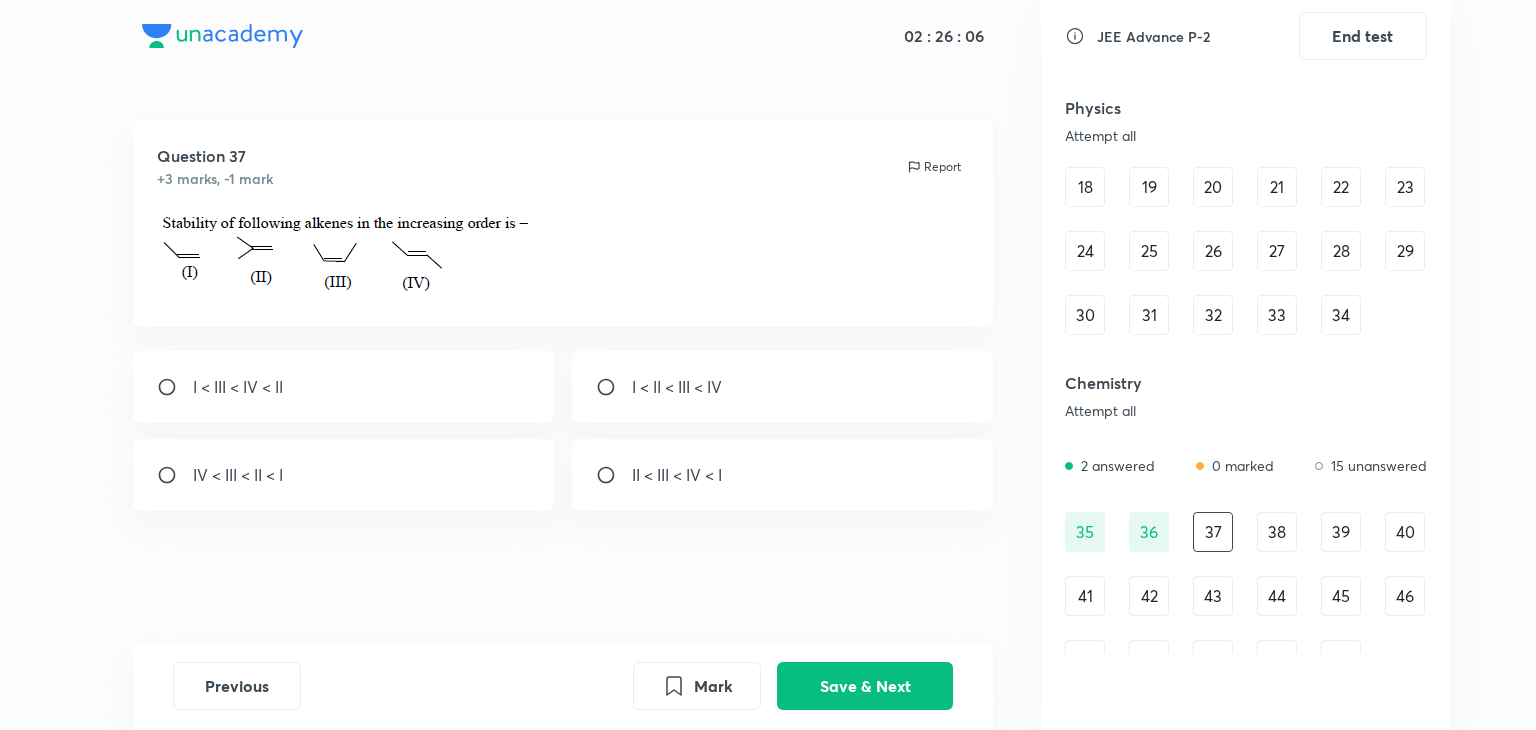 click on "Chemistry Attempt all" at bounding box center (1246, 395) 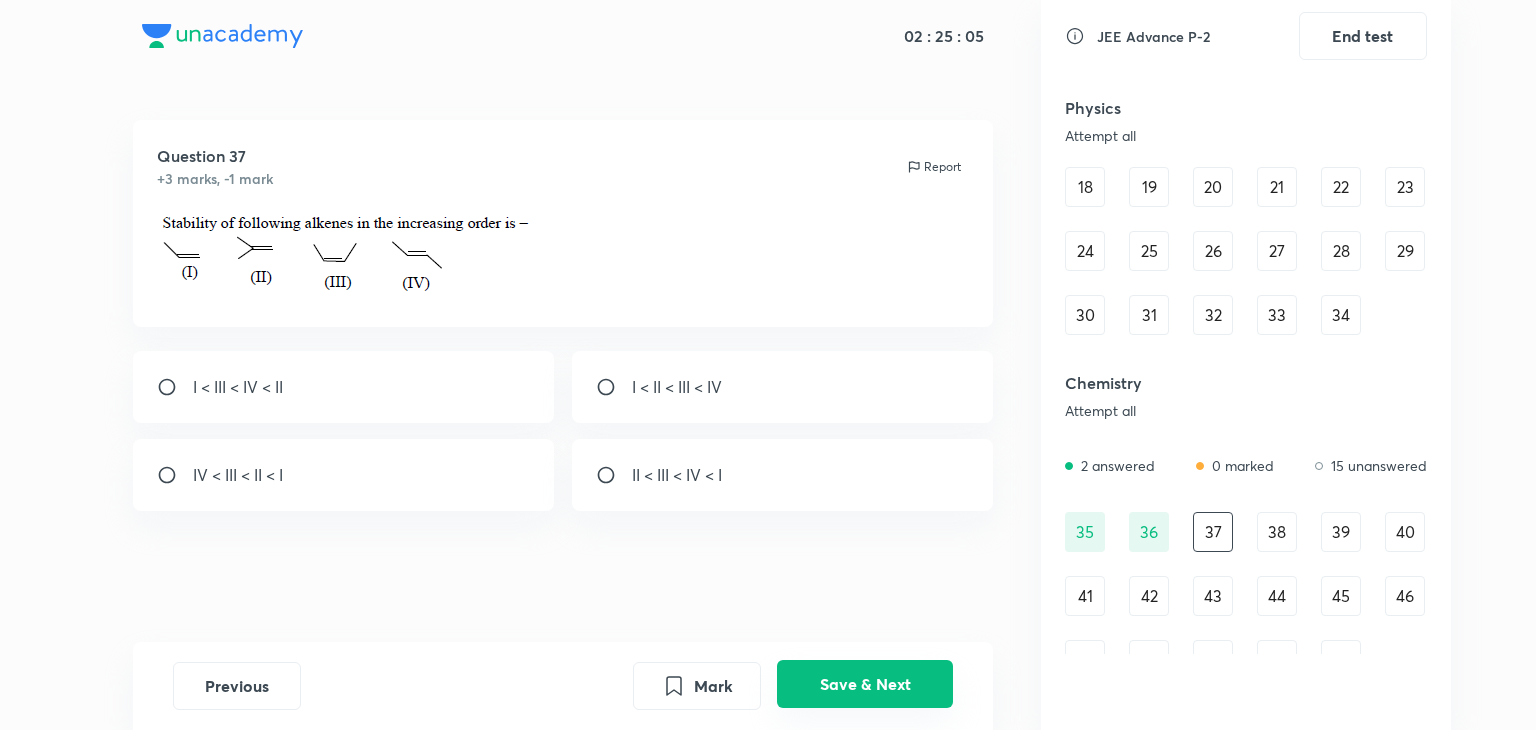 click on "Save & Next" at bounding box center (865, 684) 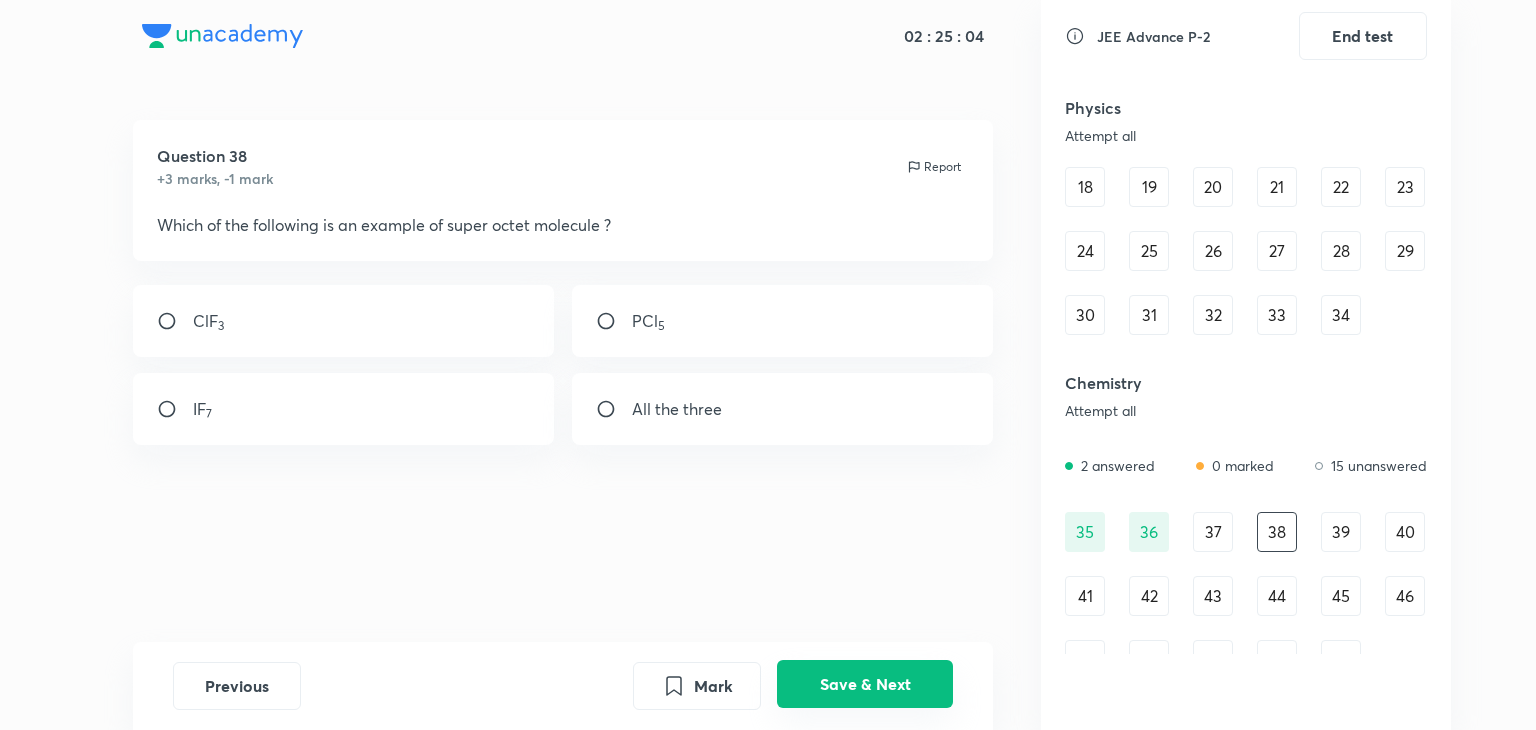 click on "Save & Next" at bounding box center [865, 684] 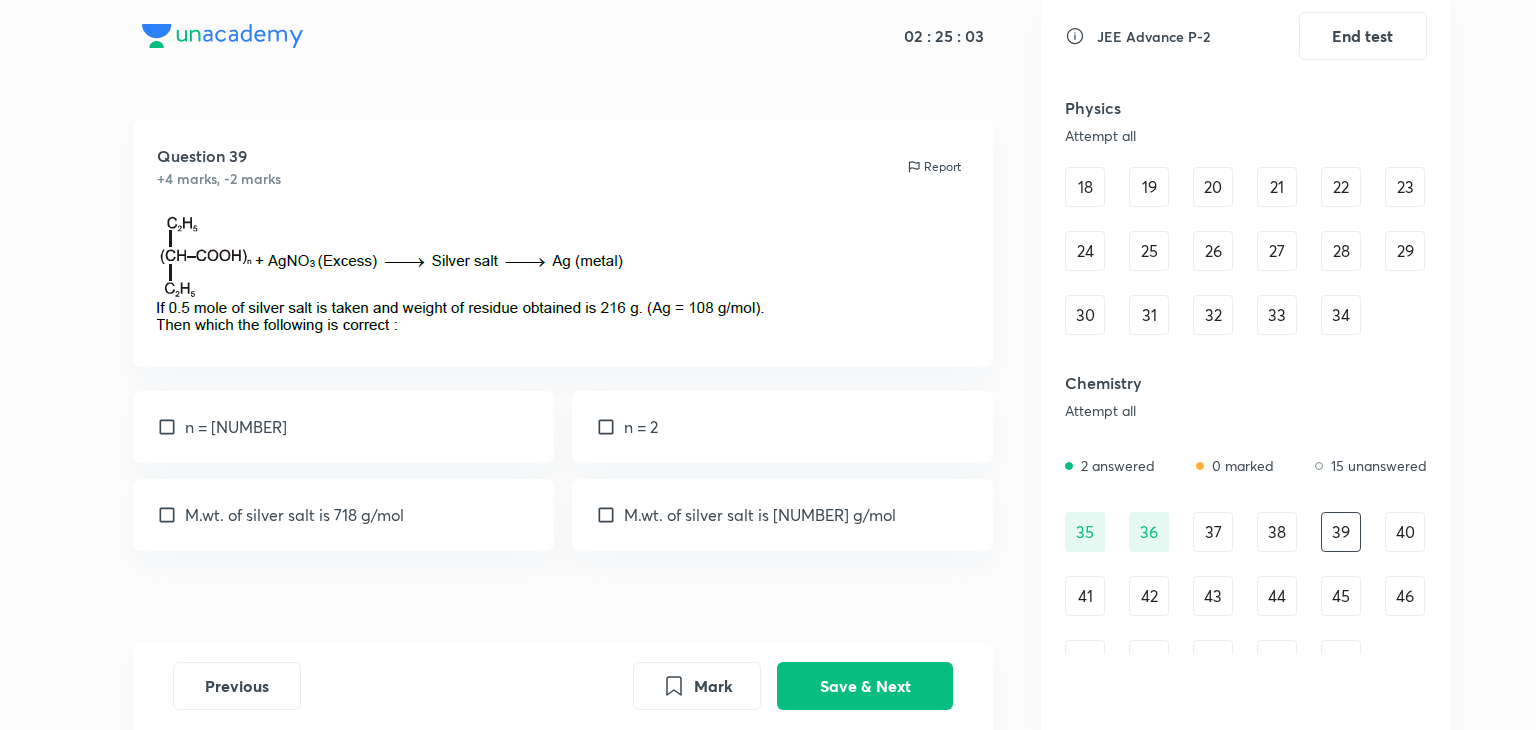 drag, startPoint x: 845, startPoint y: 675, endPoint x: 596, endPoint y: 477, distance: 318.12732 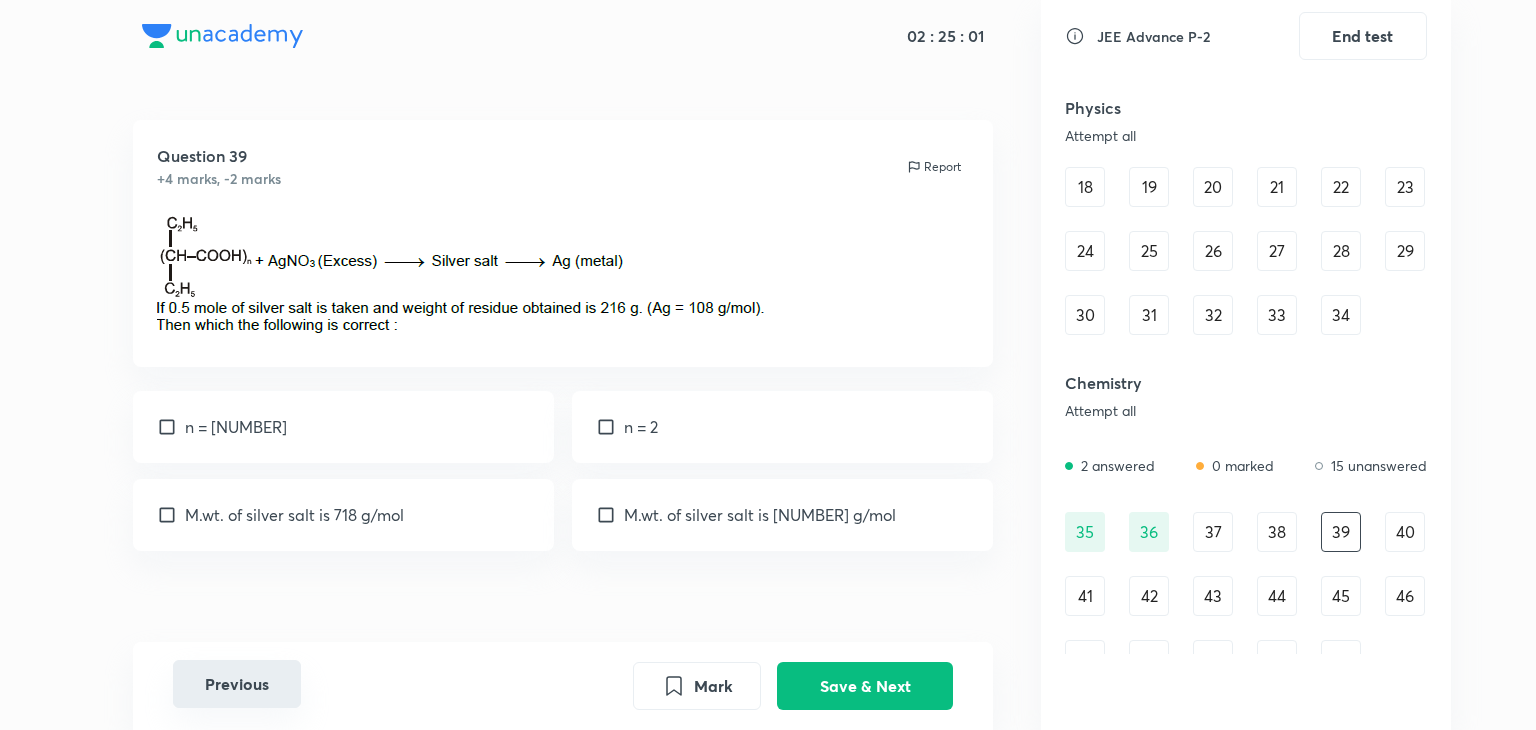 click on "Previous" at bounding box center (237, 684) 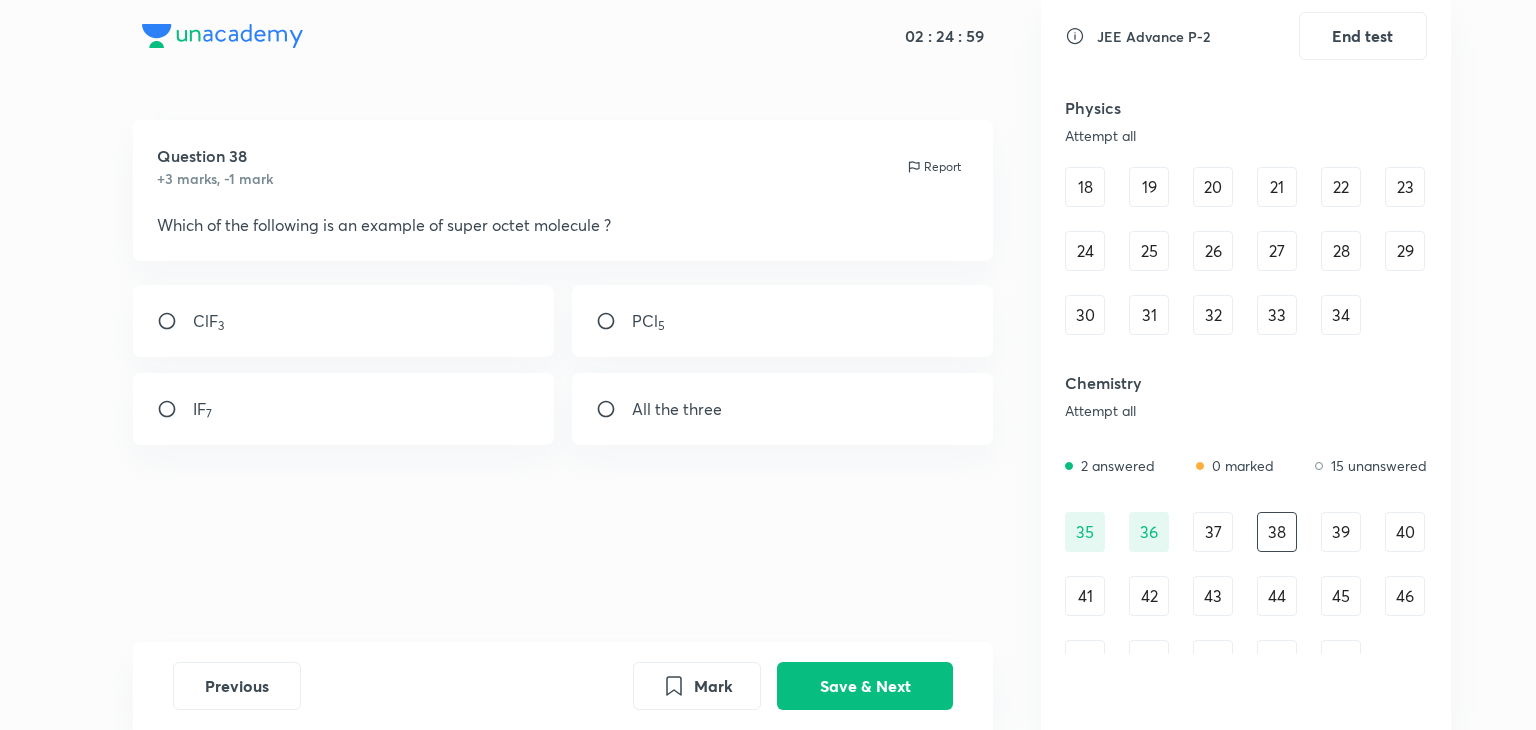 click at bounding box center (614, 409) 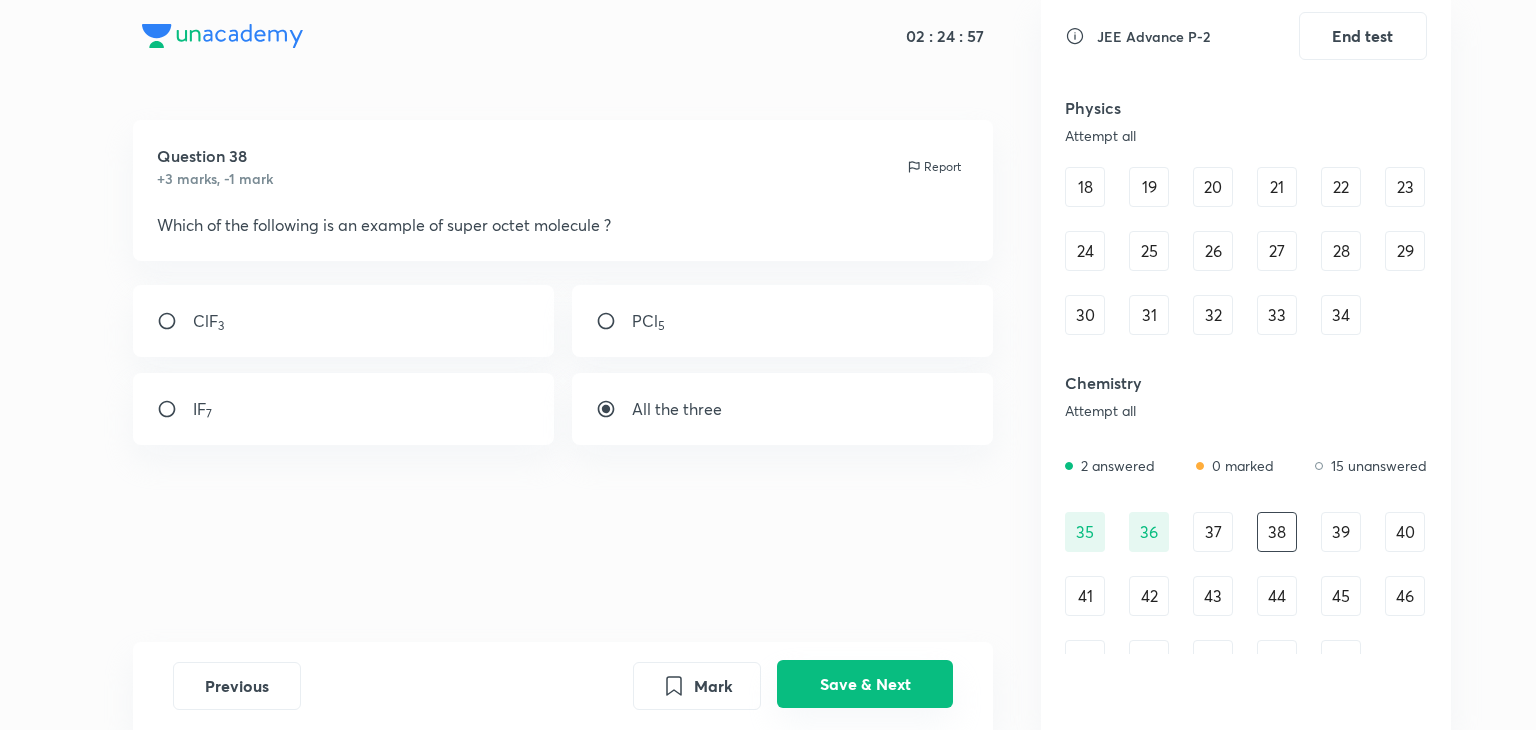 click on "Save & Next" at bounding box center (865, 684) 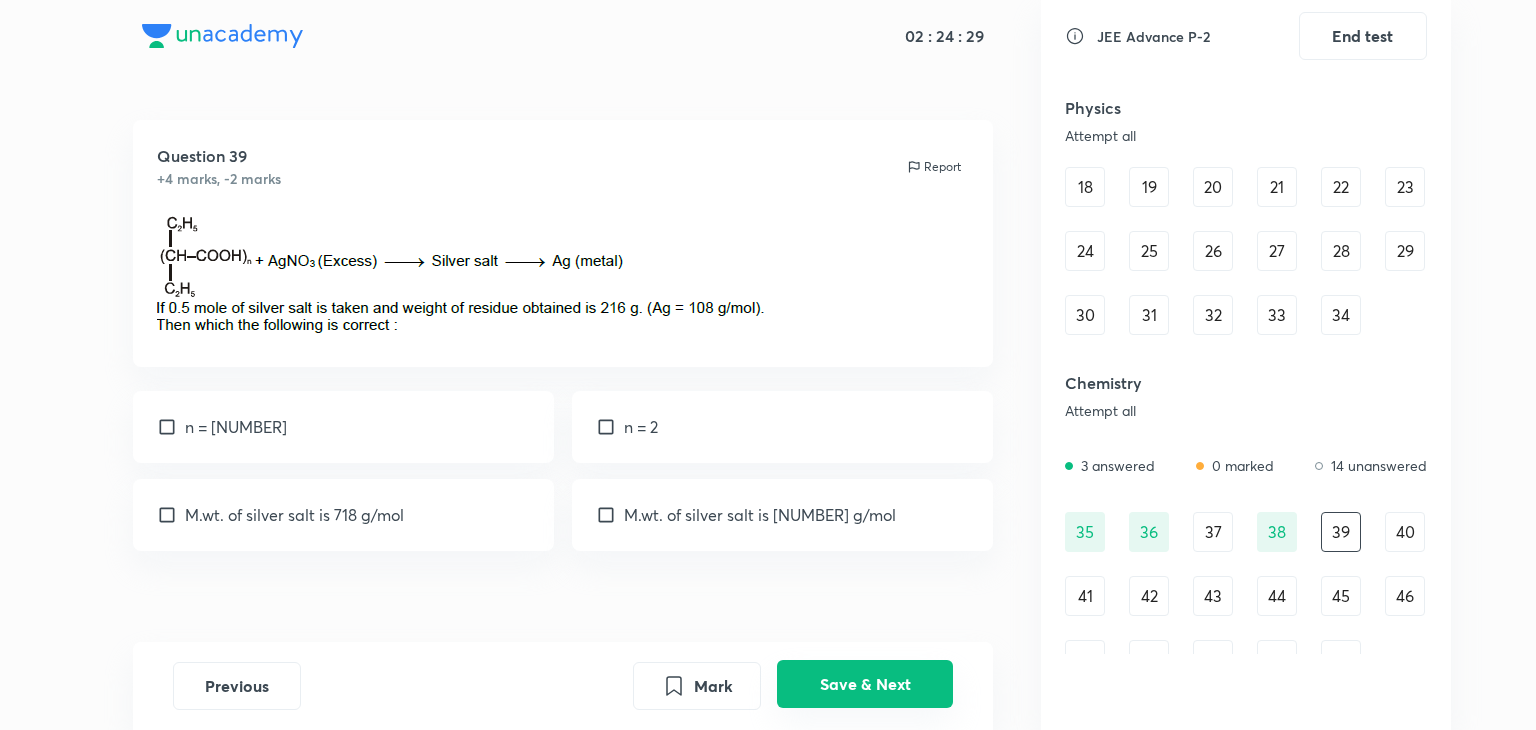 click on "Save & Next" at bounding box center [865, 684] 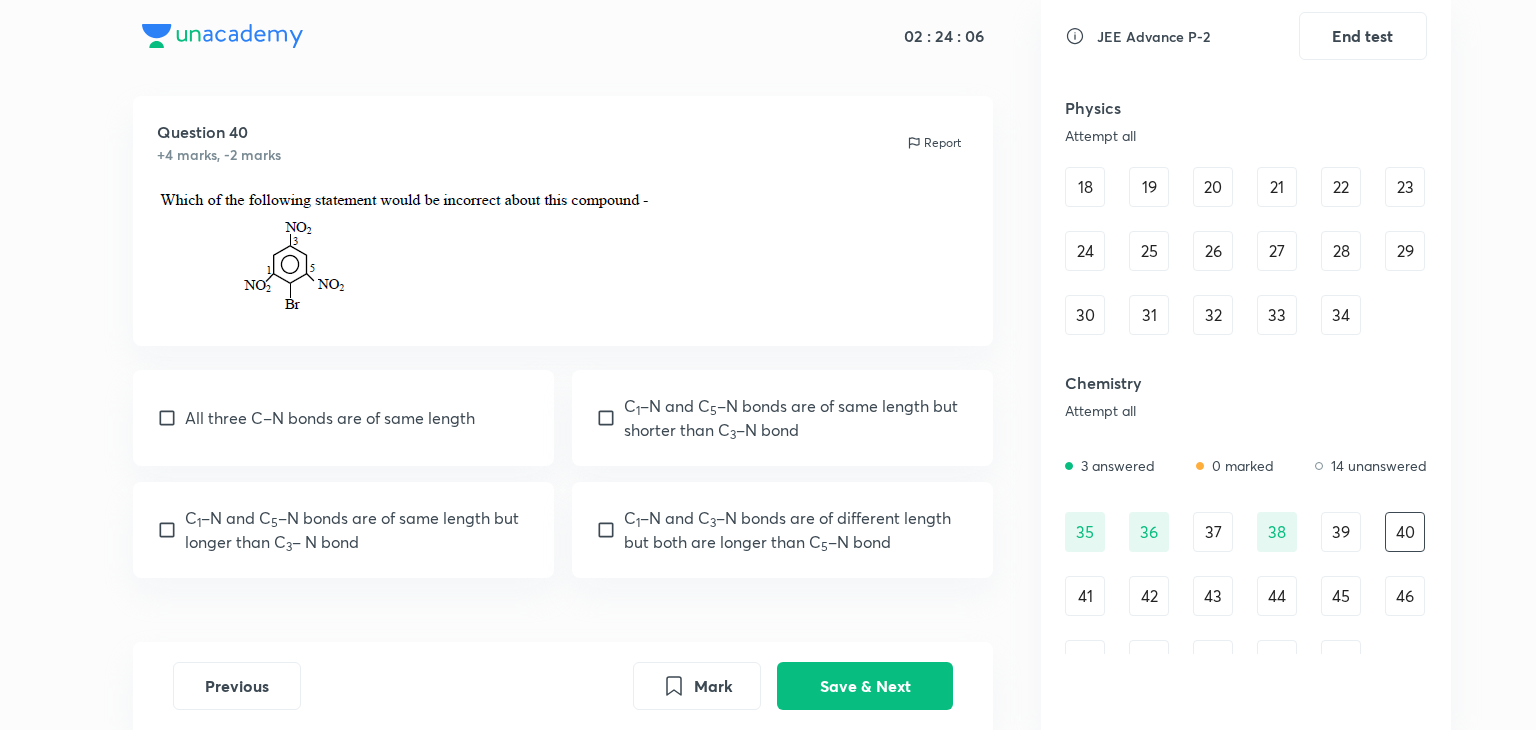 scroll, scrollTop: 26, scrollLeft: 0, axis: vertical 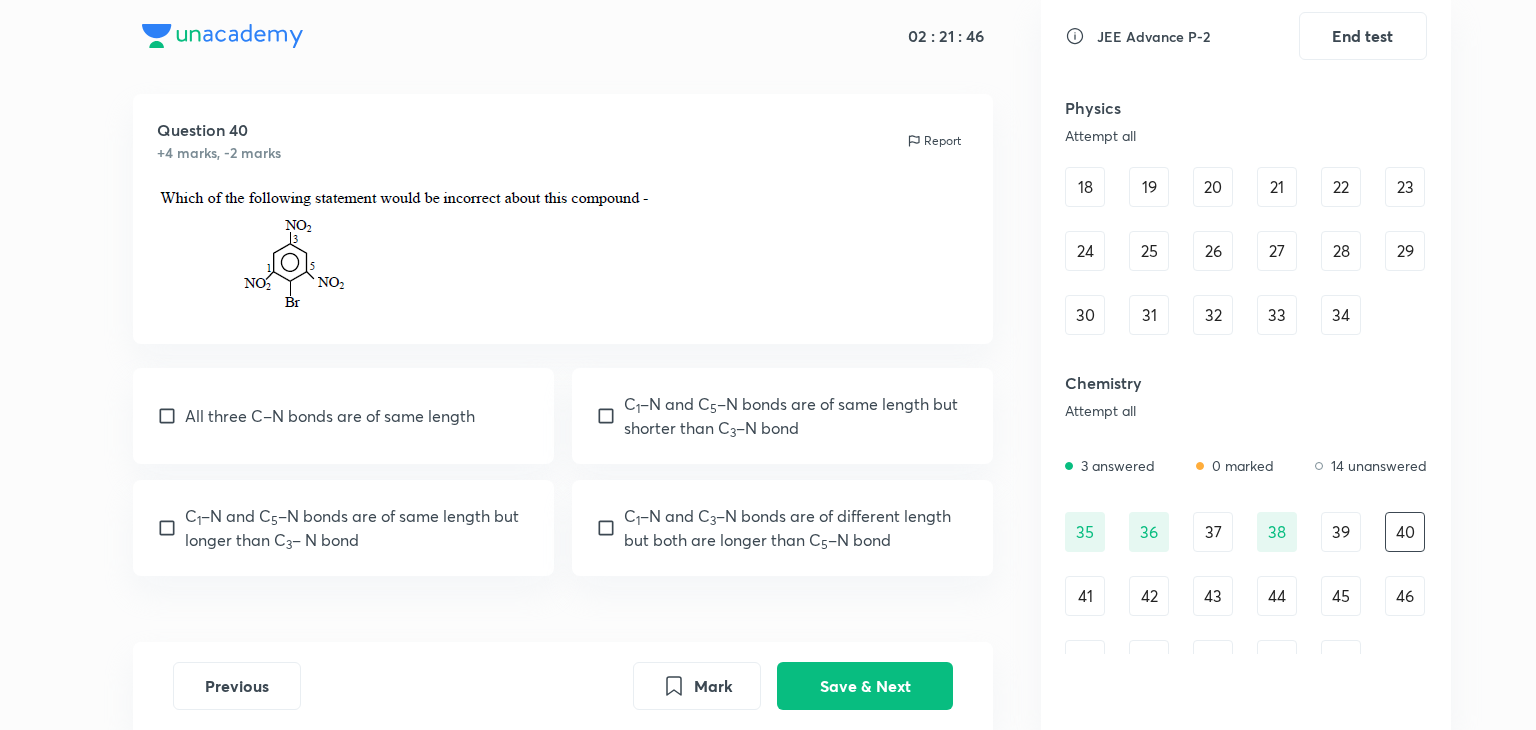 click on "C 1 –N and C 5 –N bonds are of same length but shorter than C 3 –N bond" at bounding box center [783, 416] 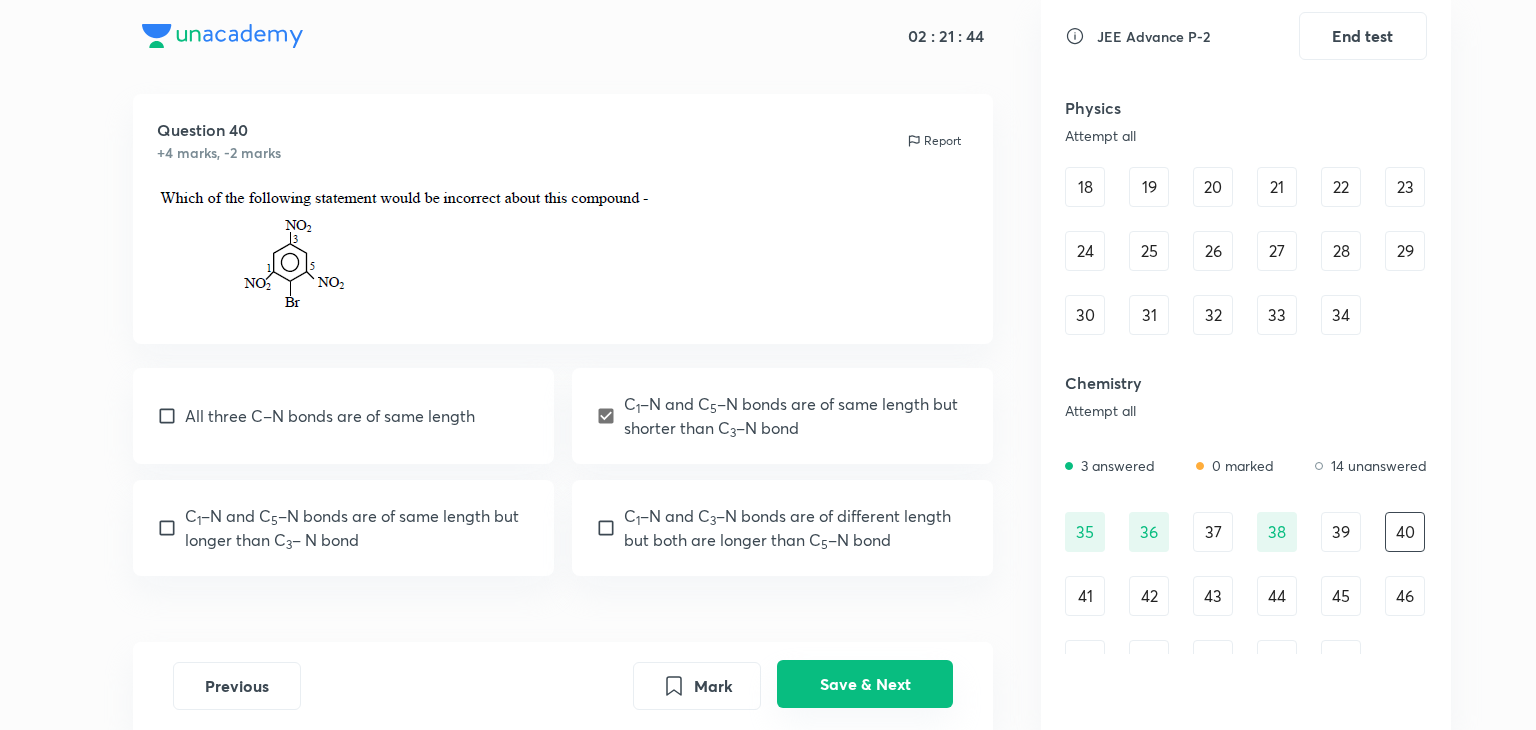 click on "Save & Next" at bounding box center [865, 684] 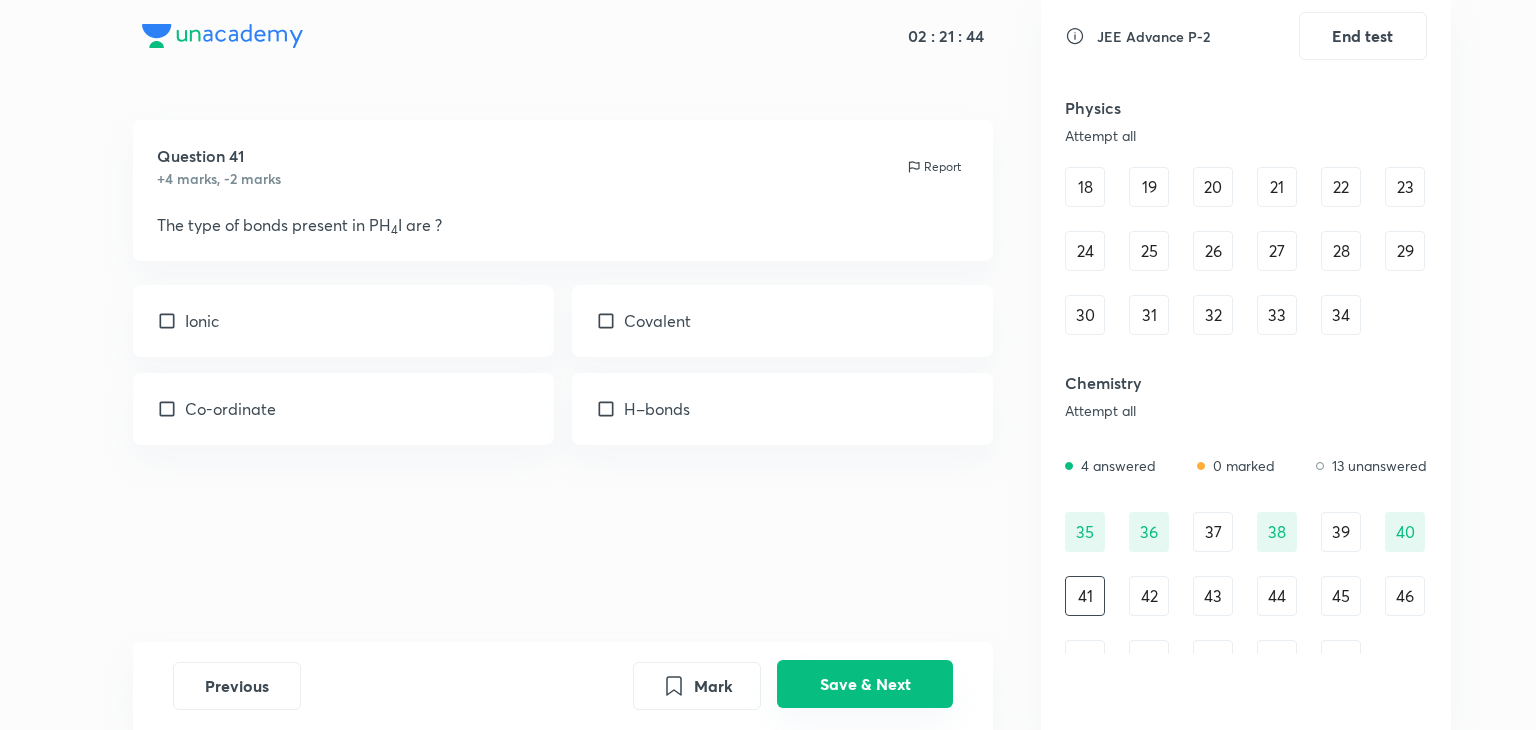 scroll, scrollTop: 0, scrollLeft: 0, axis: both 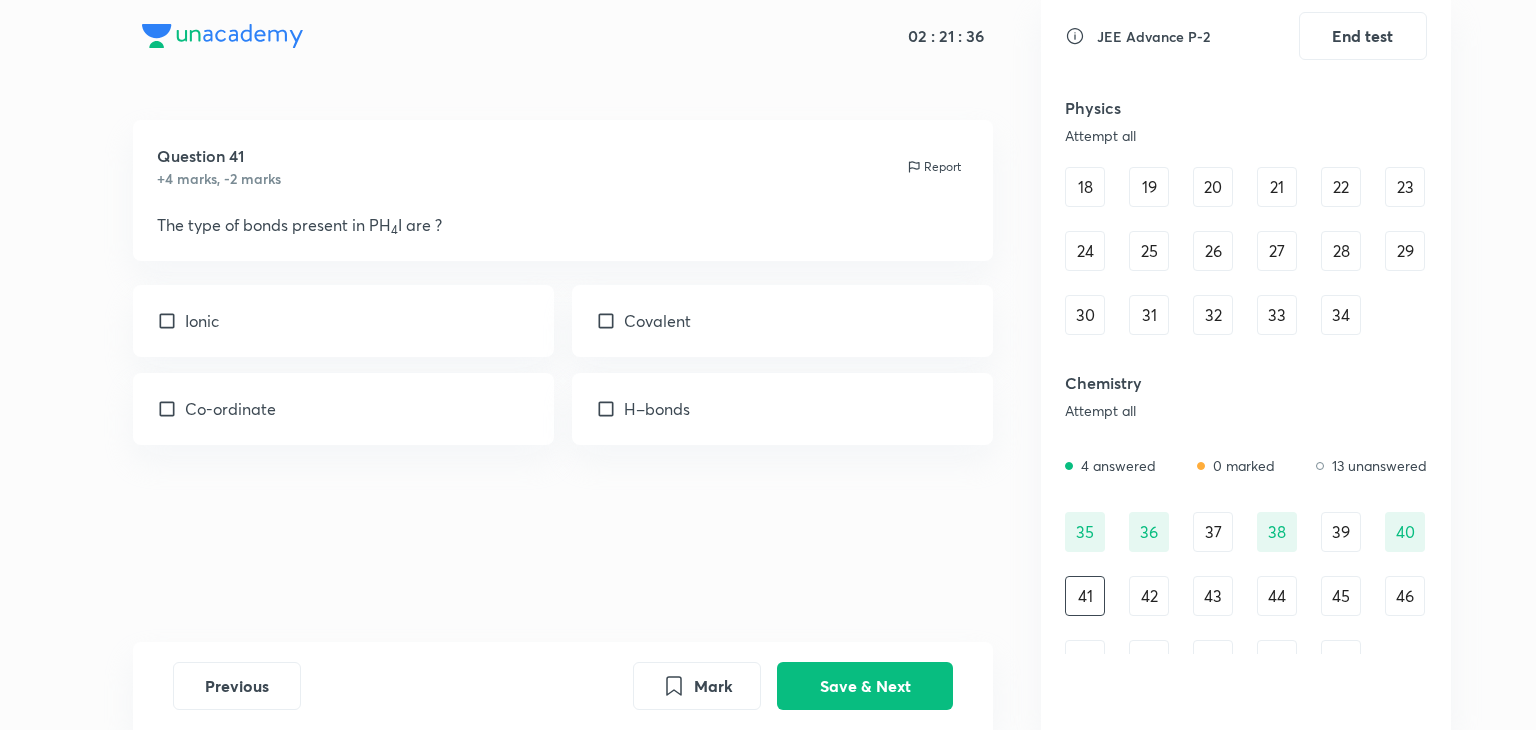 click at bounding box center (171, 321) 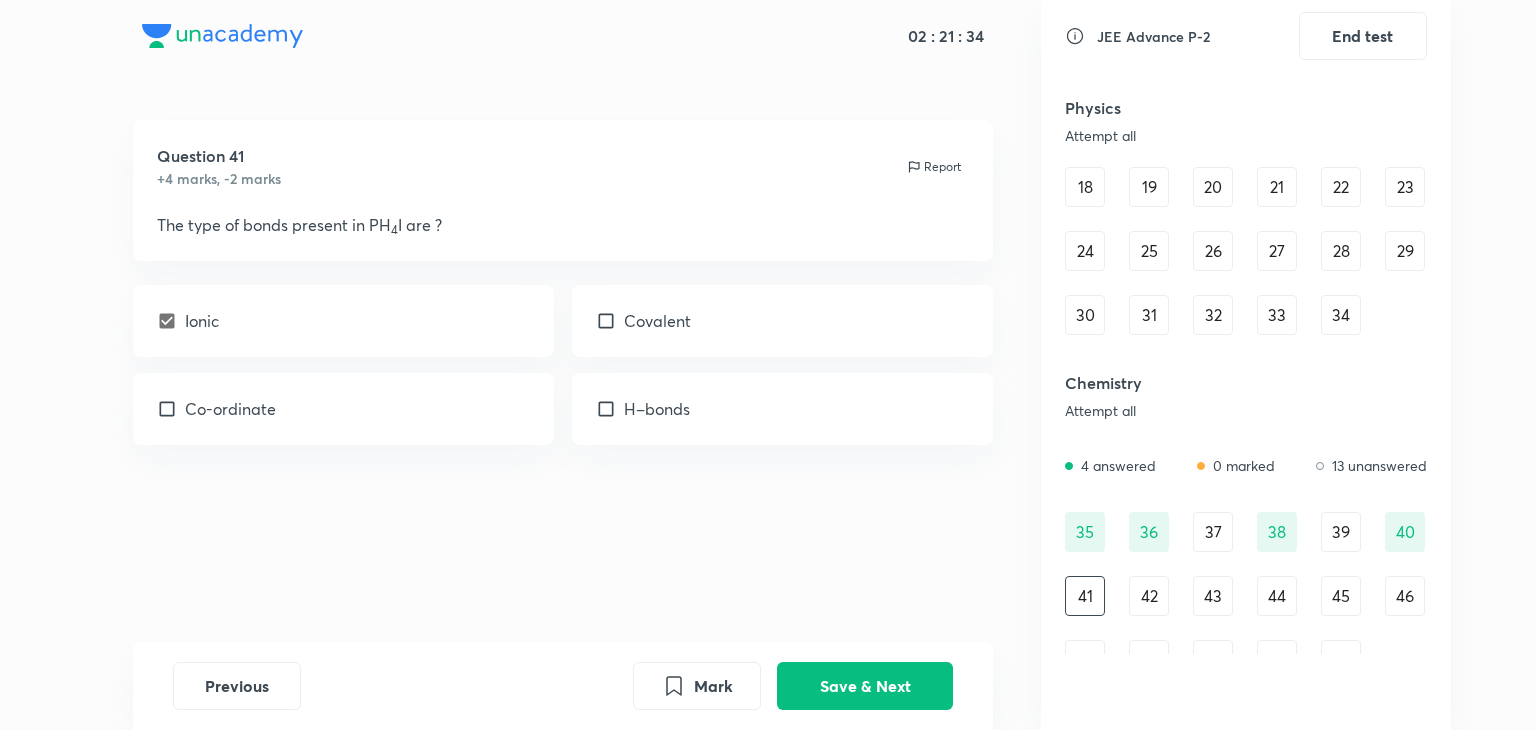 click at bounding box center (610, 321) 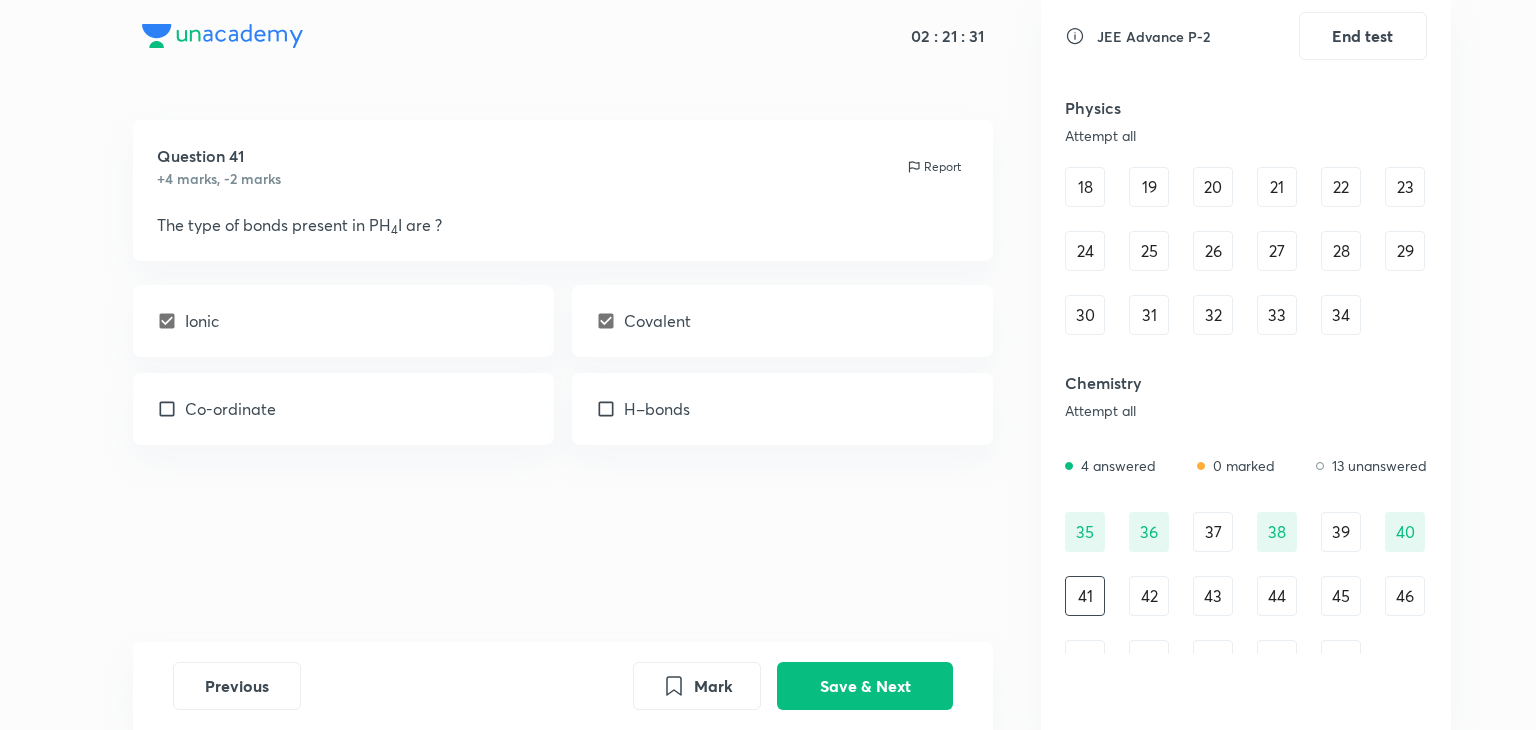 click at bounding box center [610, 321] 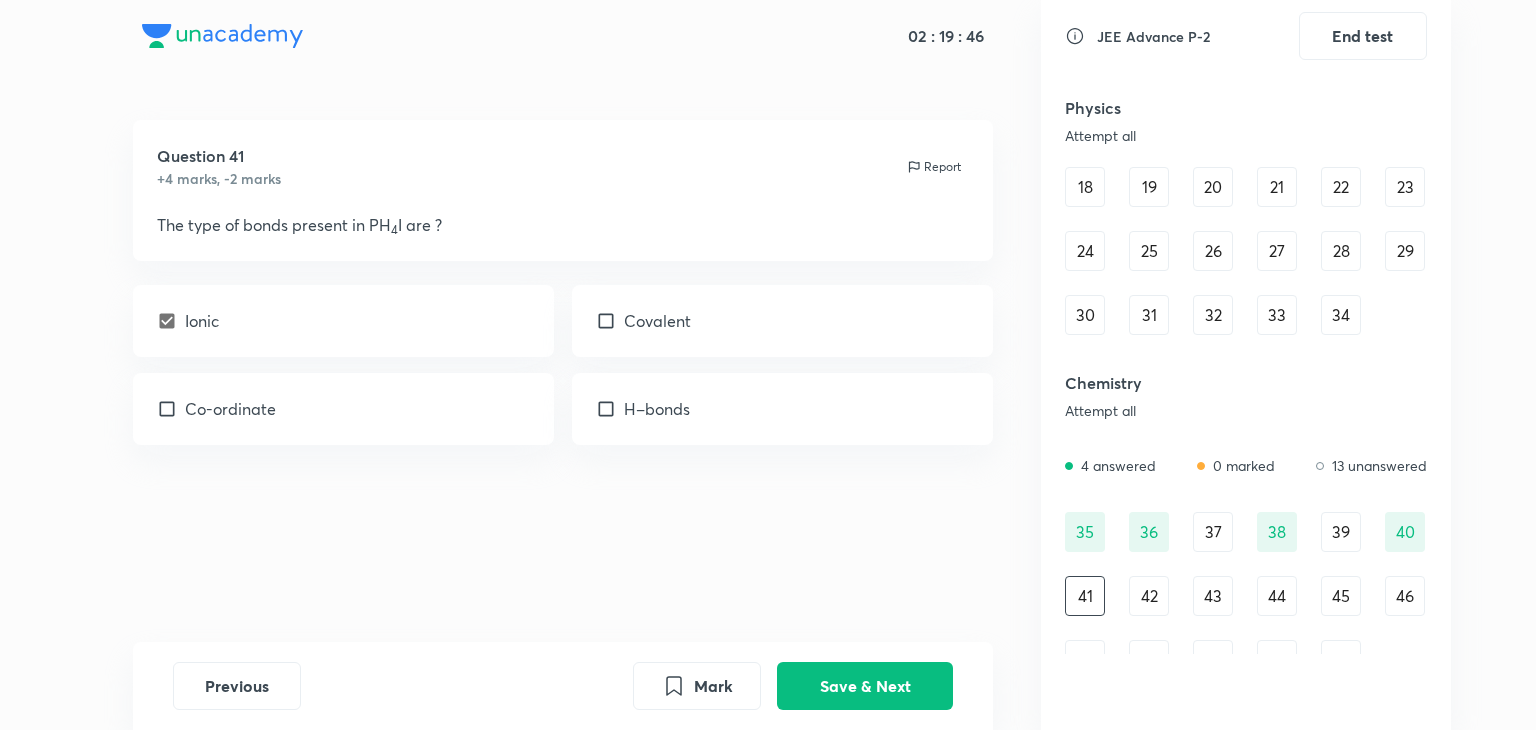 click at bounding box center (610, 321) 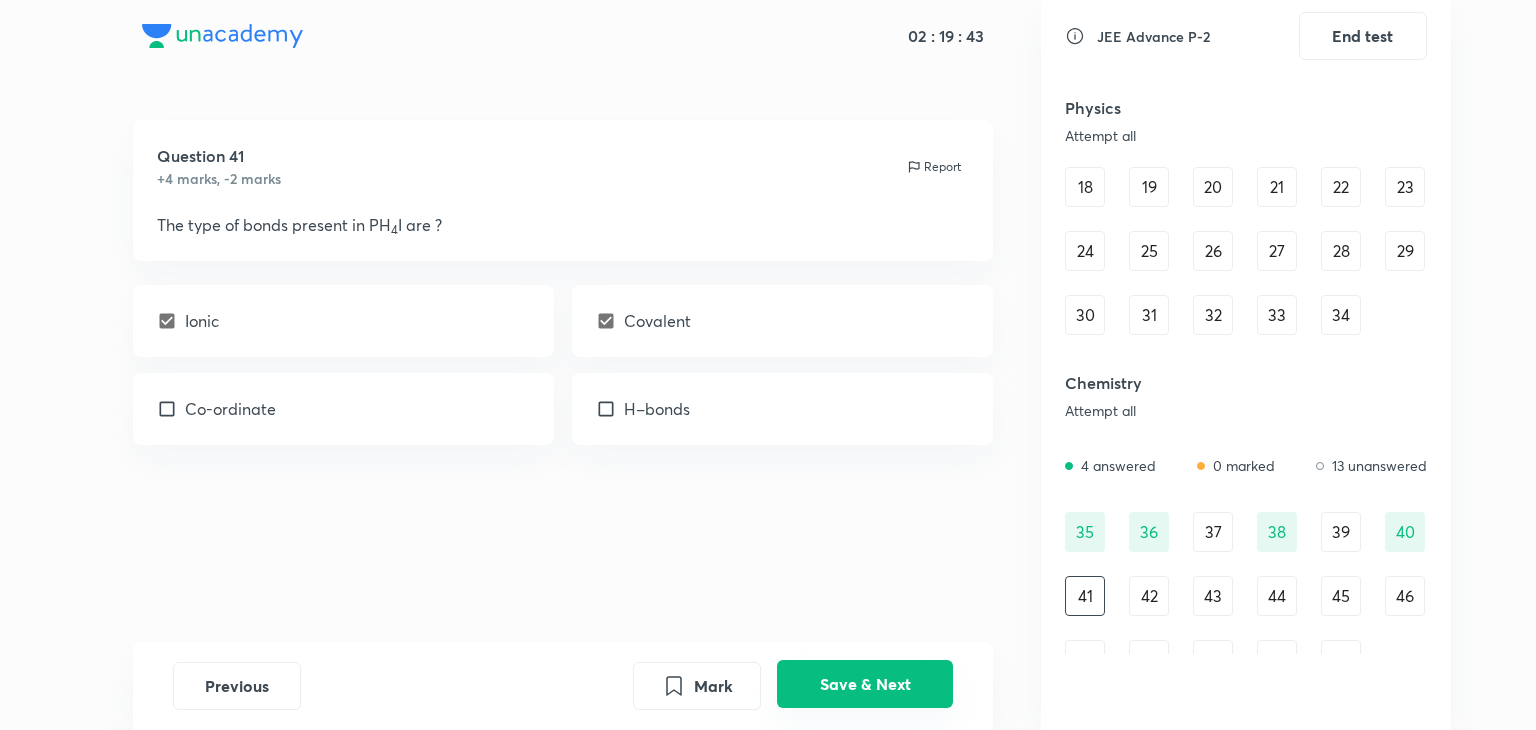 click on "Save & Next" at bounding box center (865, 684) 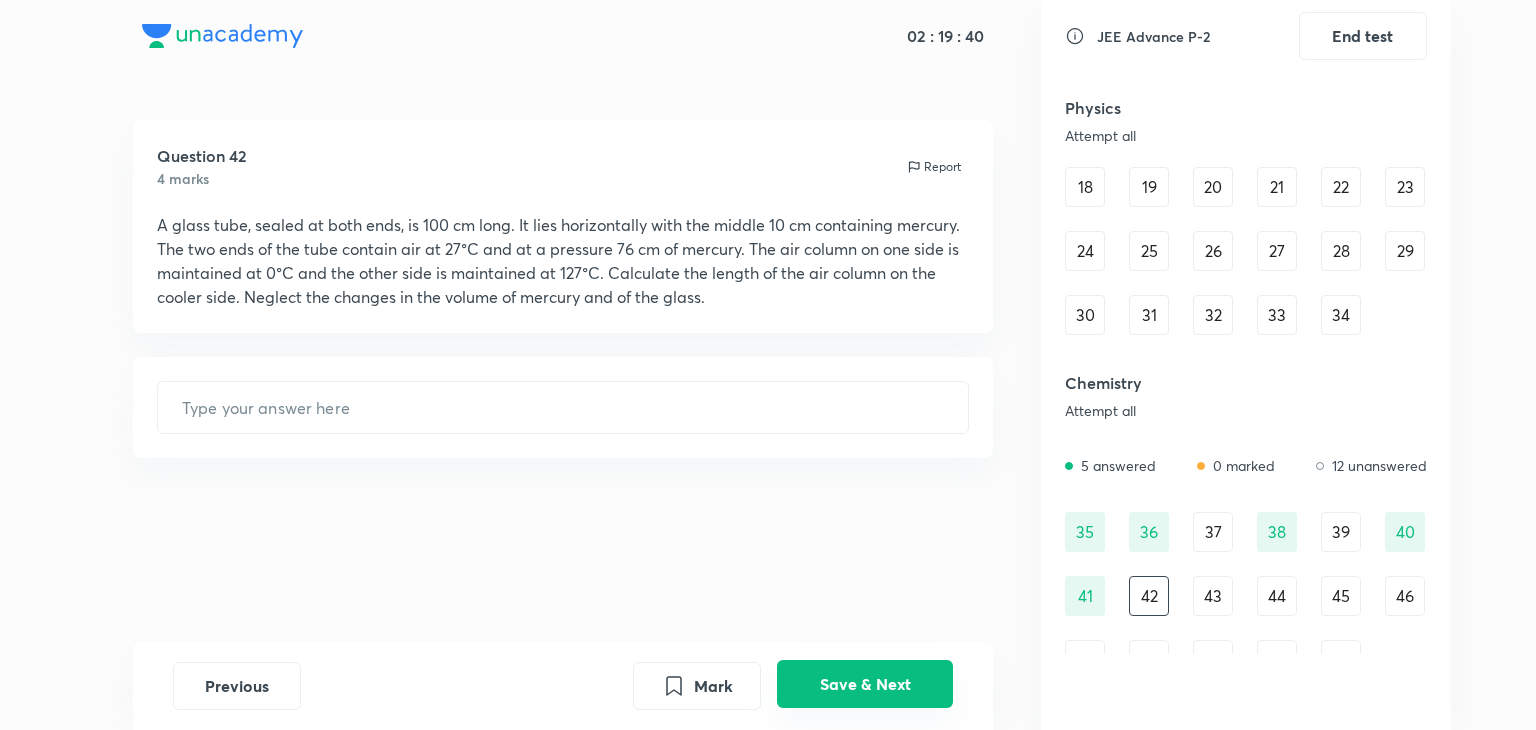 click on "Save & Next" at bounding box center [865, 684] 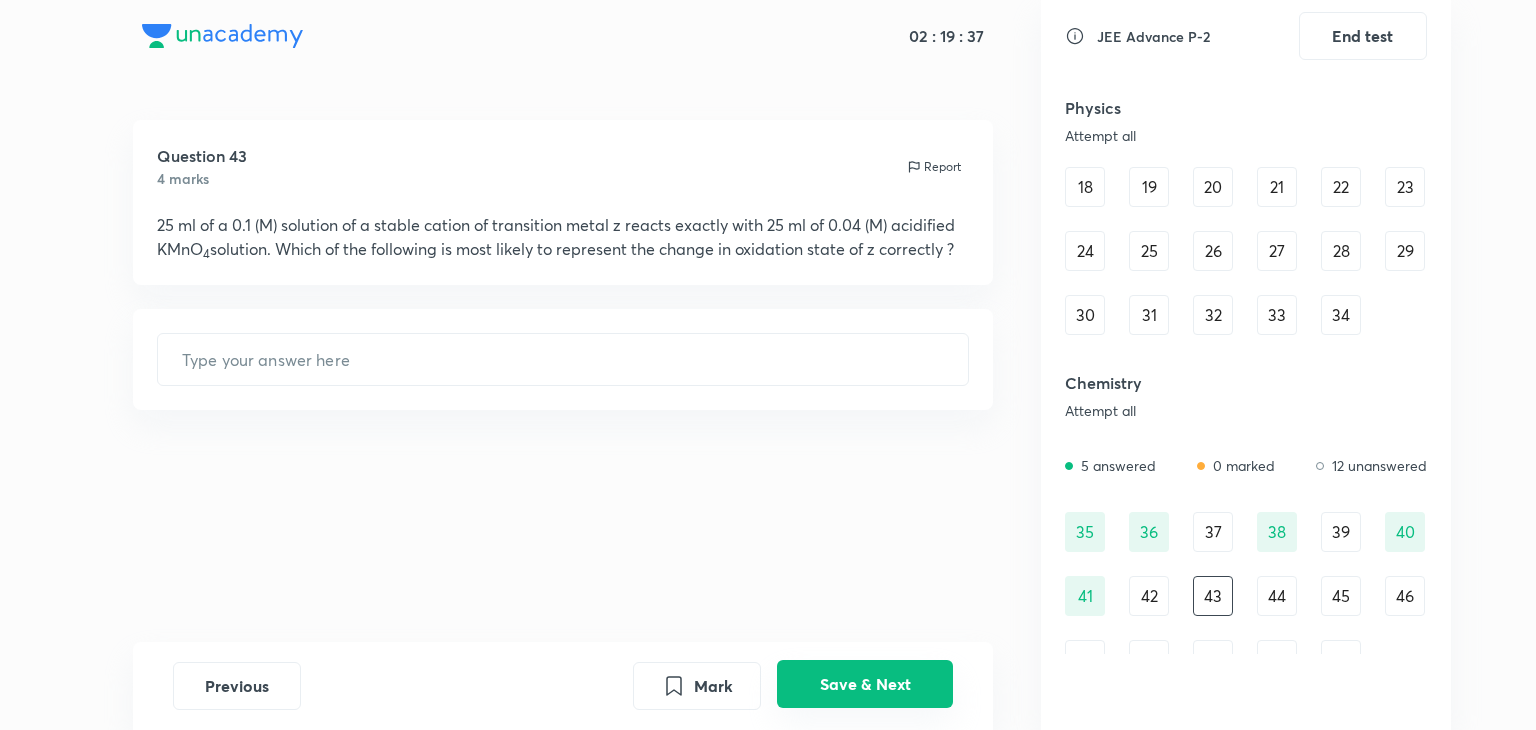 click on "Save & Next" at bounding box center (865, 684) 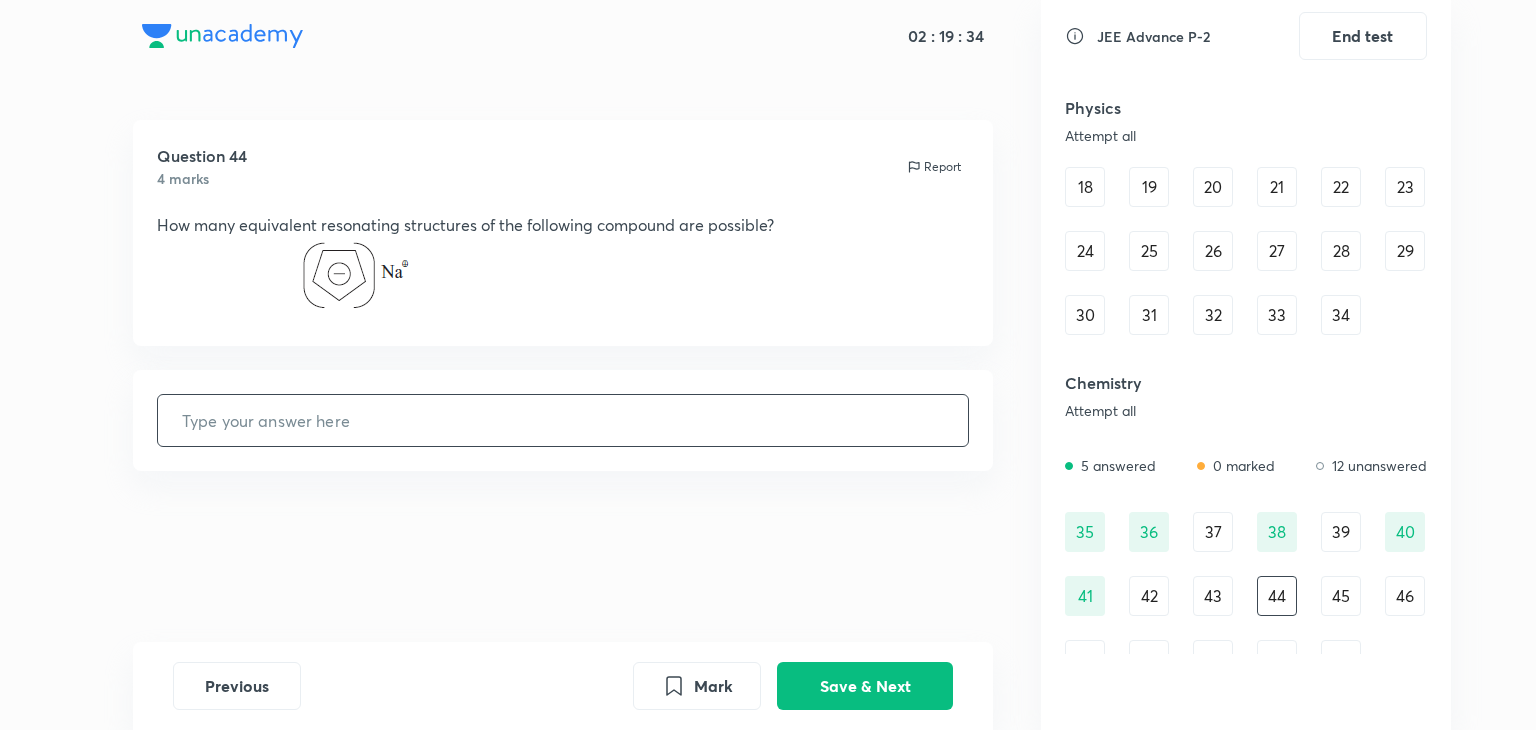 click at bounding box center (563, 420) 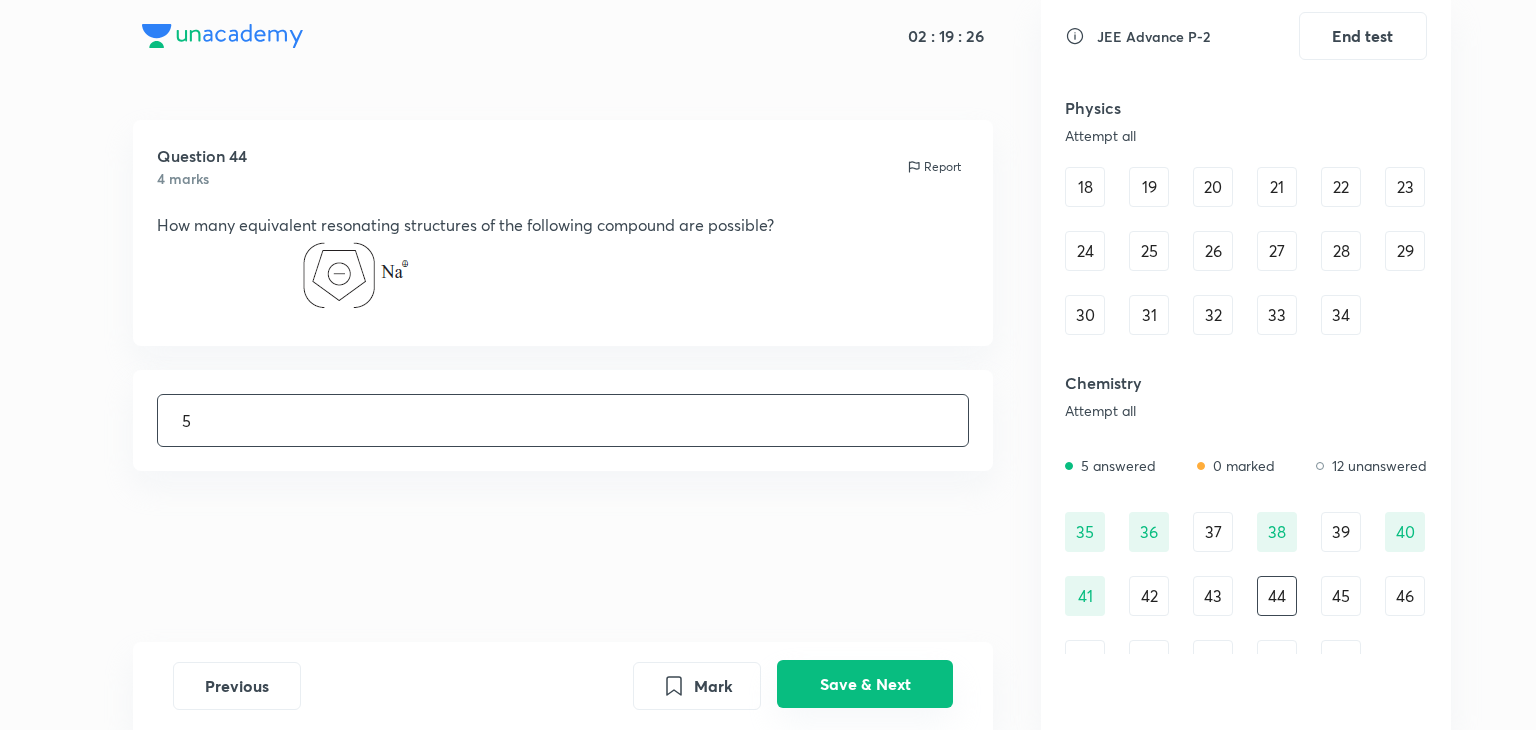 type on "5" 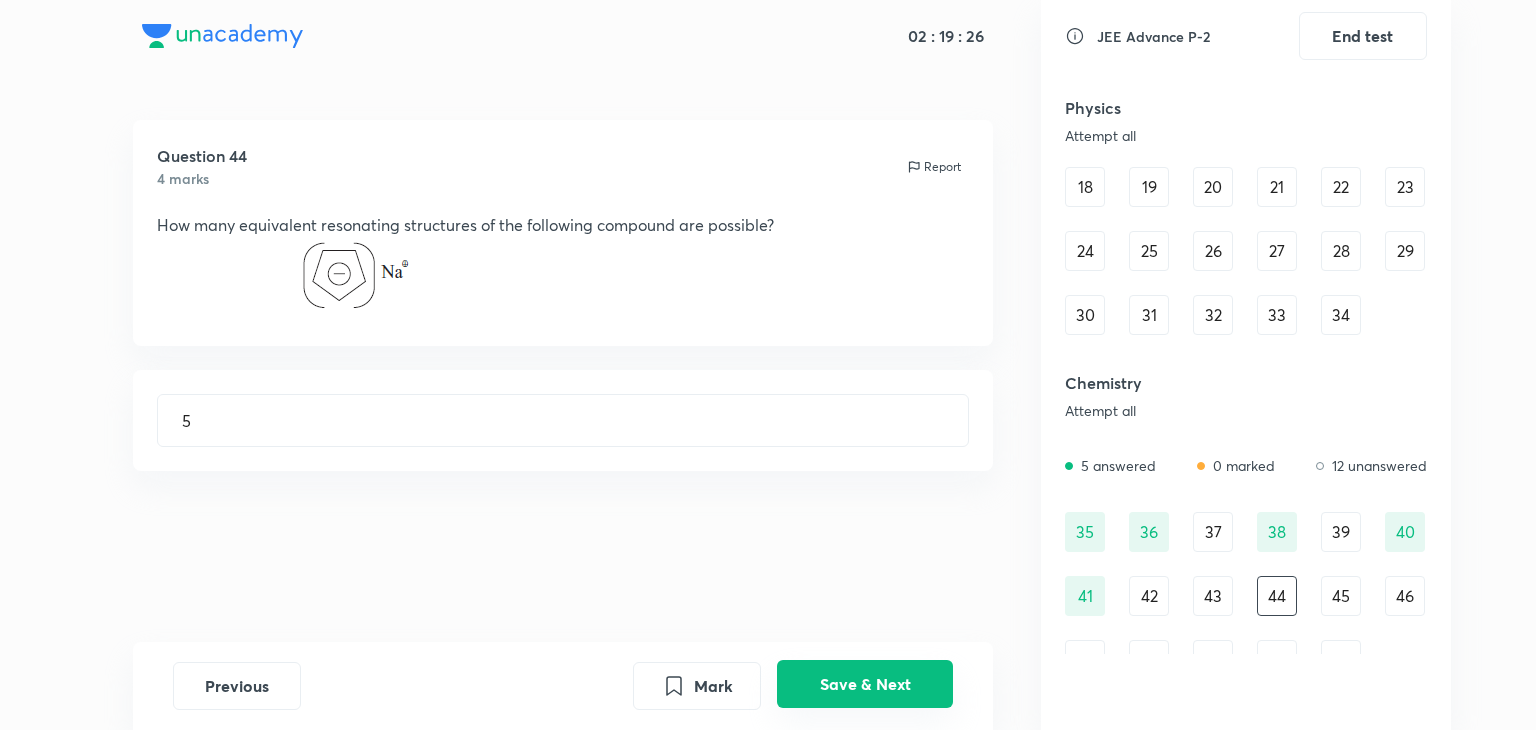 click on "Save & Next" at bounding box center [865, 684] 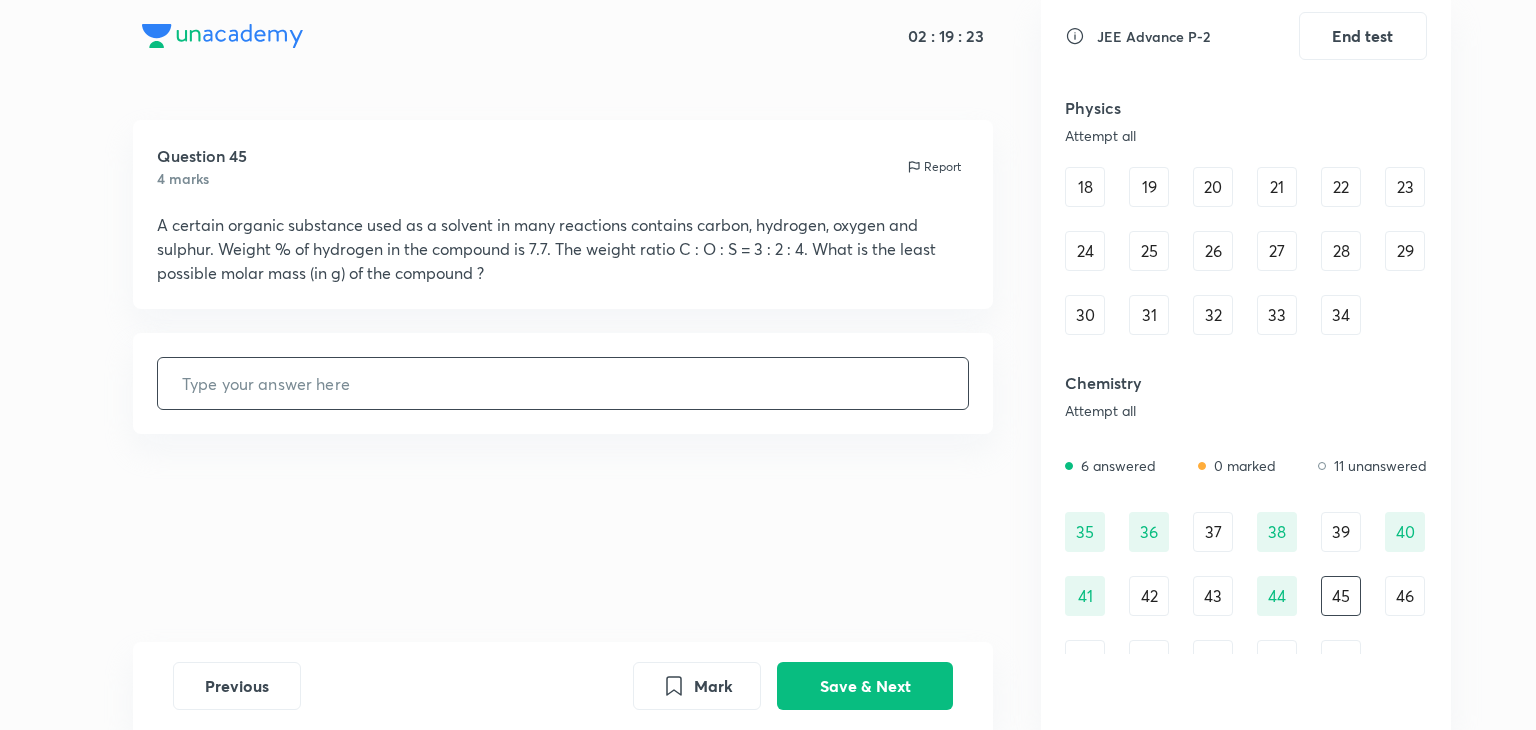 click at bounding box center [563, 383] 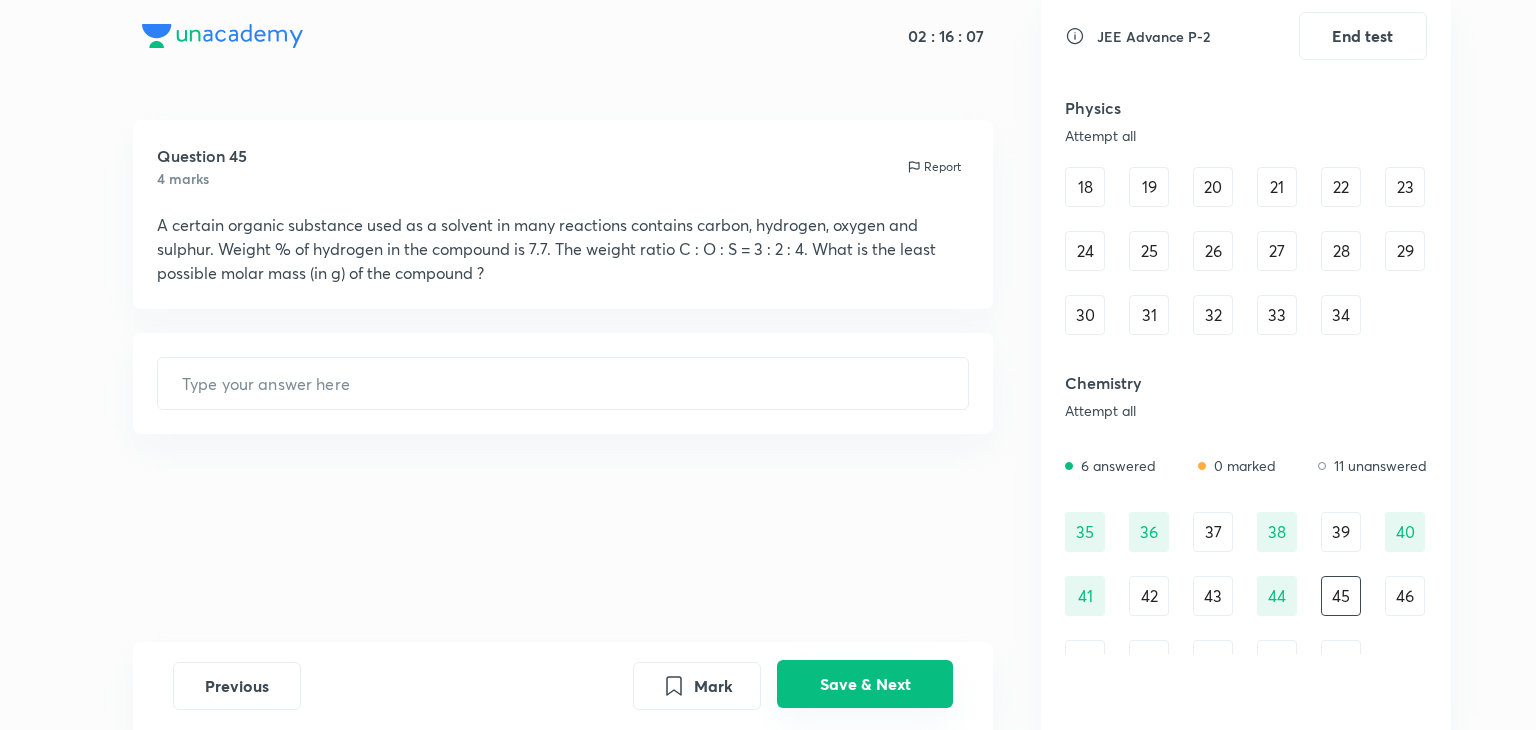 click on "Save & Next" at bounding box center (865, 684) 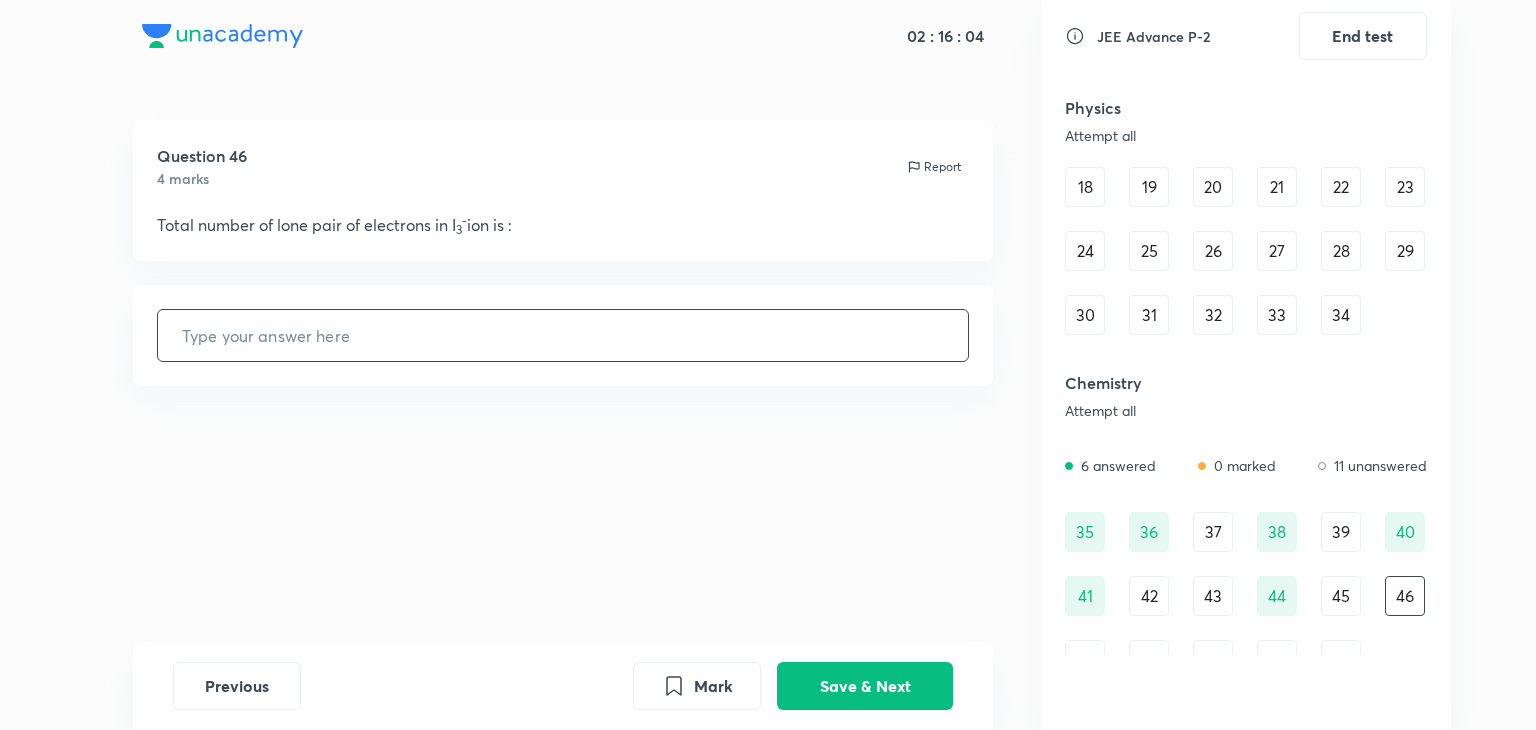click at bounding box center [563, 335] 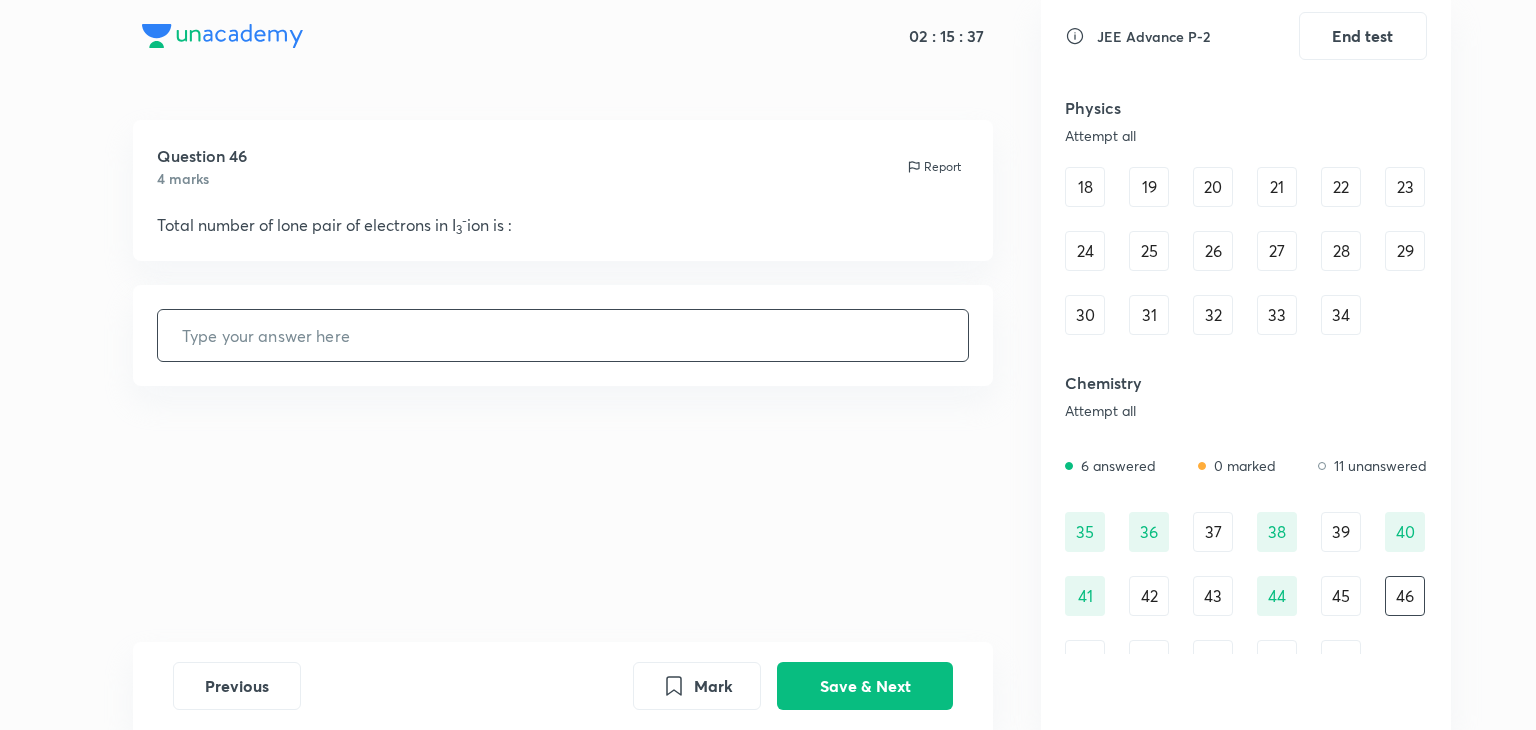 click at bounding box center (563, 335) 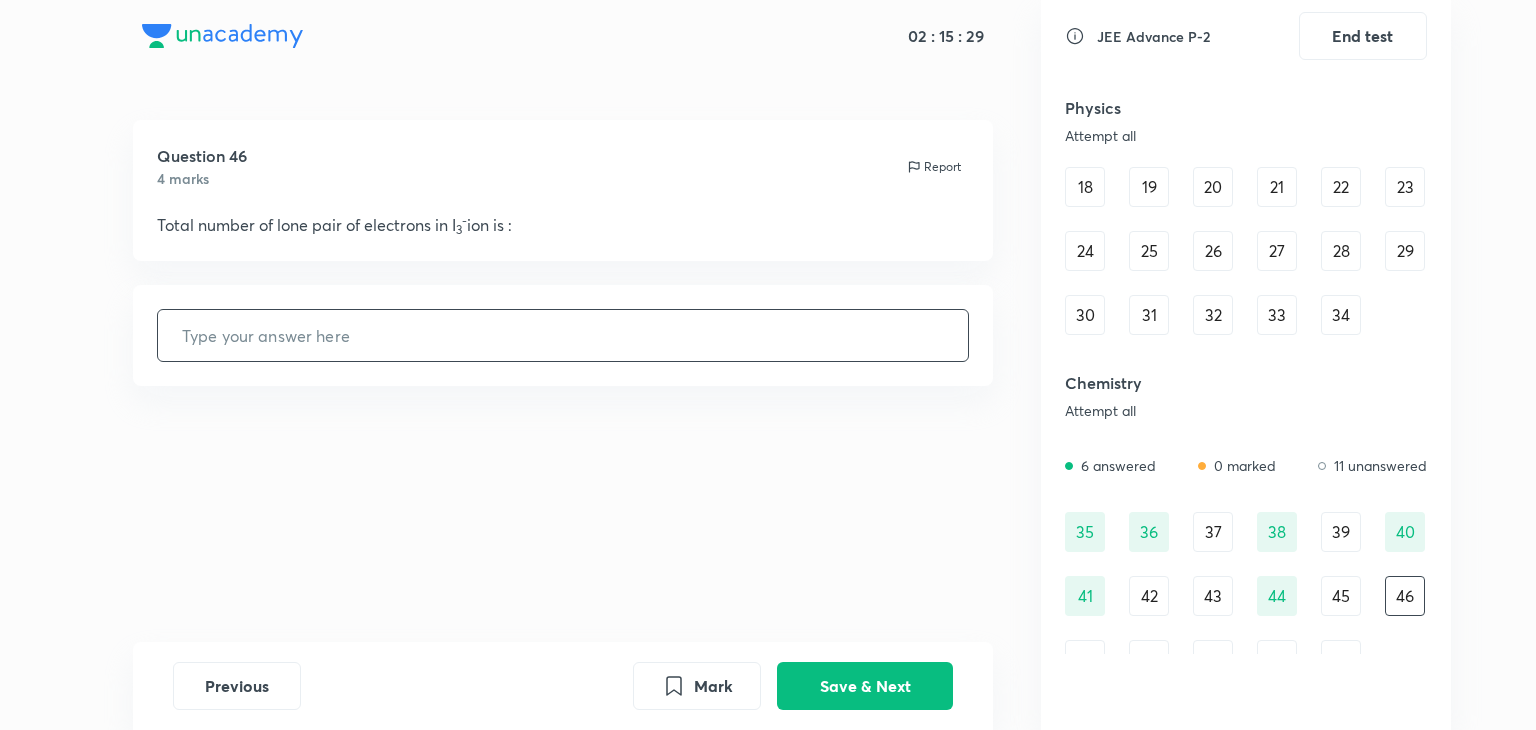 scroll, scrollTop: 465, scrollLeft: 0, axis: vertical 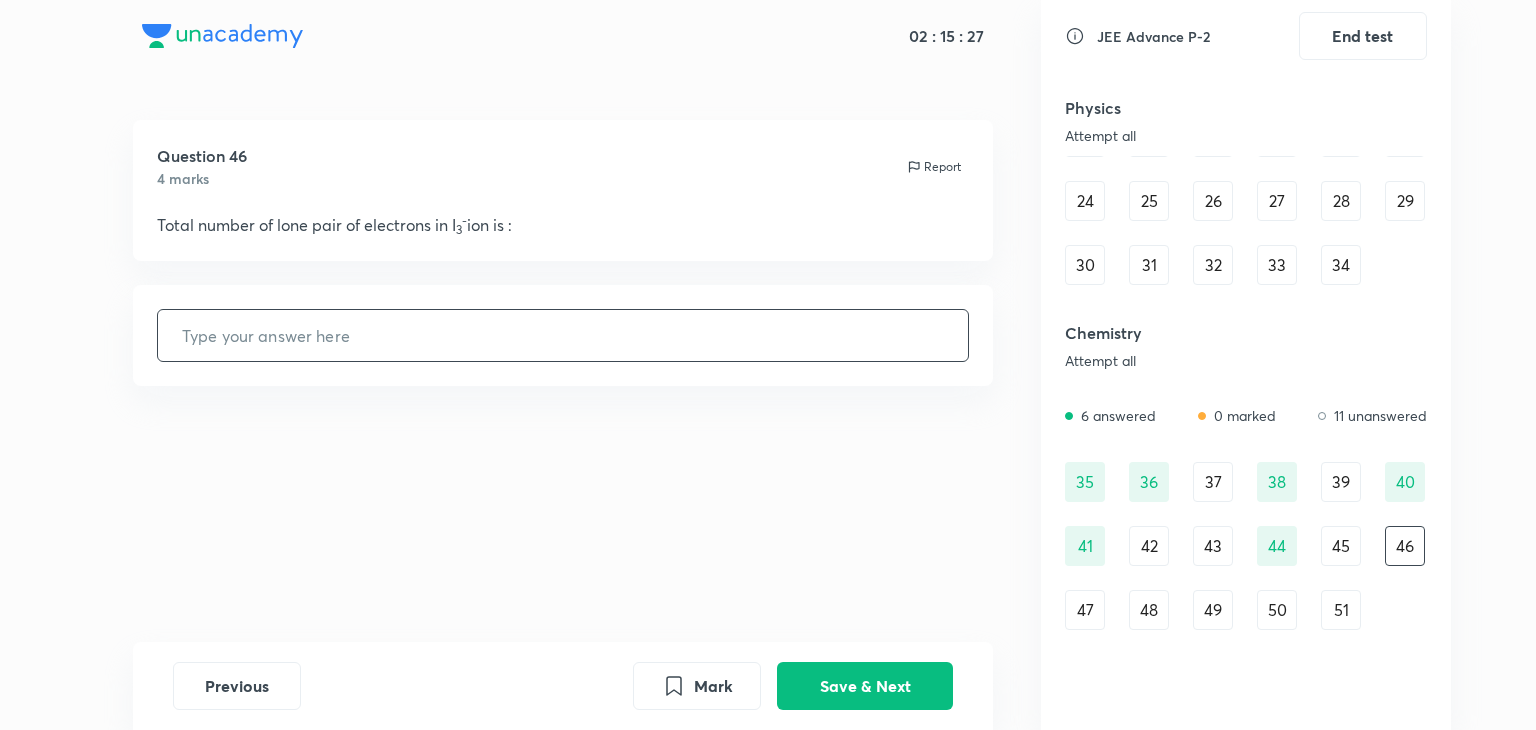 click at bounding box center (563, 335) 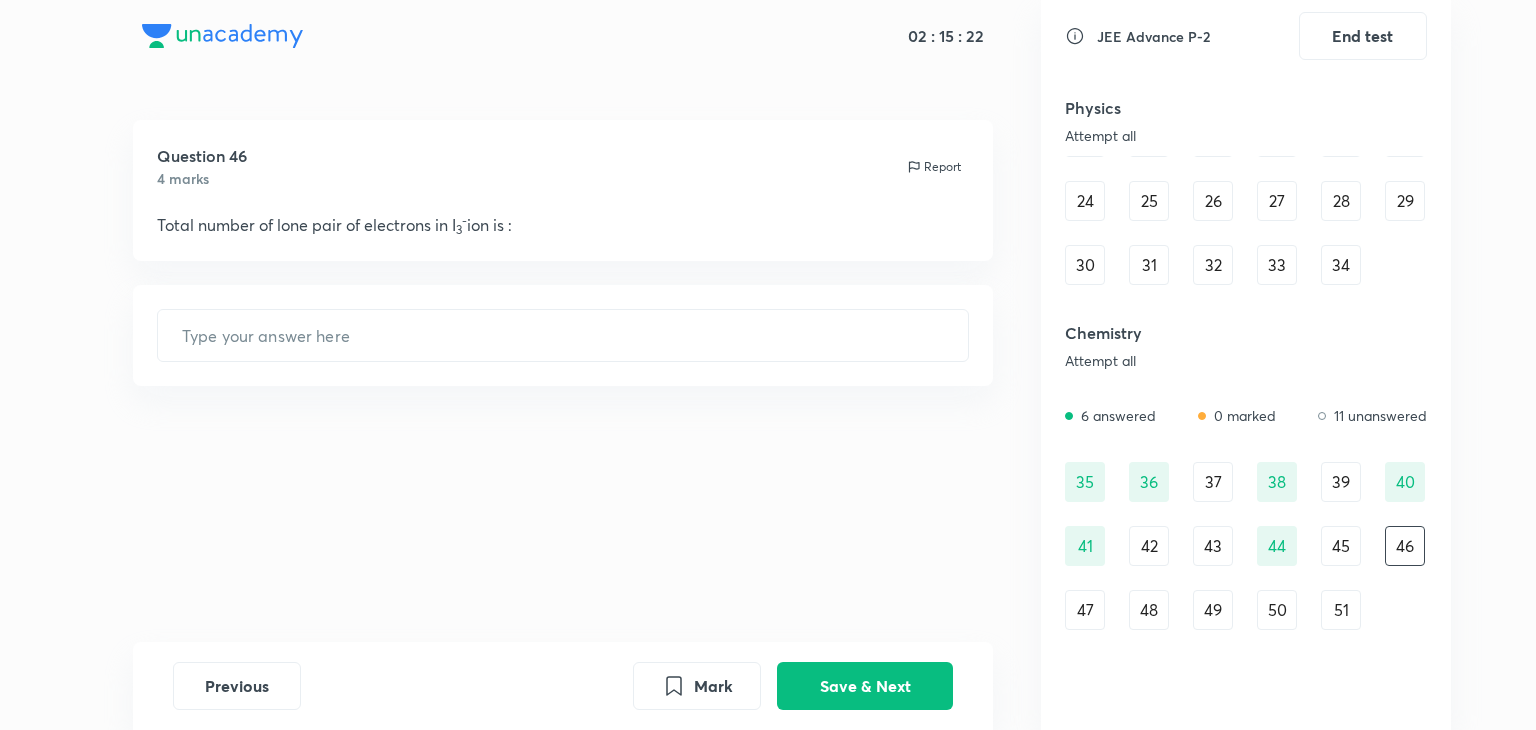 click on "Question 46 4 marks Report Total number of lone pair of electrons in I 3 -  ion is : ​" at bounding box center [563, 381] 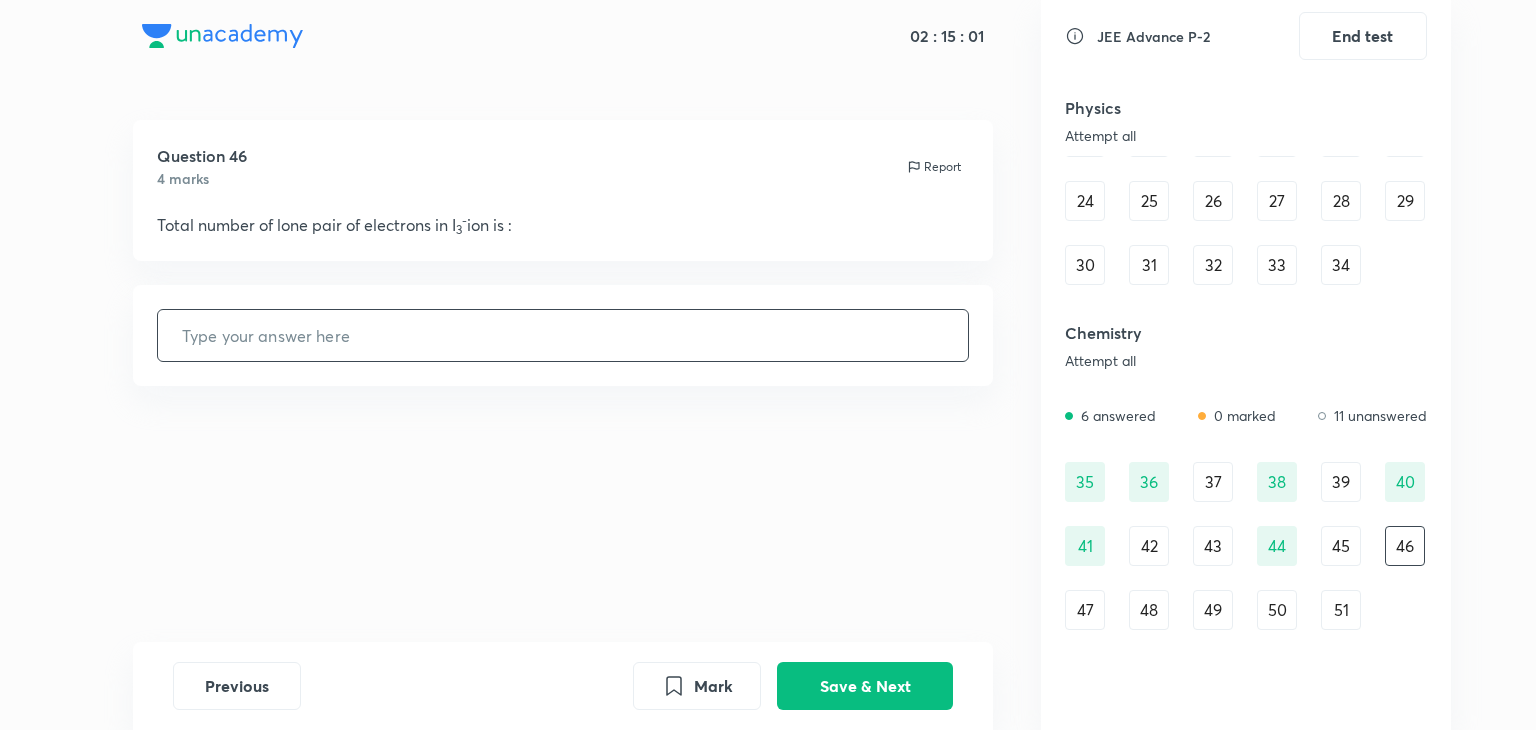 click at bounding box center [563, 335] 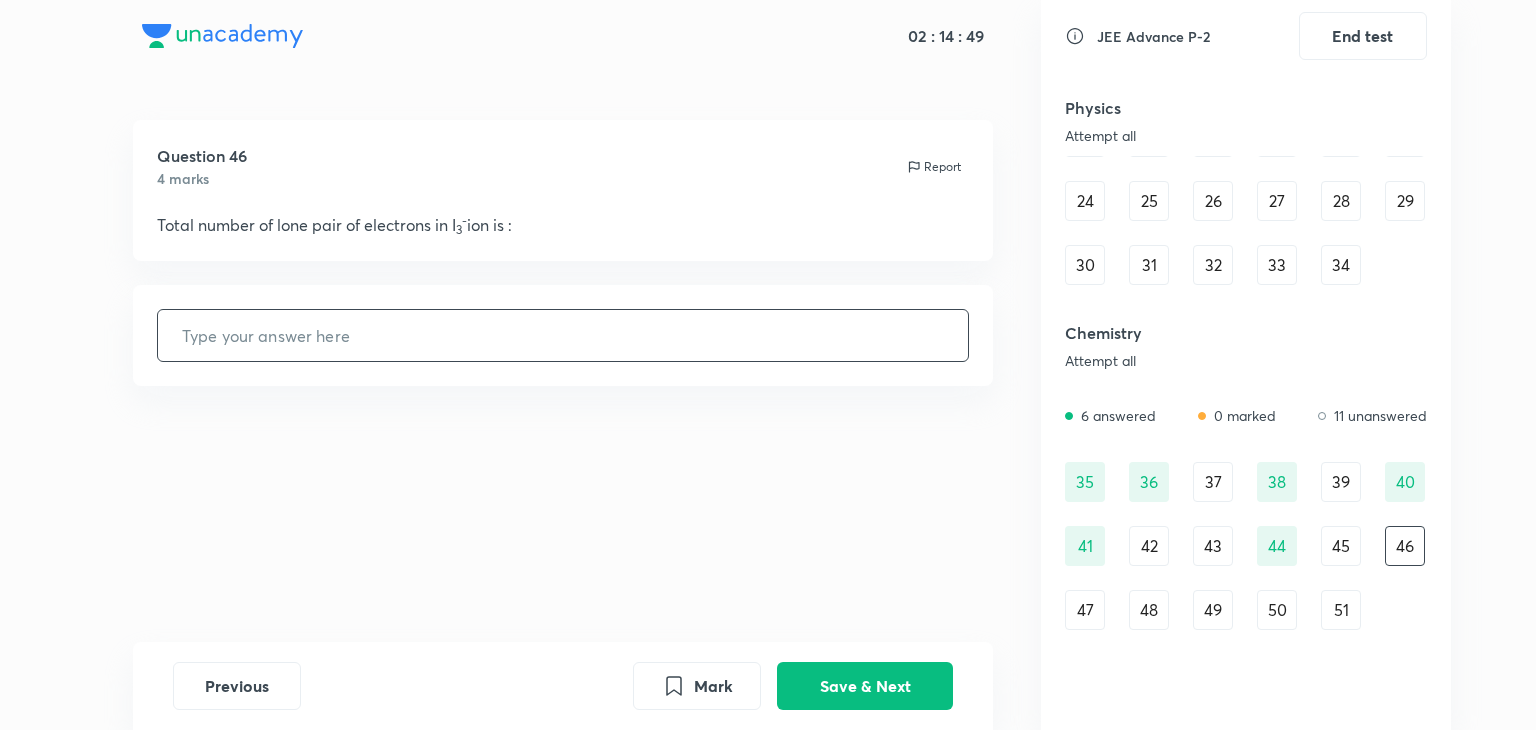 click at bounding box center (563, 335) 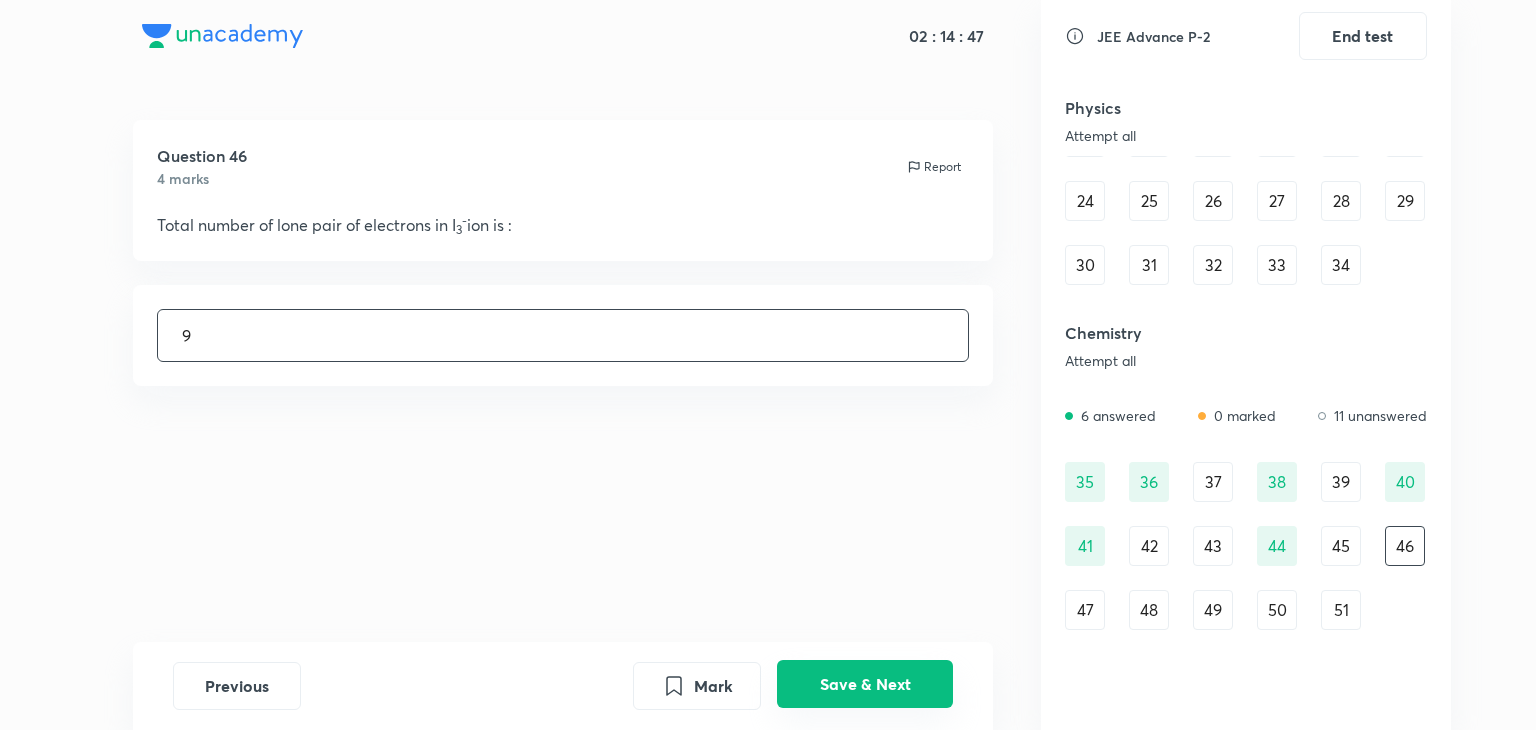 type on "9" 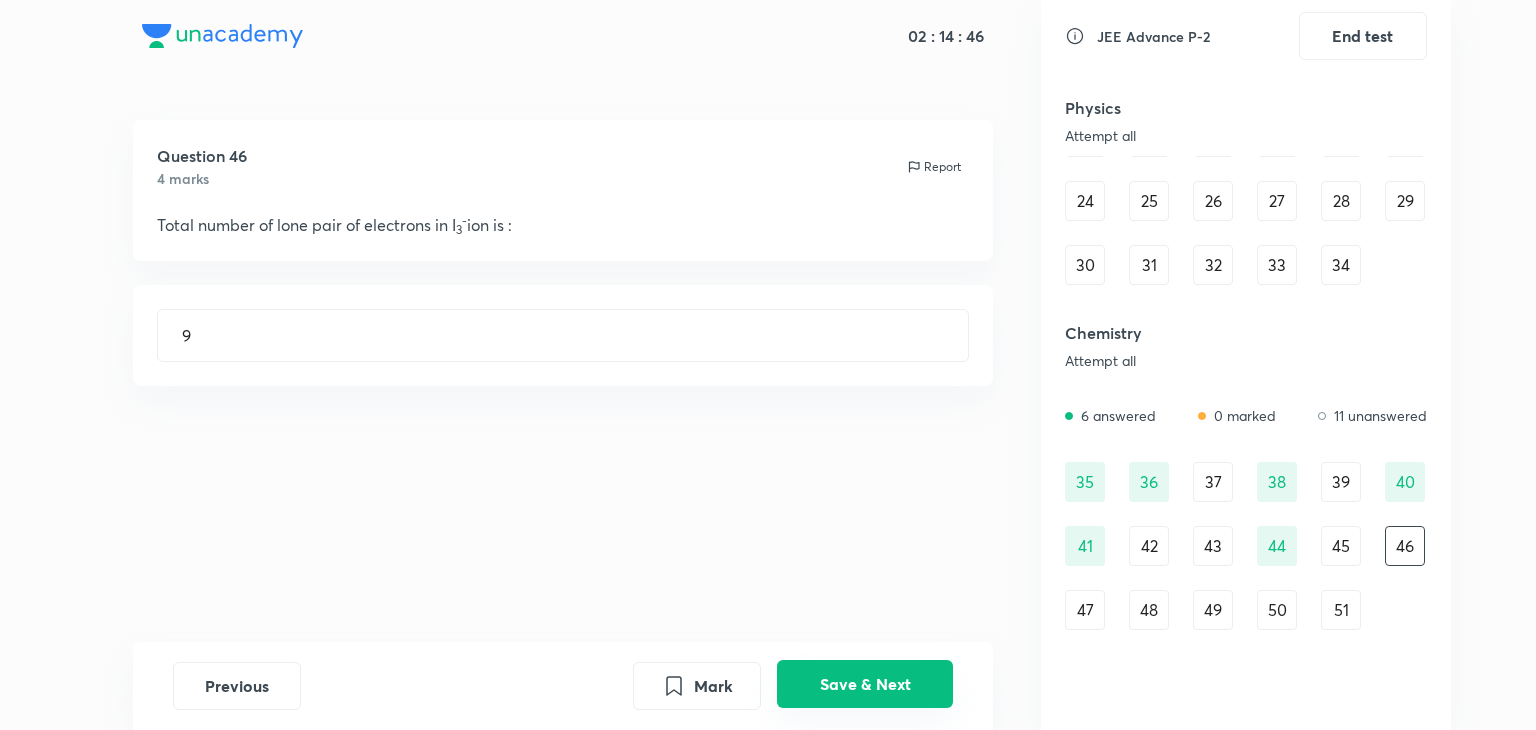 click on "Save & Next" at bounding box center (865, 684) 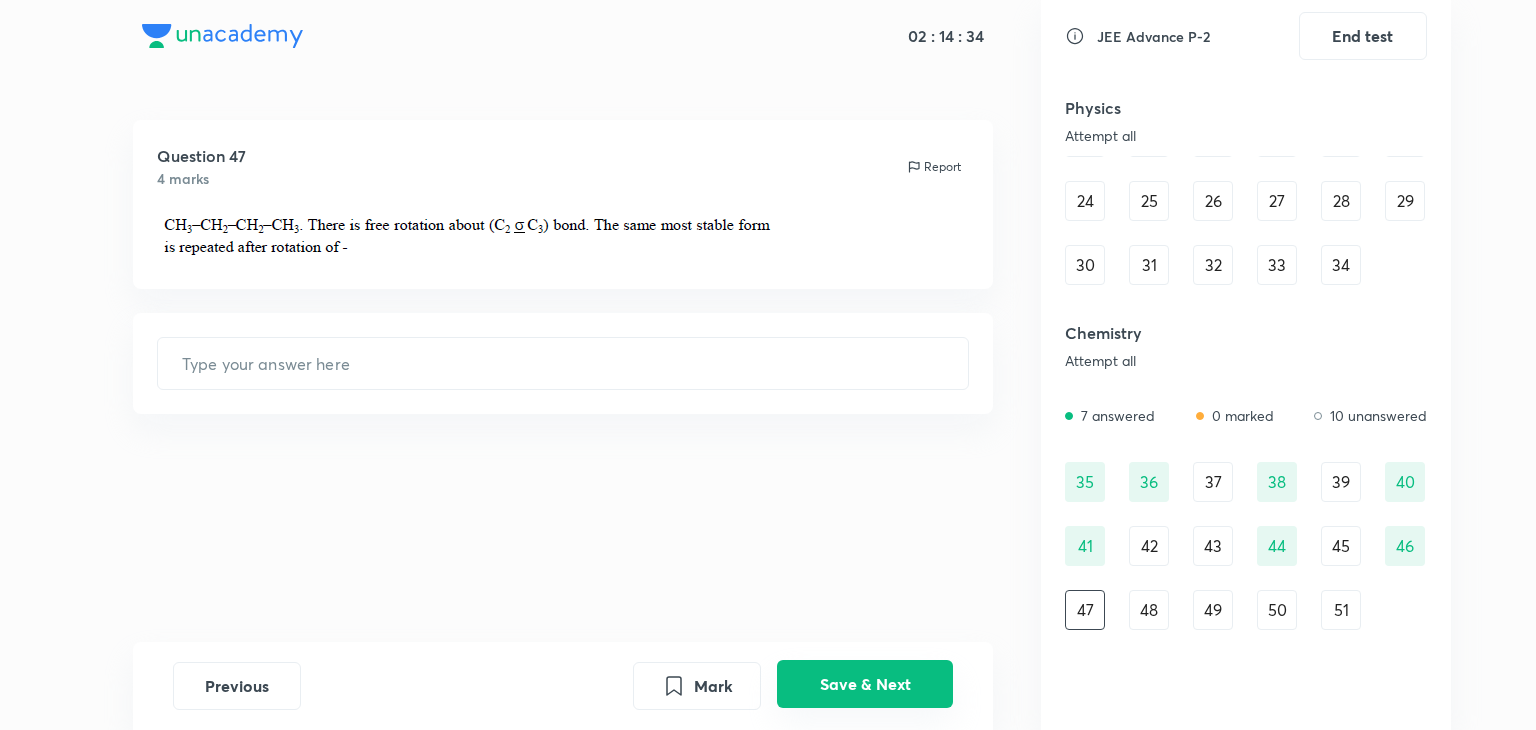 click on "Save & Next" at bounding box center [865, 684] 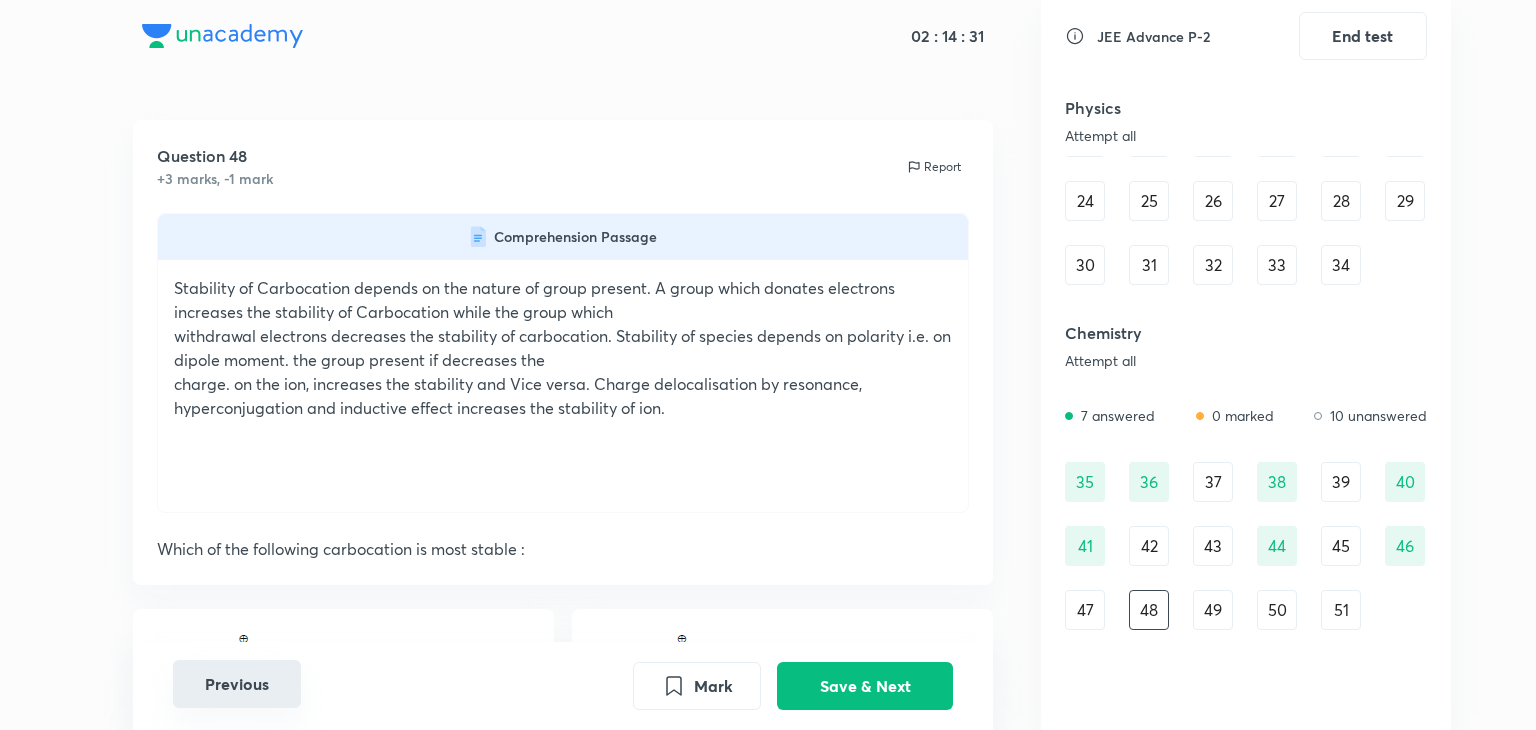 click on "Previous" at bounding box center [237, 684] 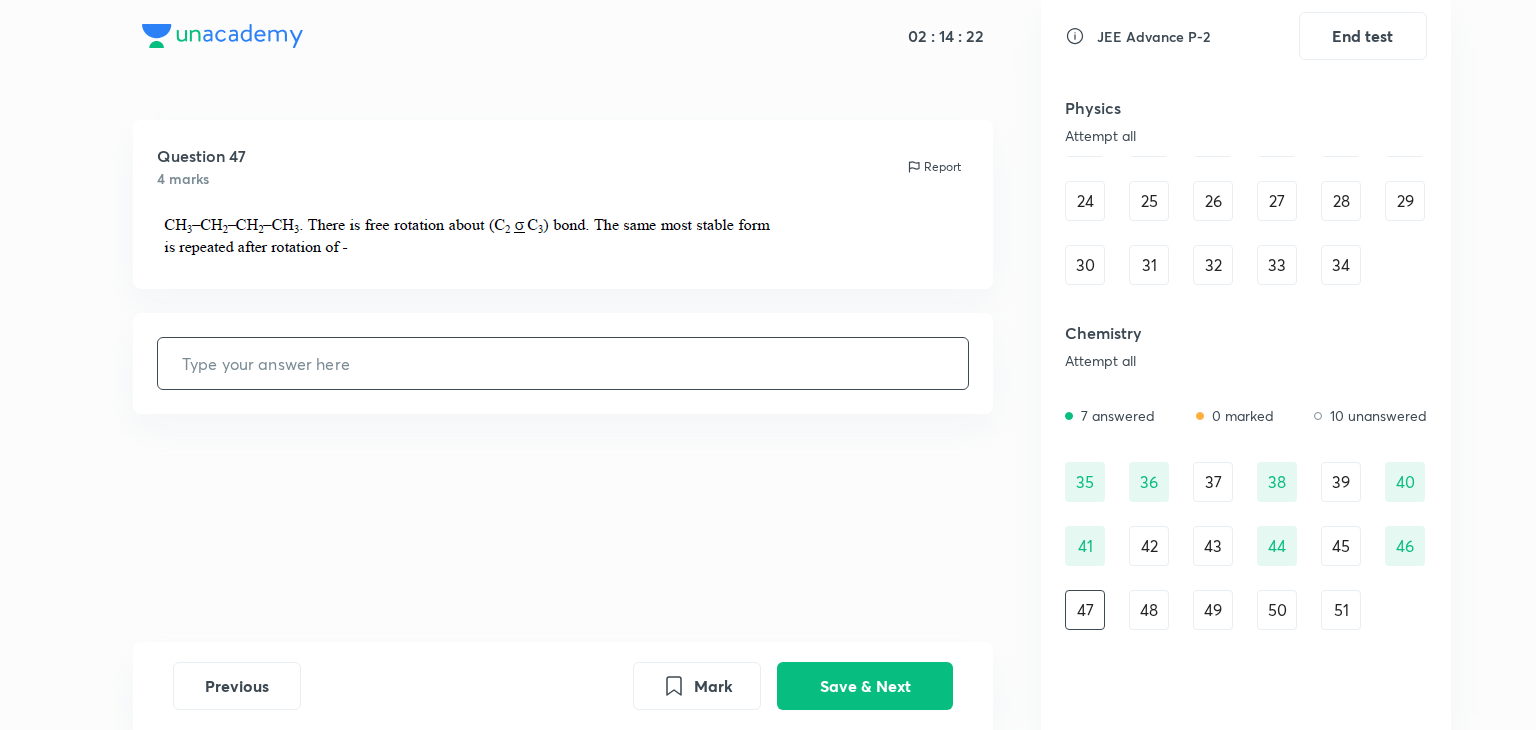 click at bounding box center [563, 363] 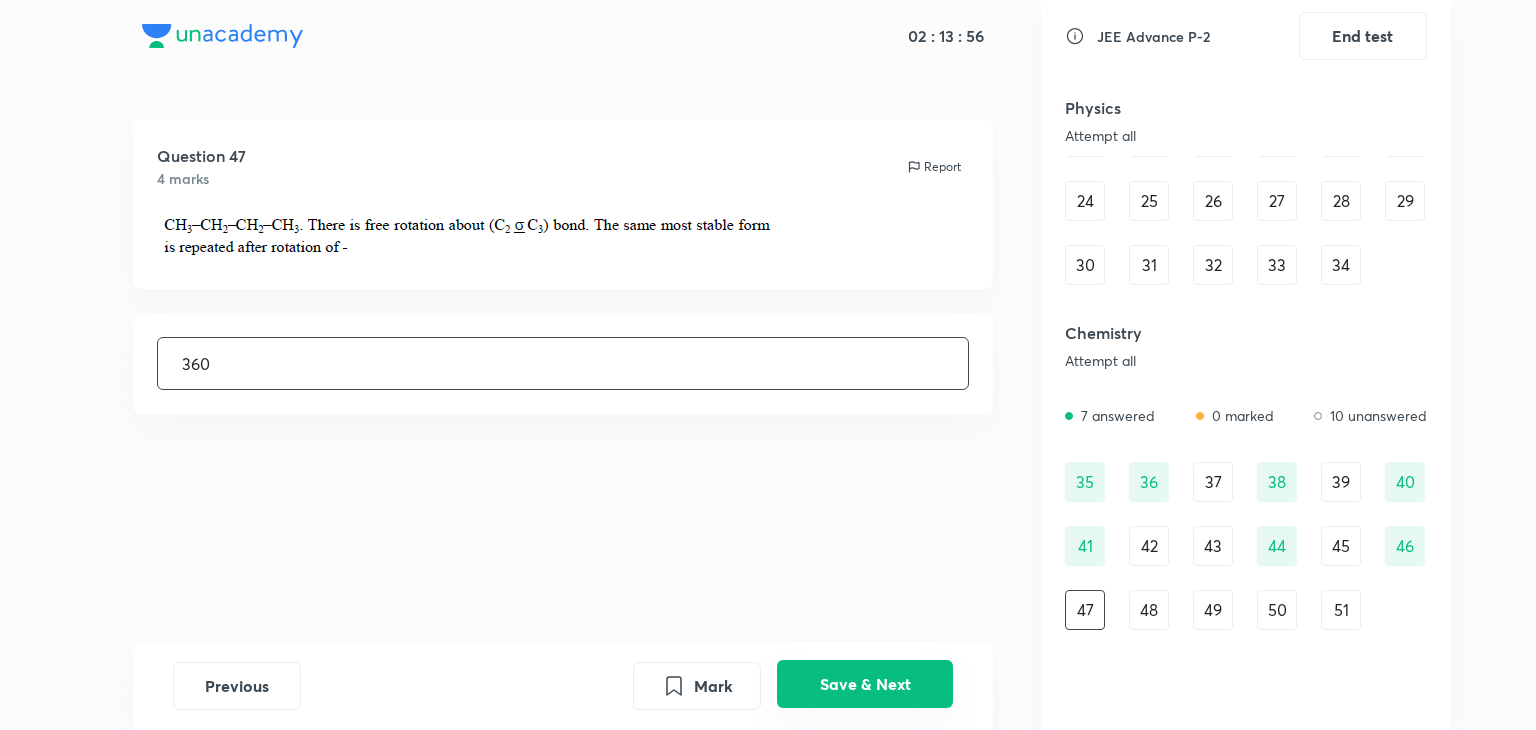 type on "360" 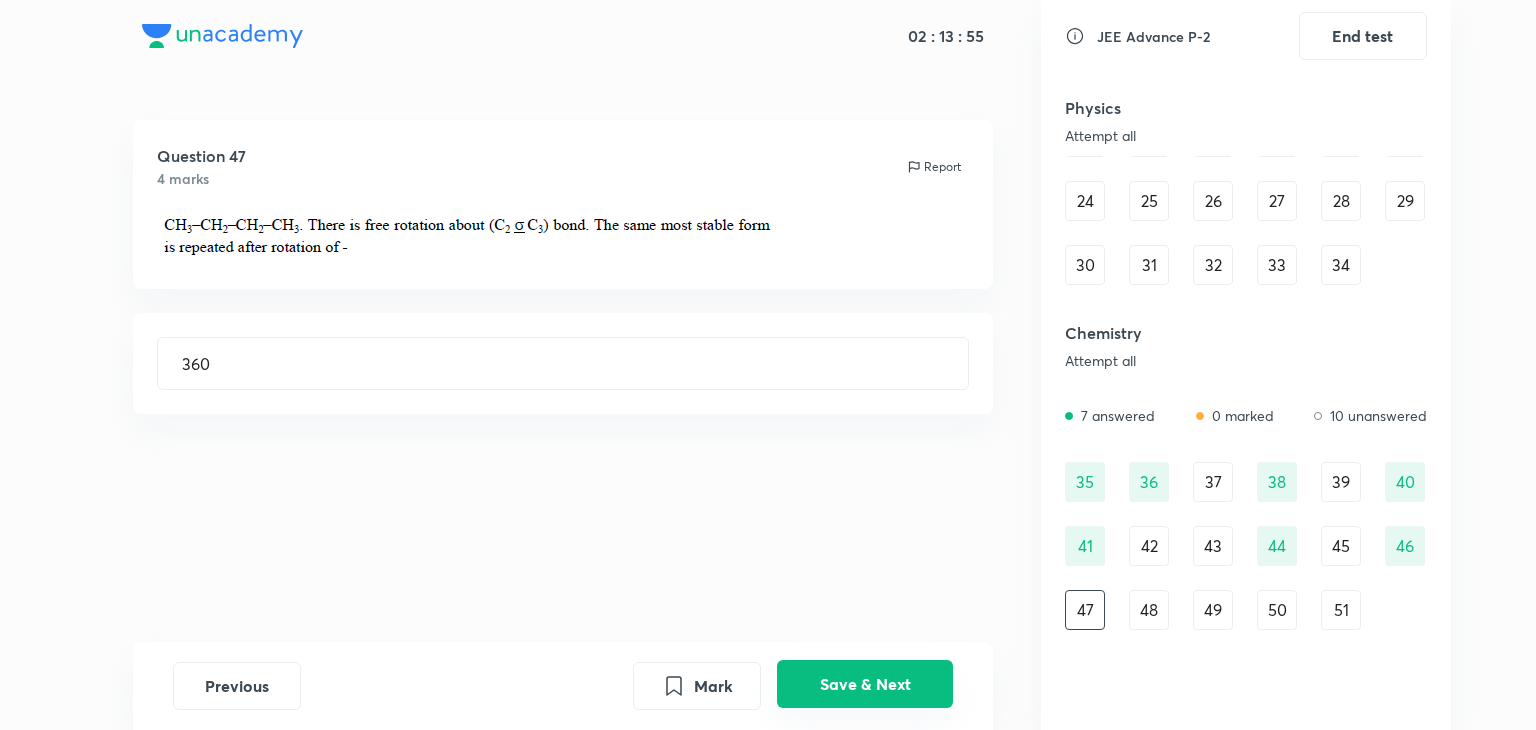 click on "Save & Next" at bounding box center (865, 684) 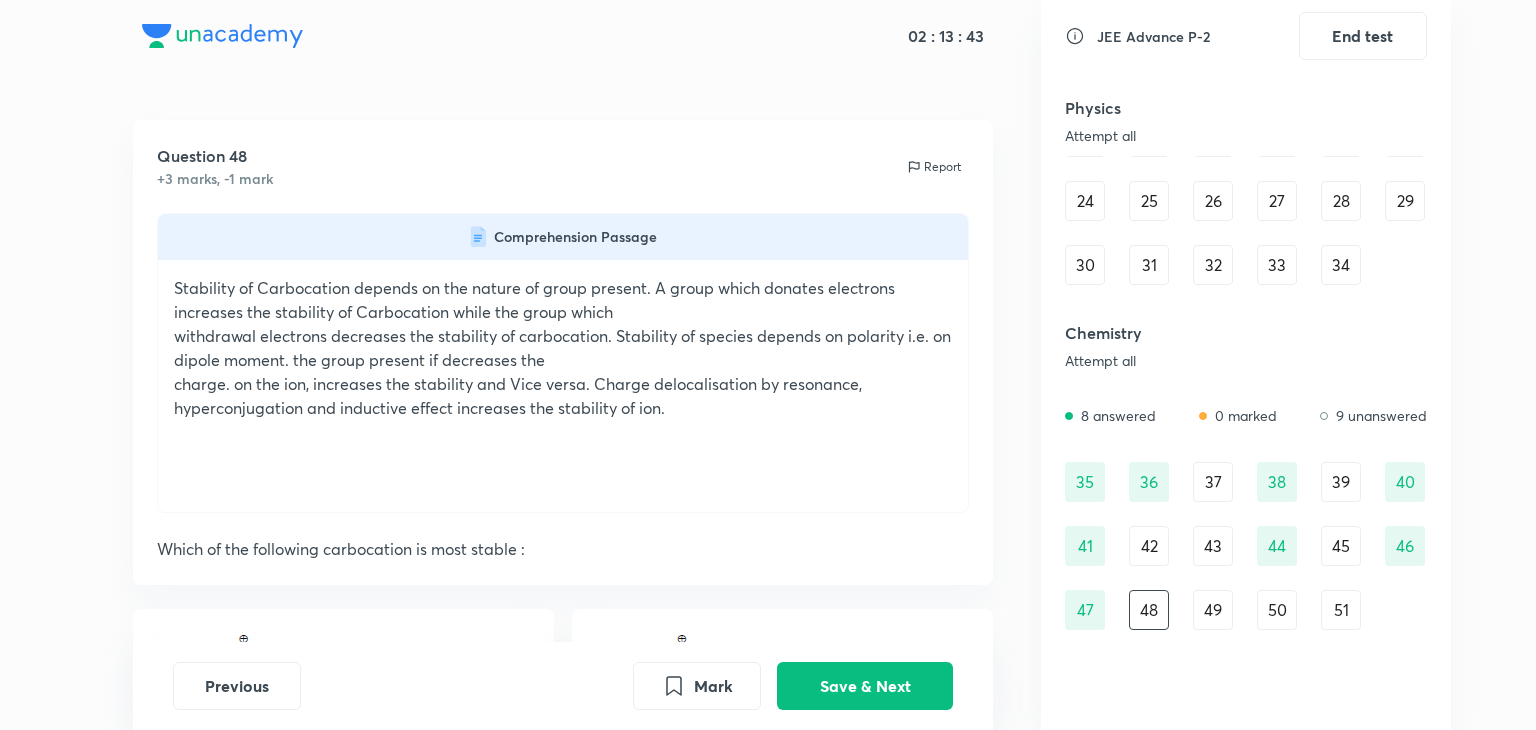 click on "Comprehension Passage" at bounding box center (563, 237) 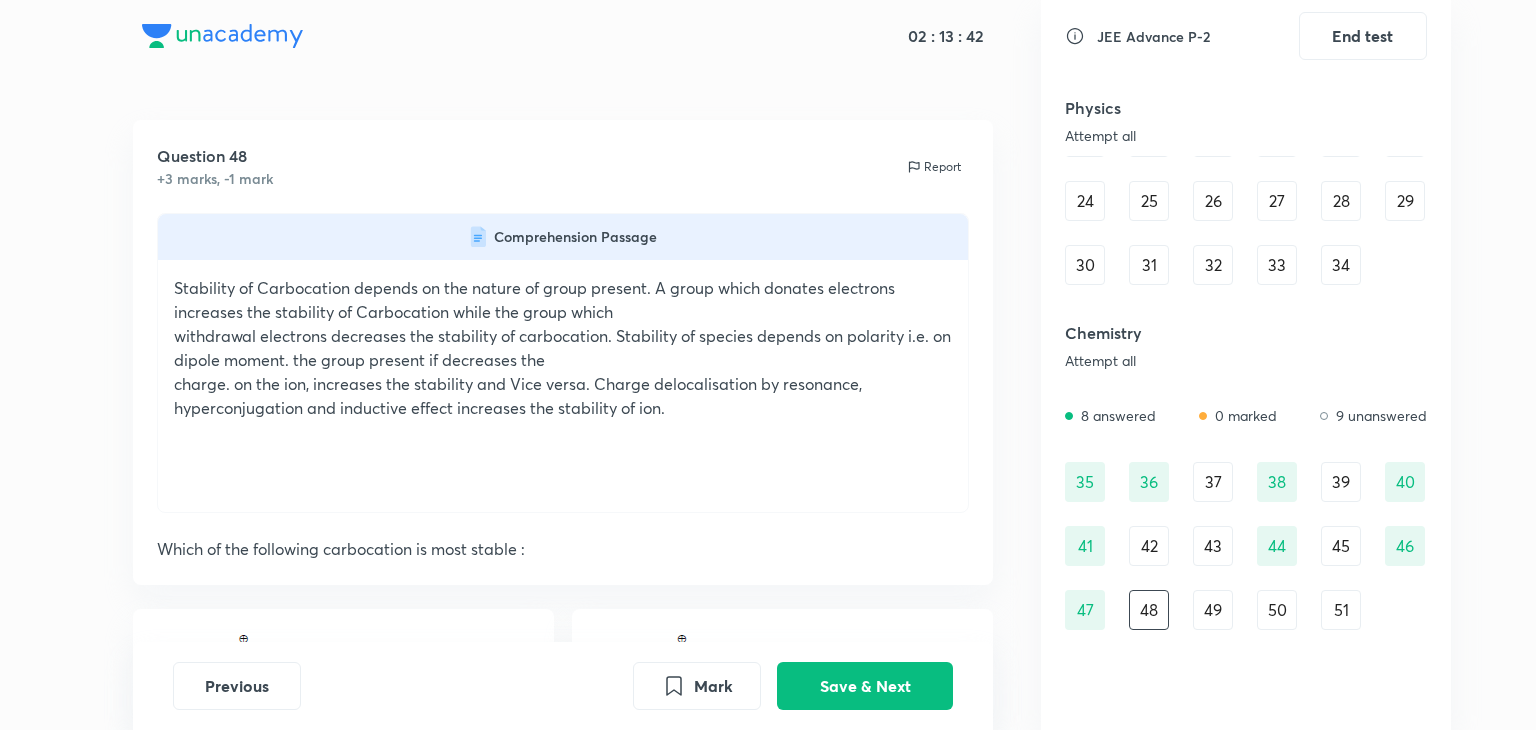 click on "Comprehension Passage" at bounding box center [575, 237] 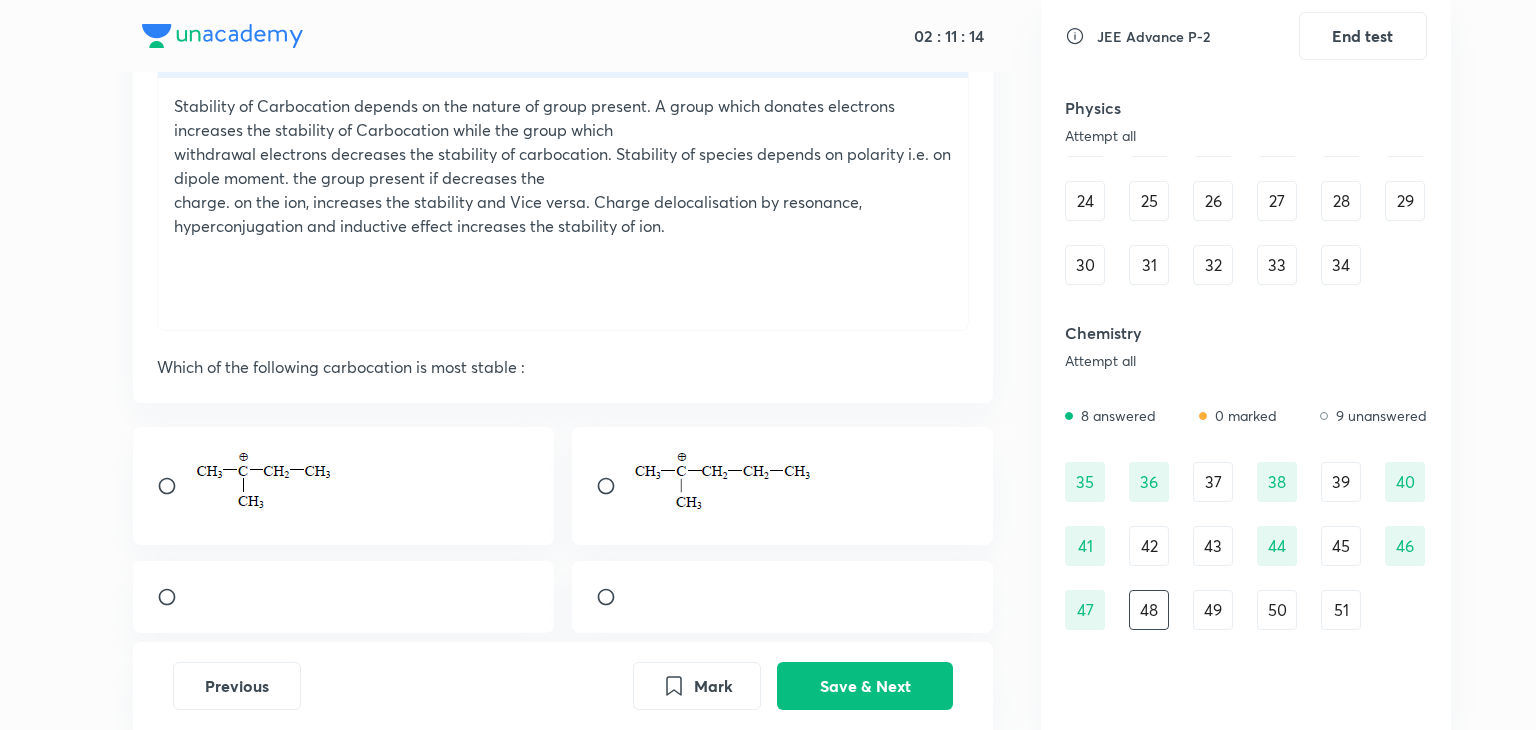 scroll, scrollTop: 316, scrollLeft: 0, axis: vertical 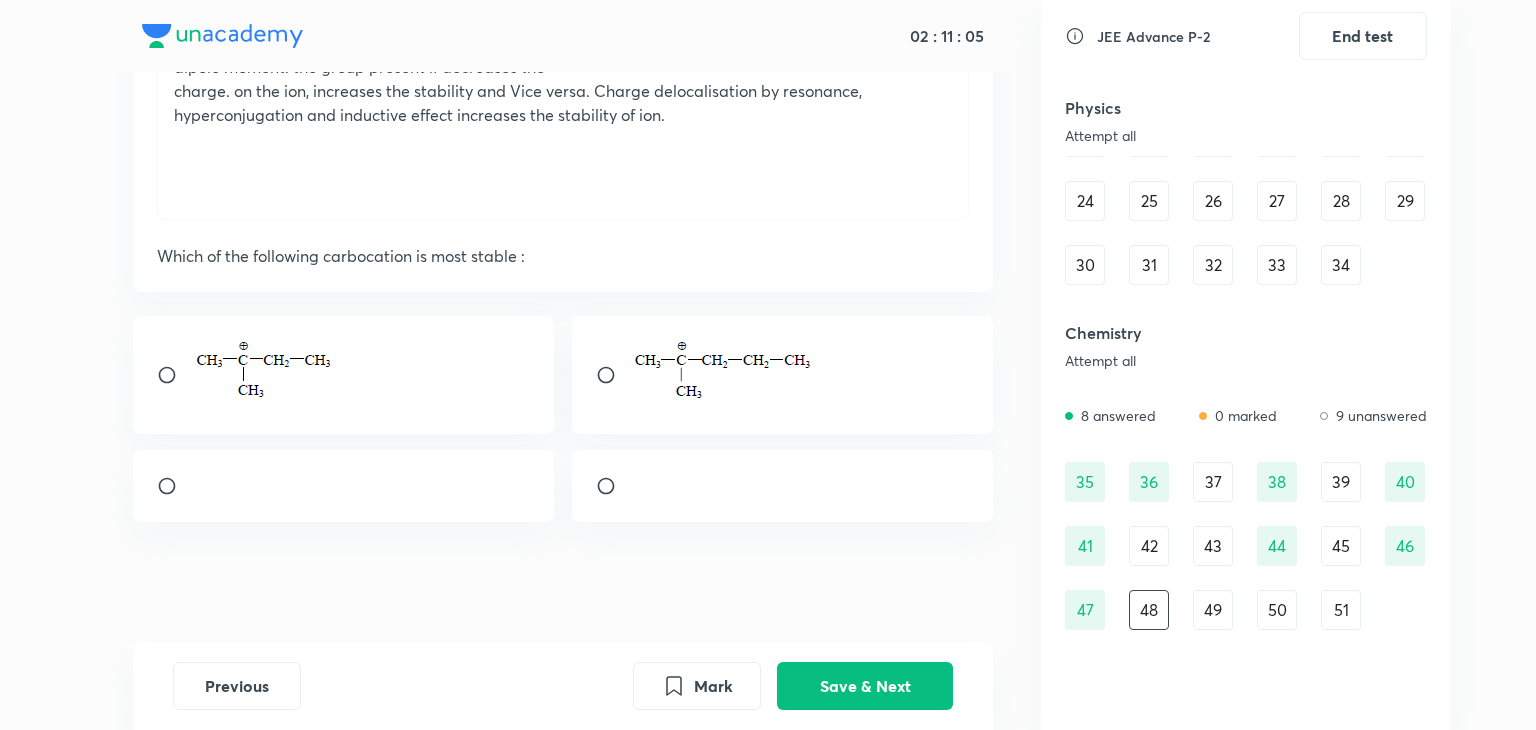 click at bounding box center [614, 375] 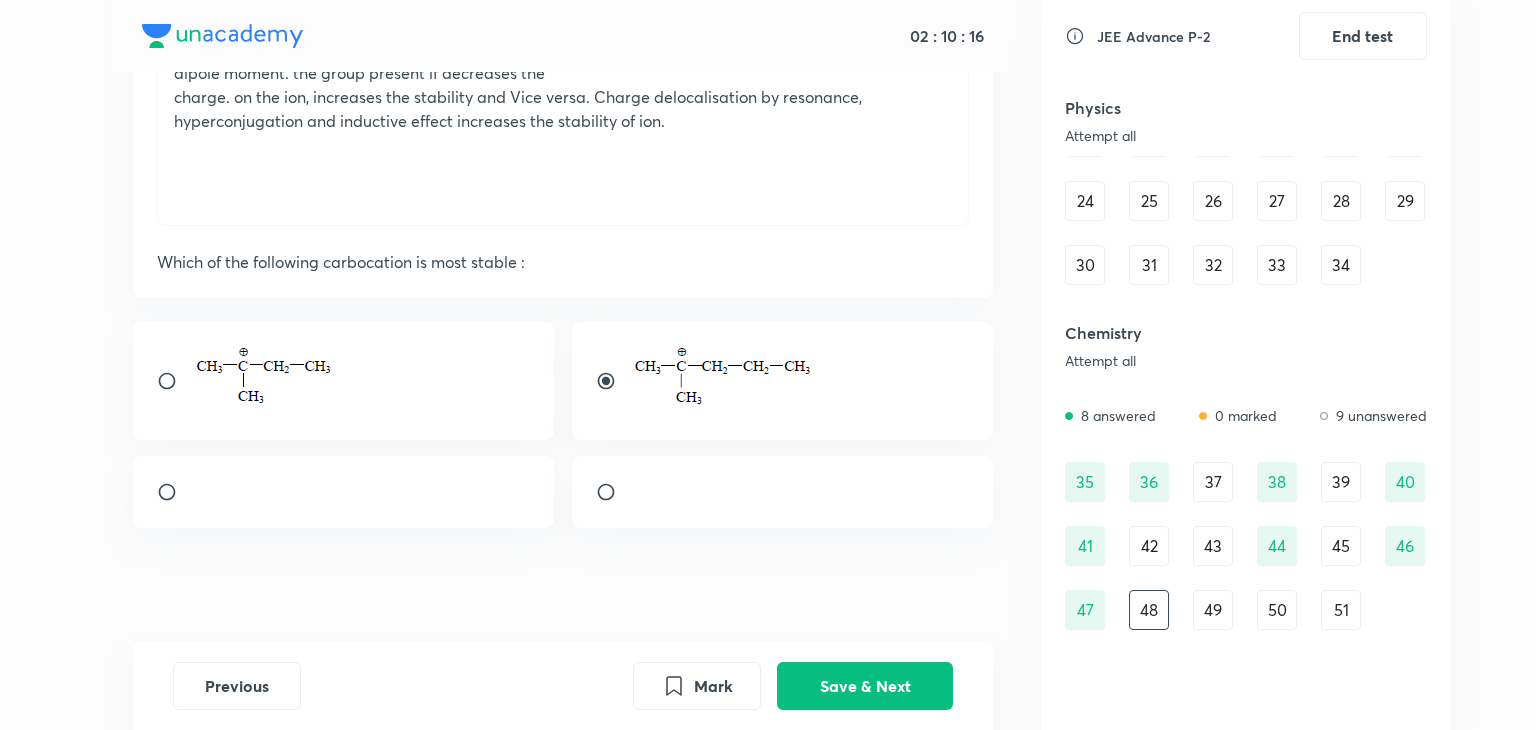 scroll, scrollTop: 316, scrollLeft: 0, axis: vertical 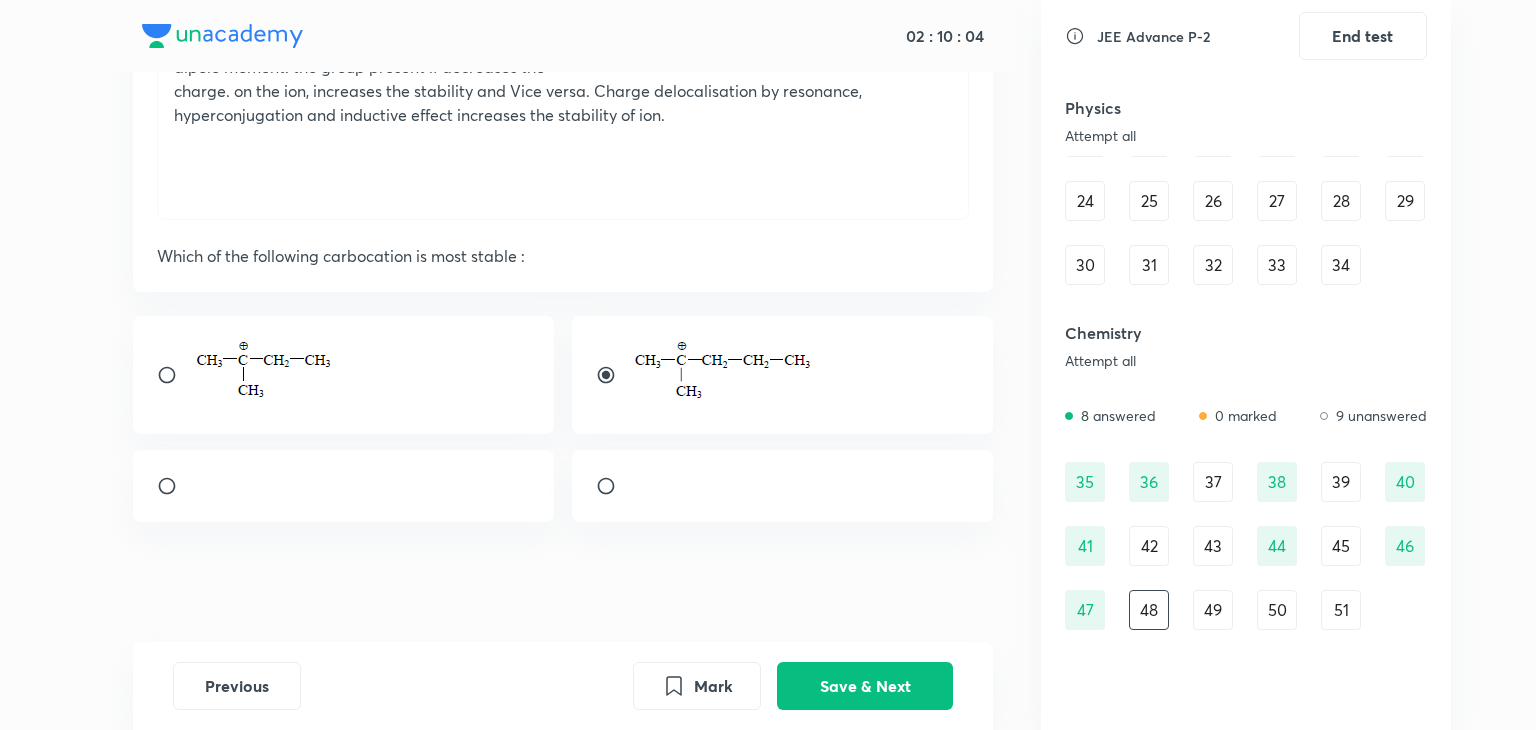 click at bounding box center (175, 375) 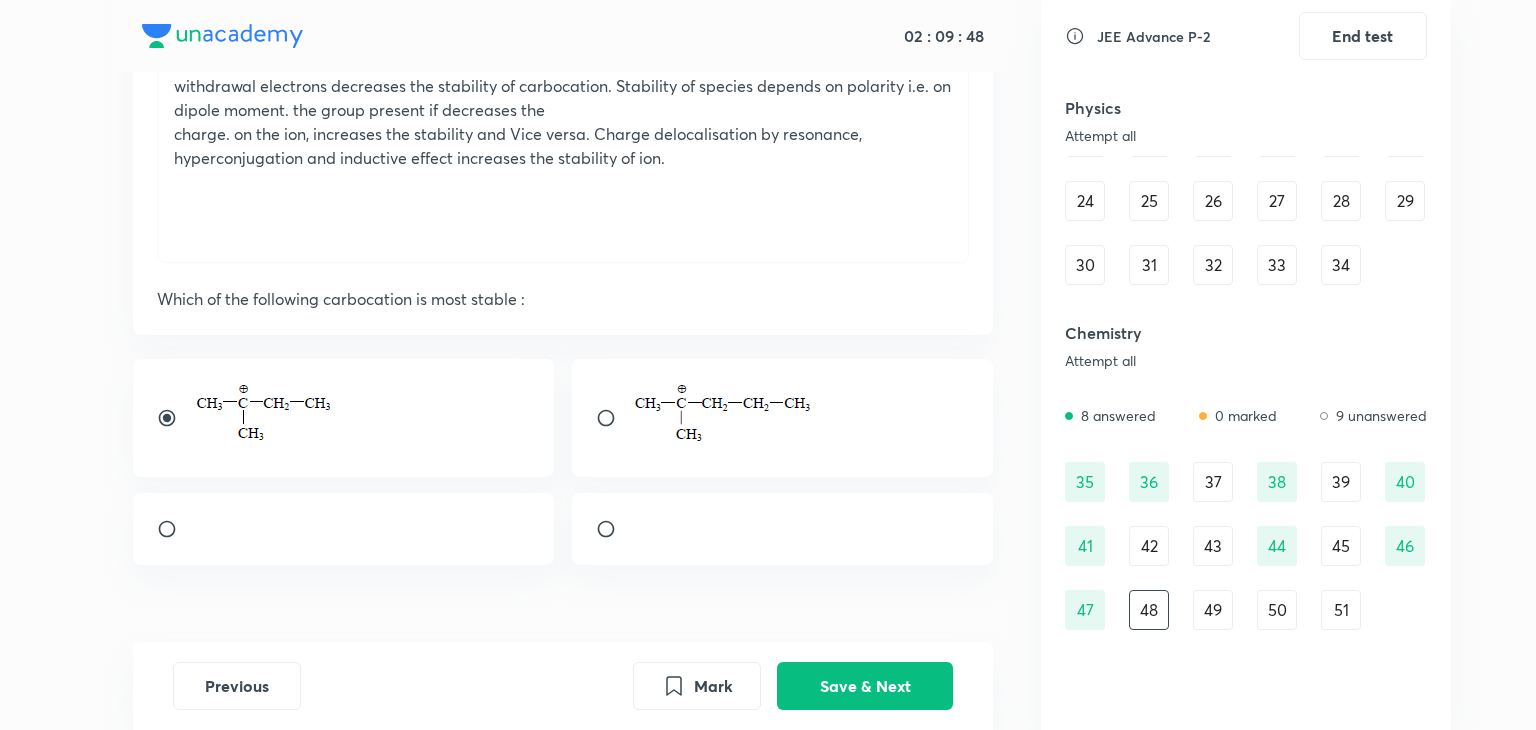 scroll, scrollTop: 251, scrollLeft: 0, axis: vertical 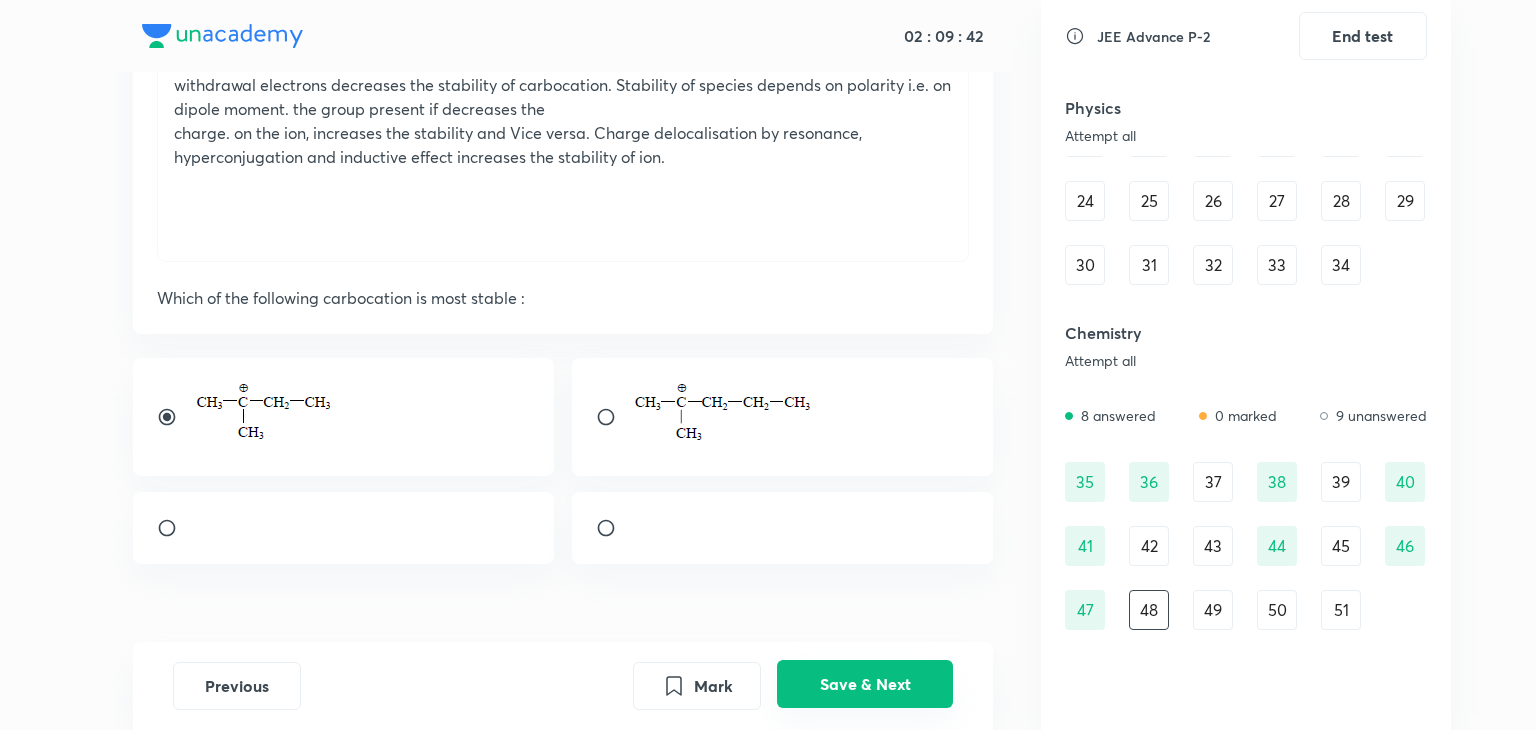 click on "Save & Next" at bounding box center [865, 684] 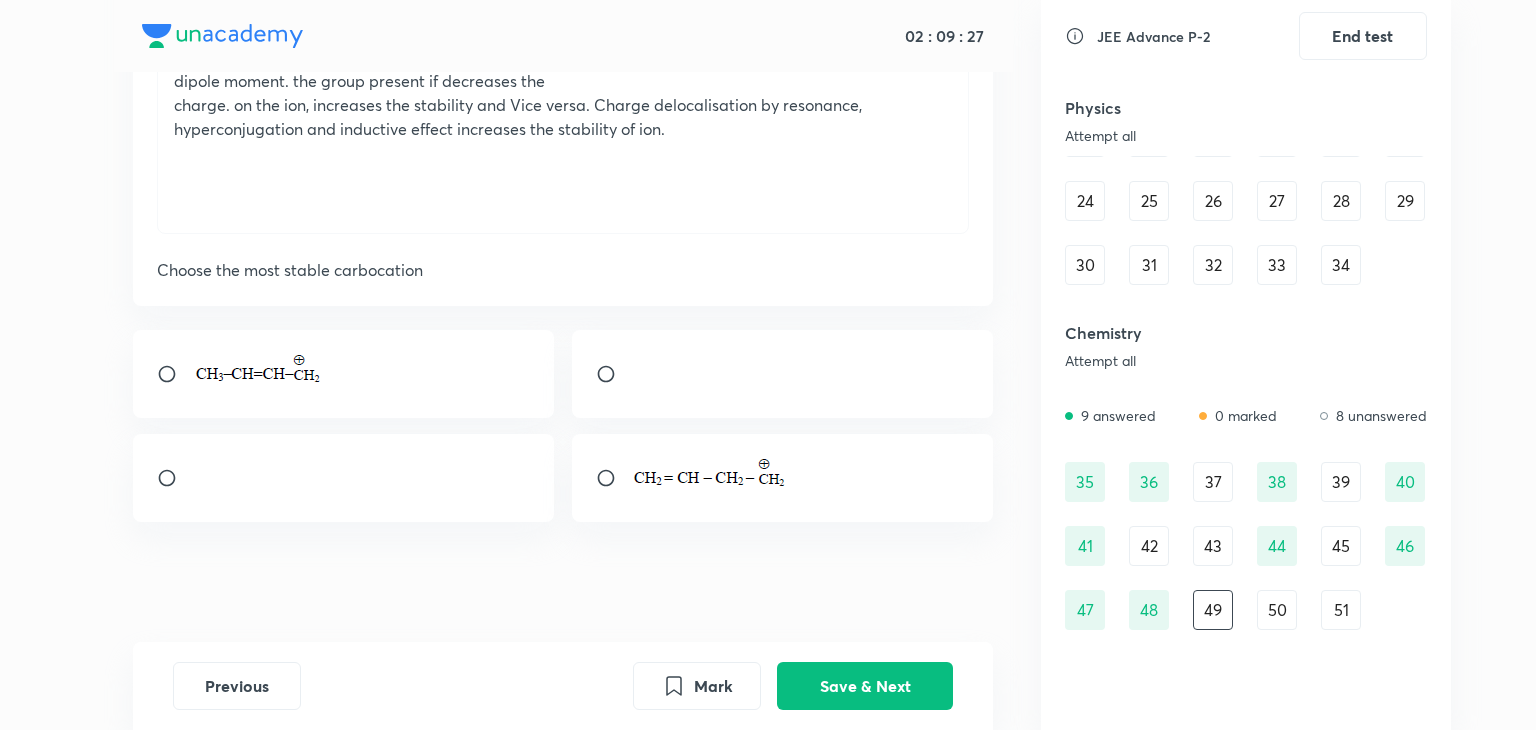 scroll, scrollTop: 282, scrollLeft: 0, axis: vertical 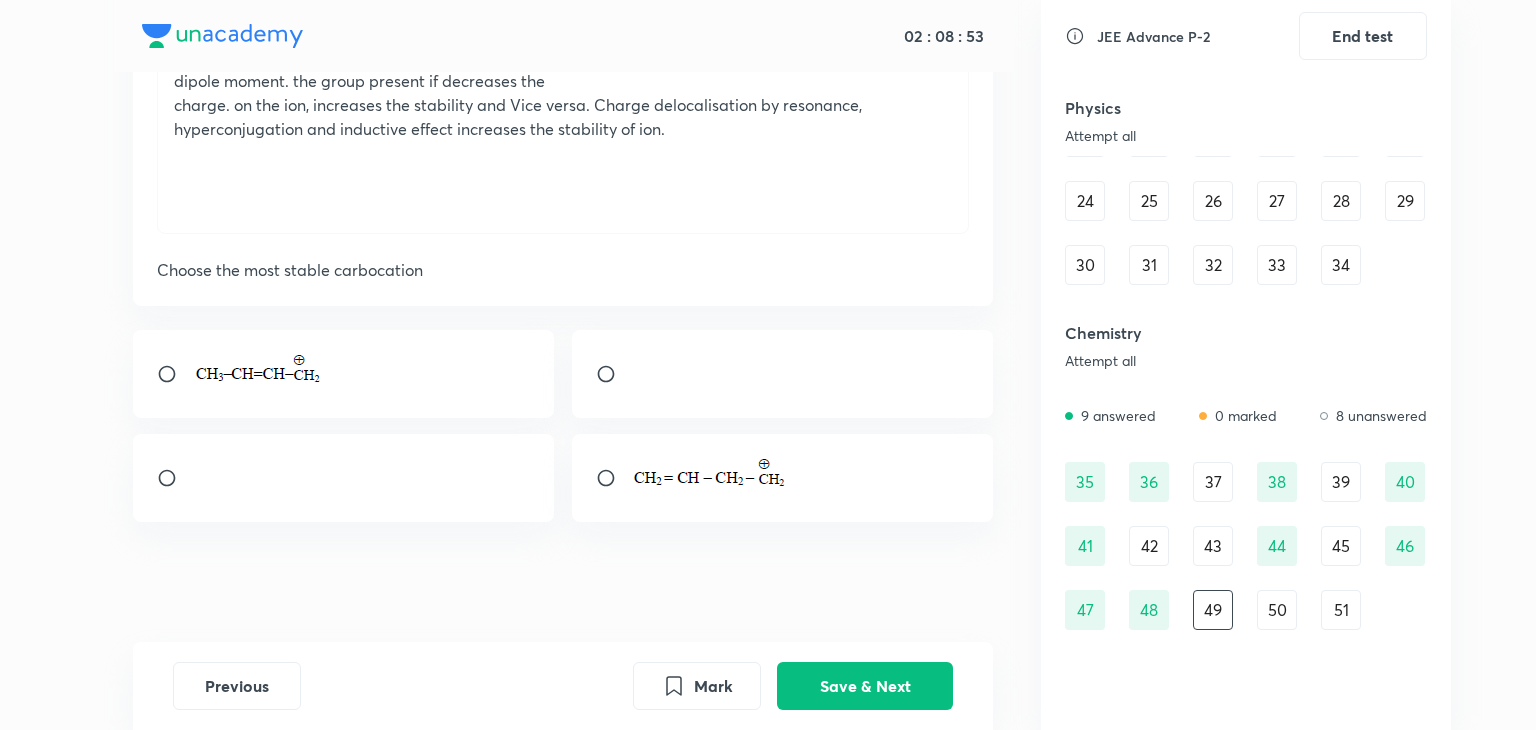 click at bounding box center (614, 374) 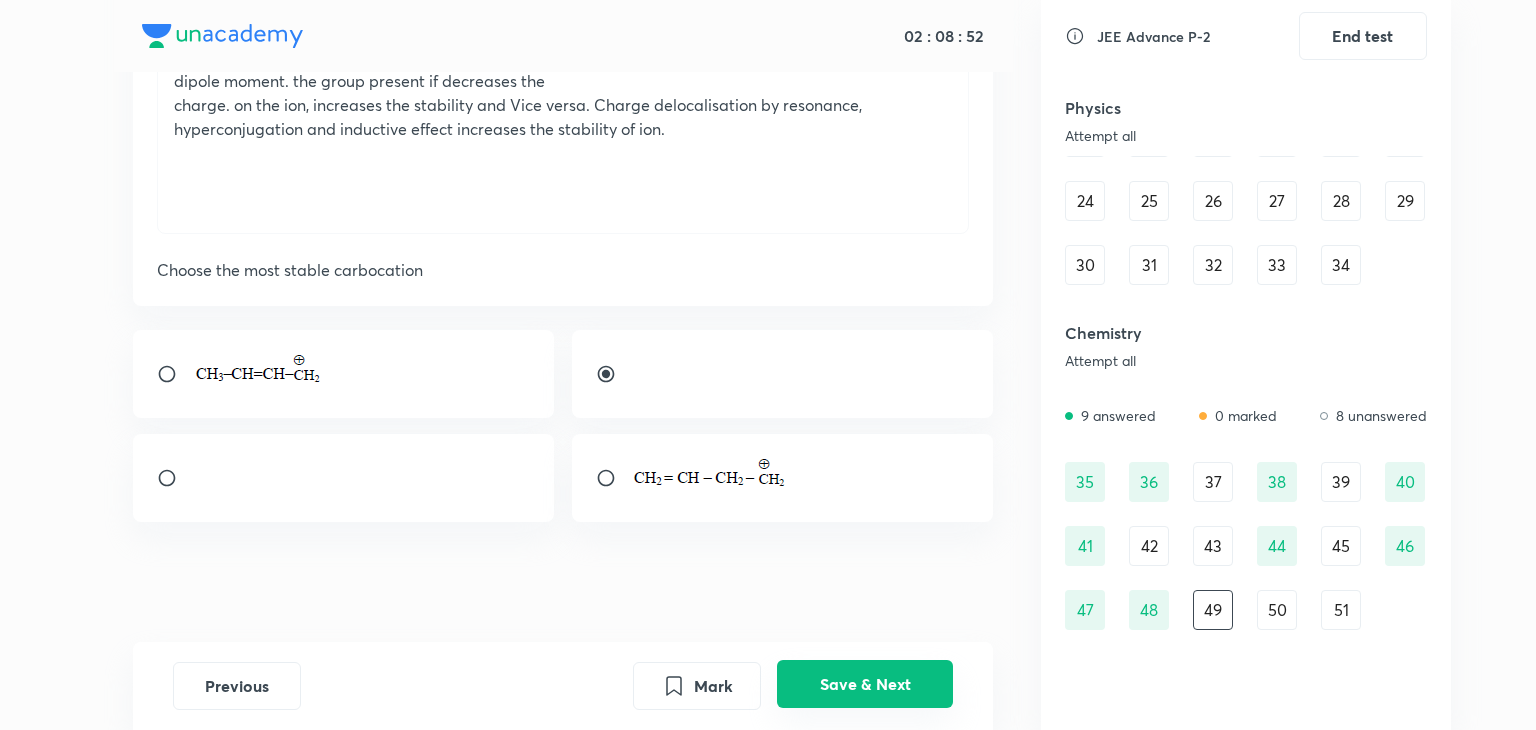 click on "Save & Next" at bounding box center [865, 684] 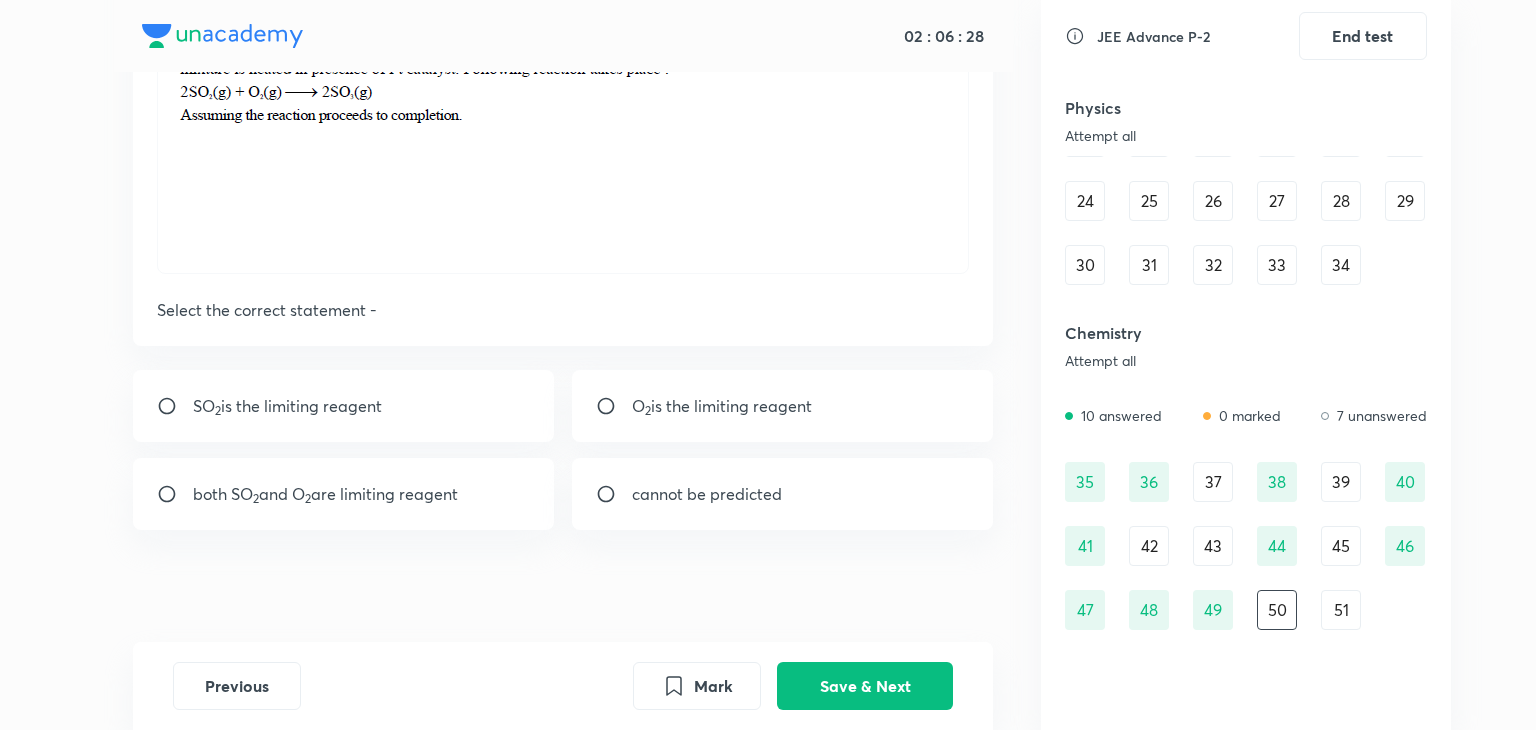 scroll, scrollTop: 238, scrollLeft: 0, axis: vertical 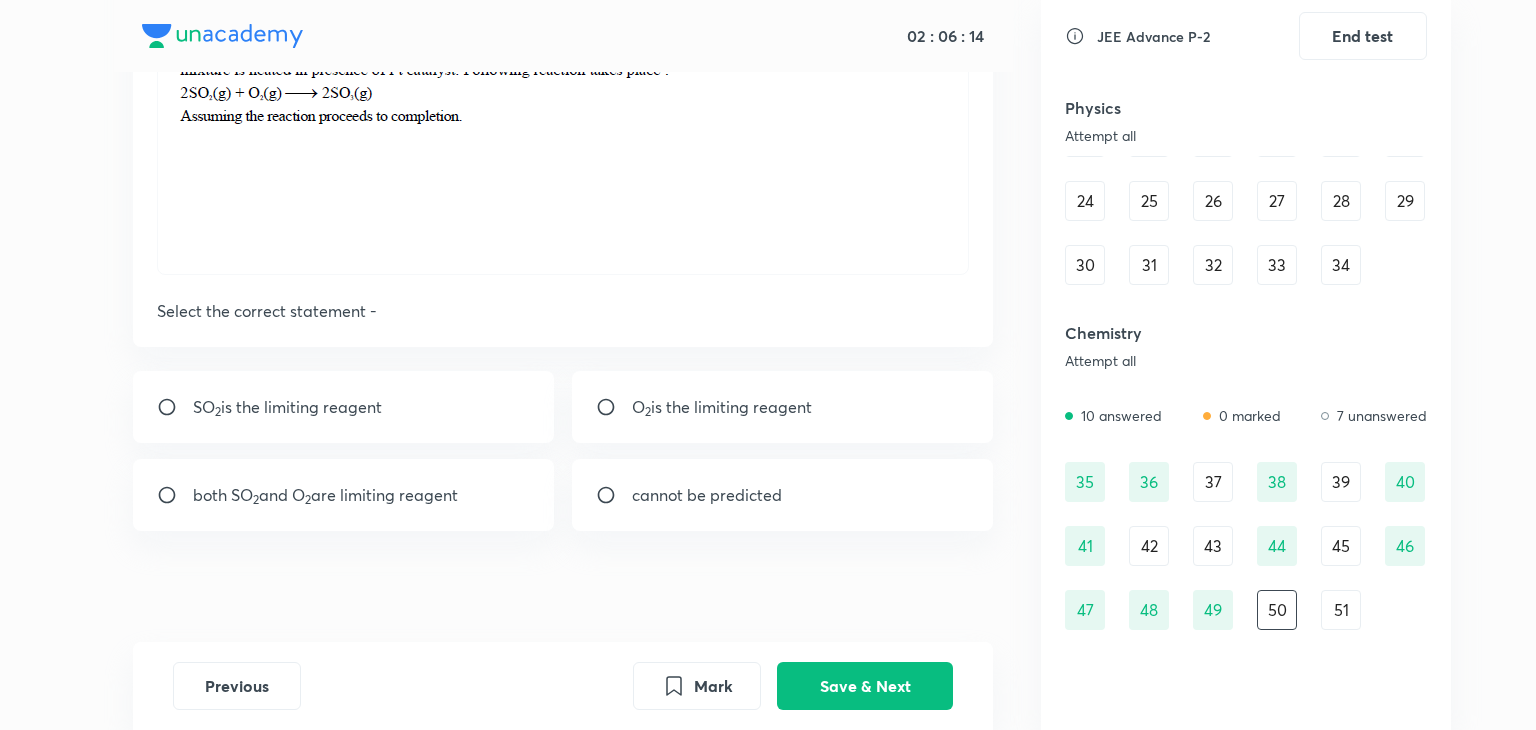 click at bounding box center (175, 407) 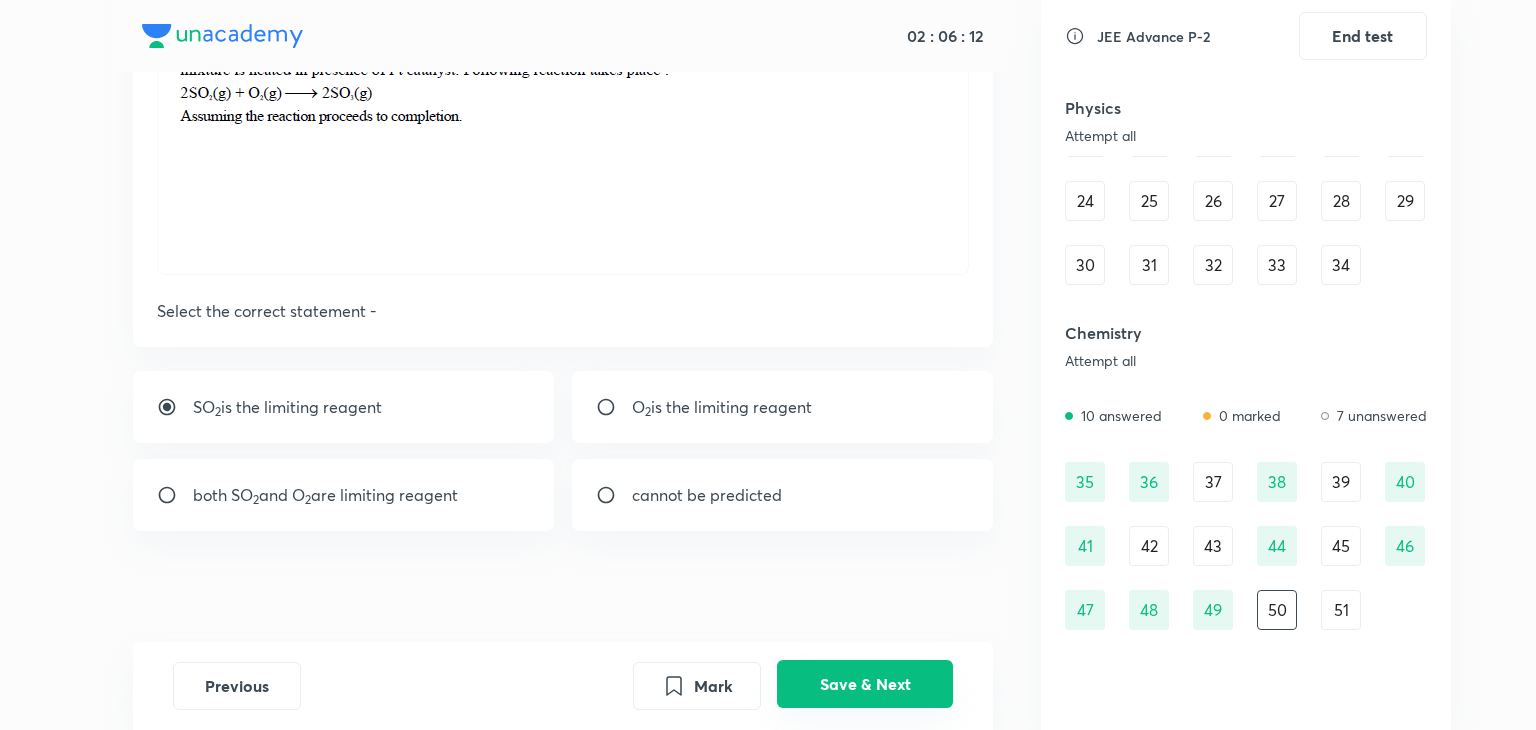 click on "Save & Next" at bounding box center (865, 684) 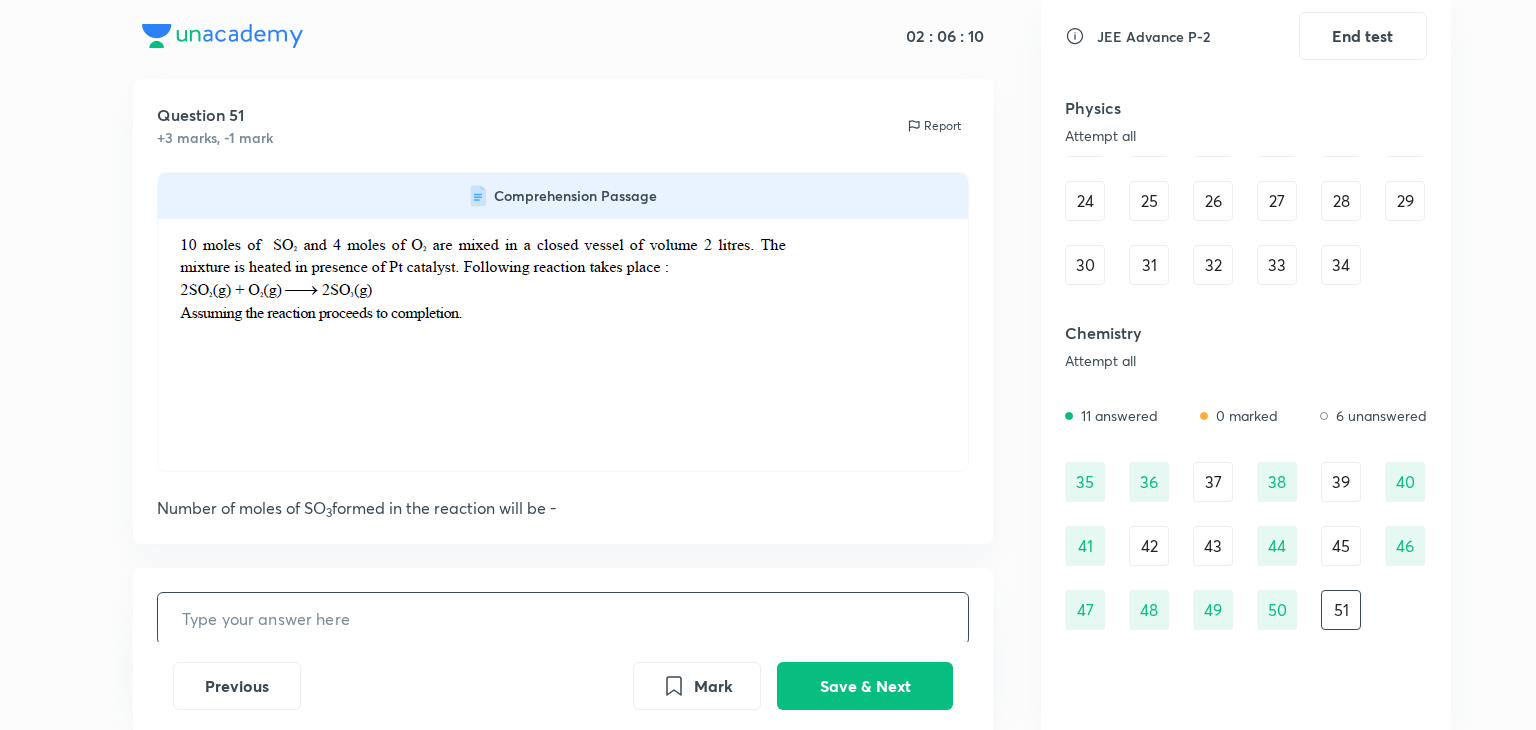 scroll, scrollTop: 37, scrollLeft: 0, axis: vertical 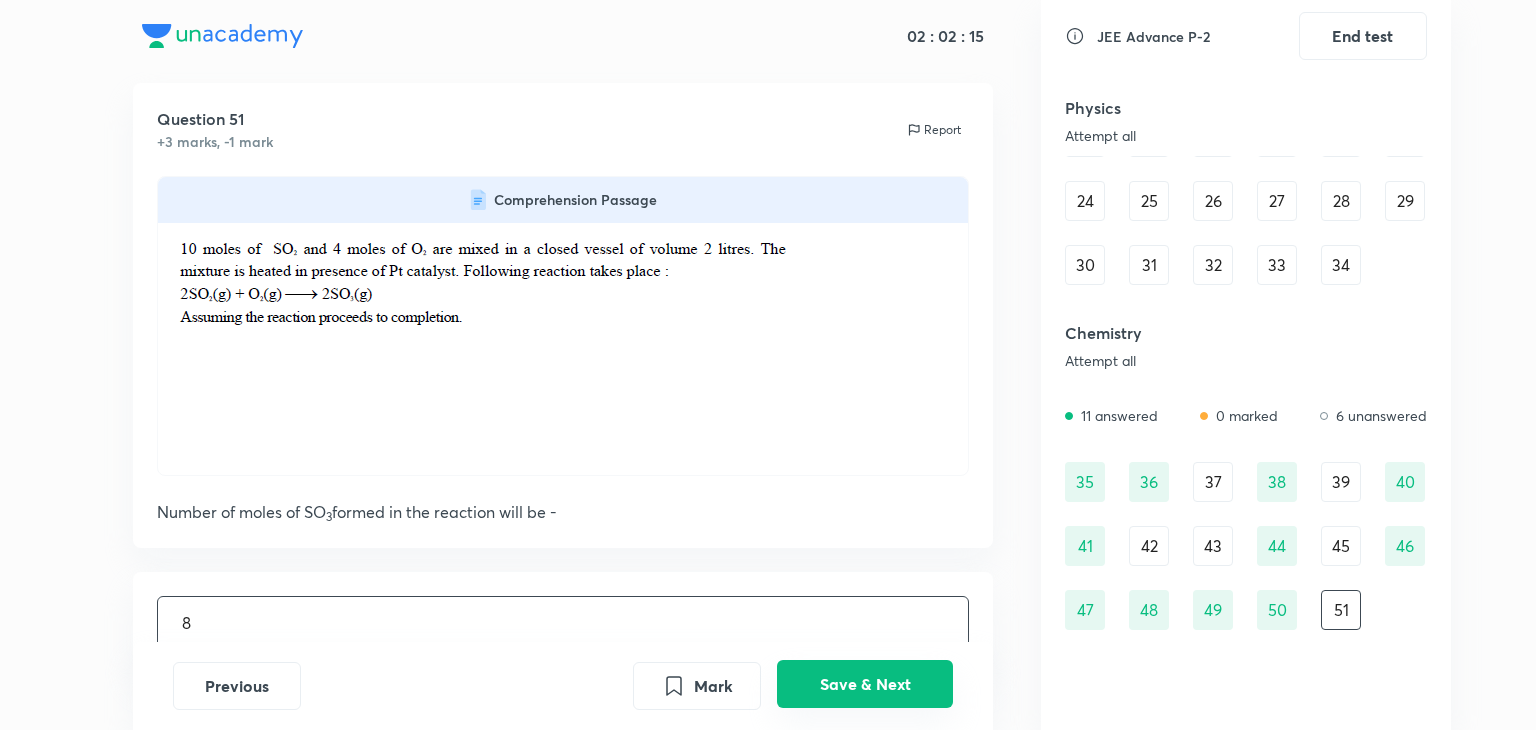 type on "8" 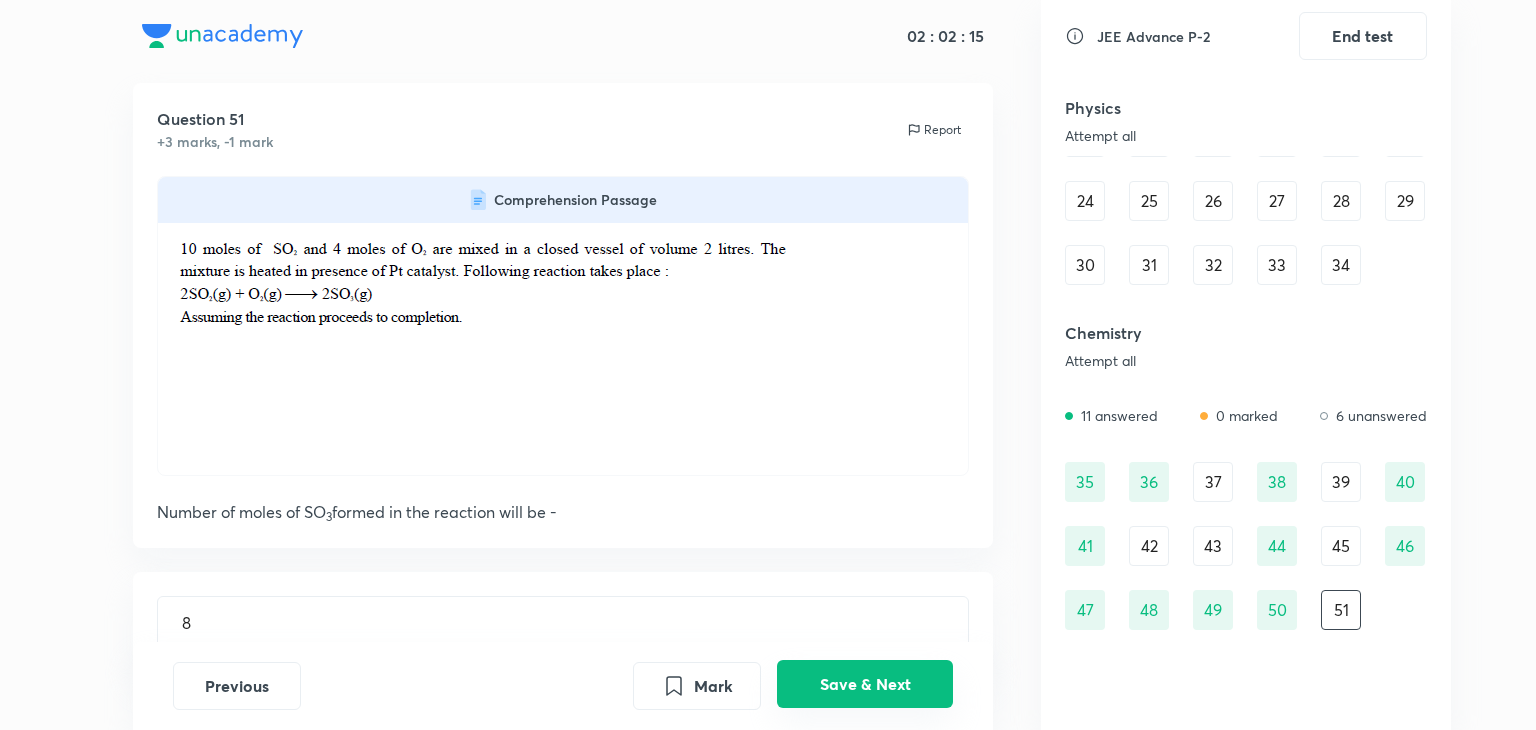 click on "Save & Next" at bounding box center [865, 684] 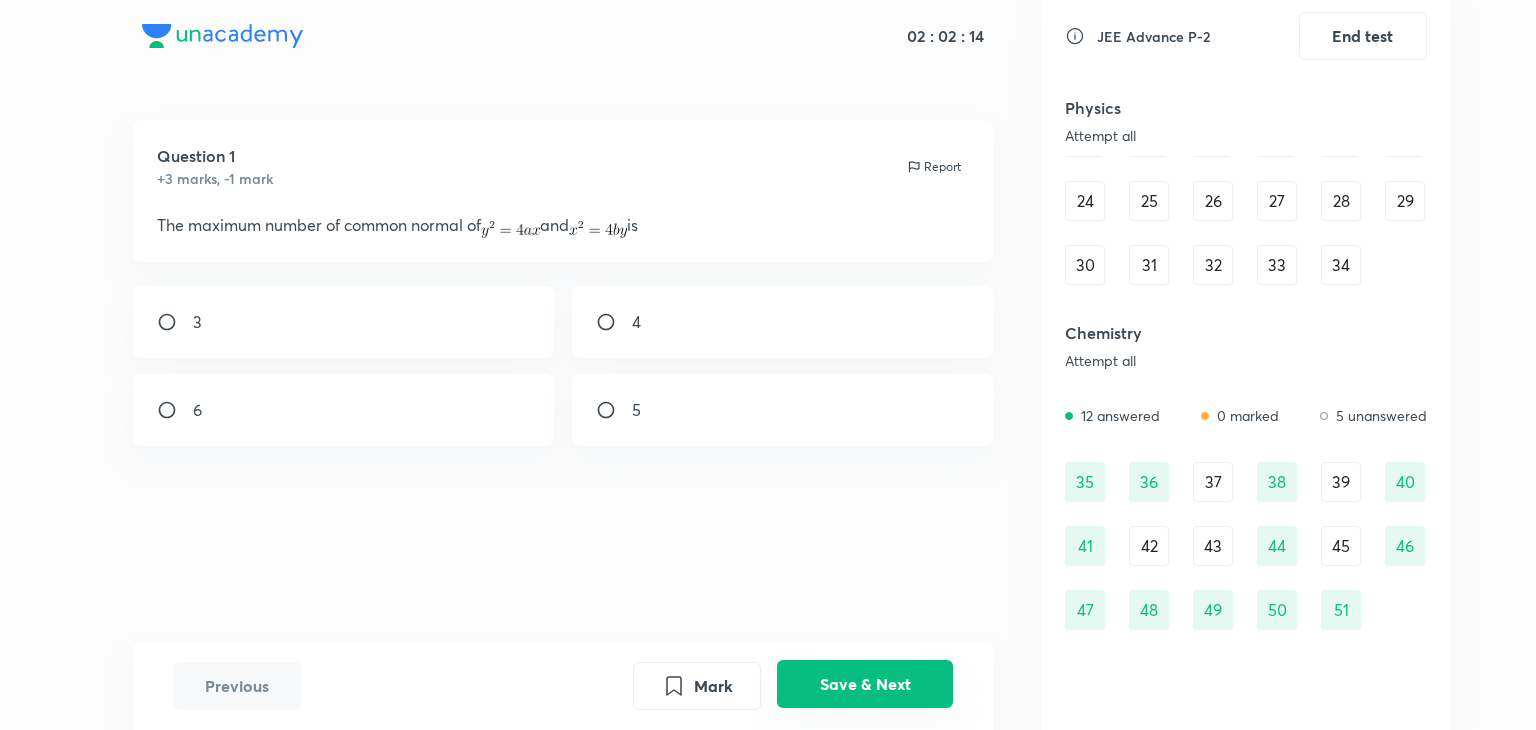 scroll, scrollTop: 0, scrollLeft: 0, axis: both 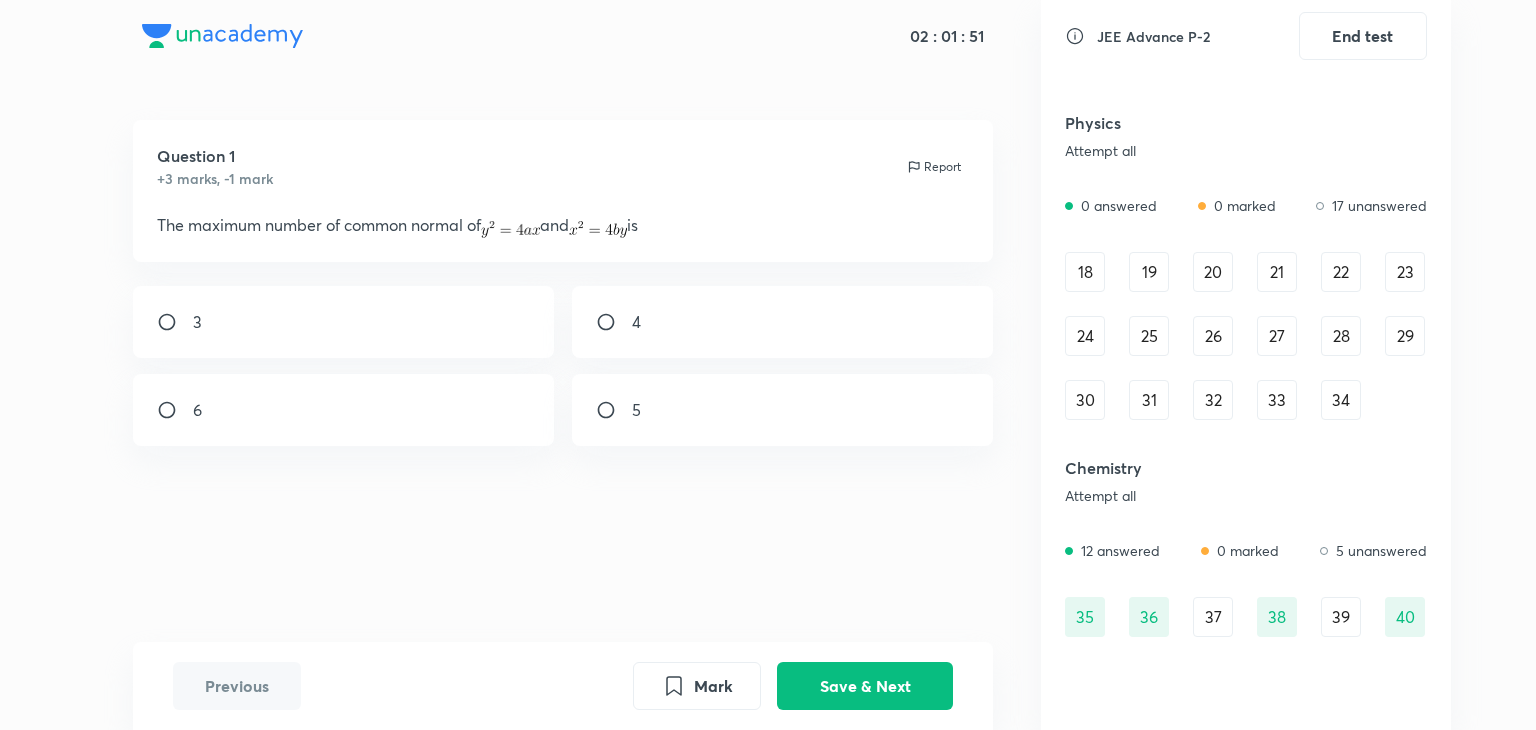 click on "18" at bounding box center [1085, 272] 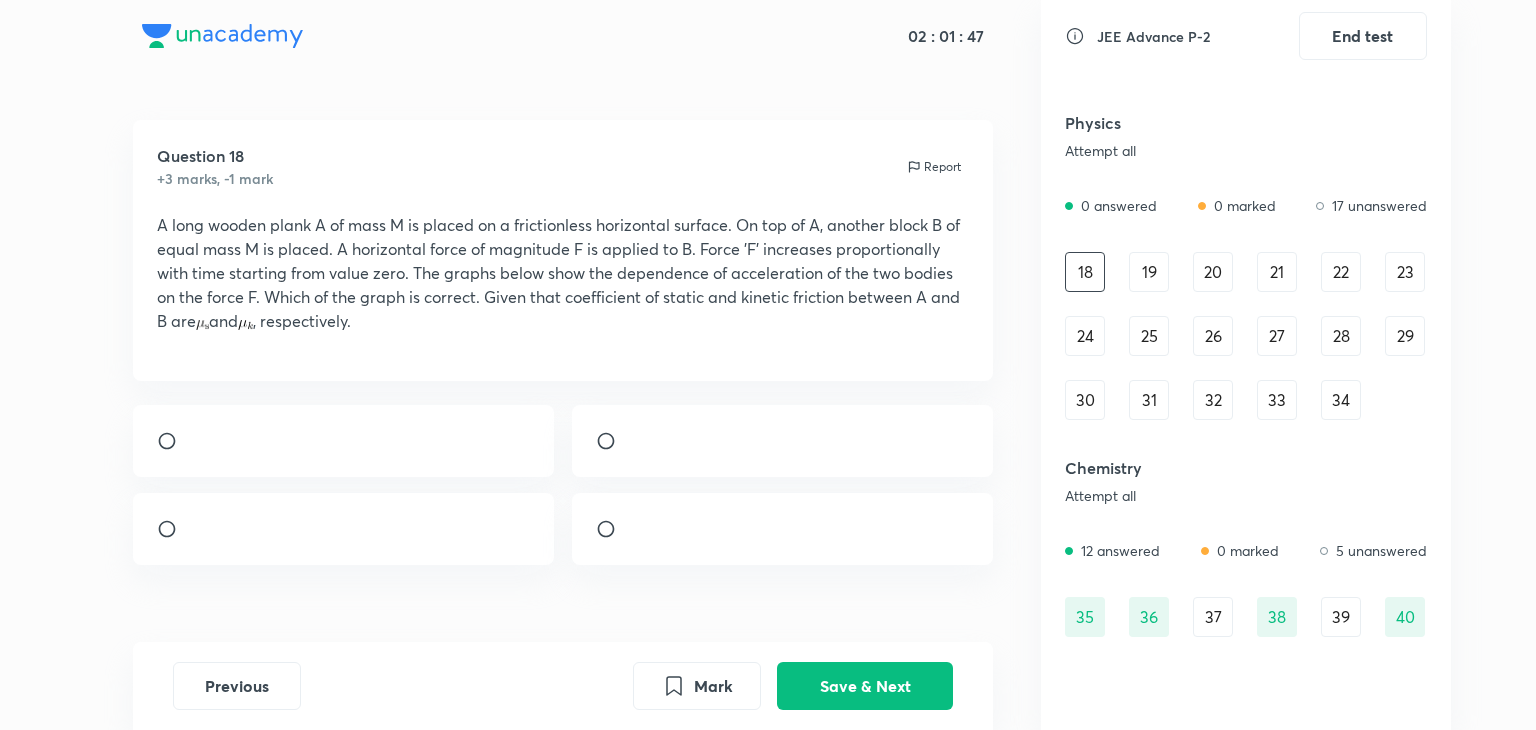scroll, scrollTop: 465, scrollLeft: 0, axis: vertical 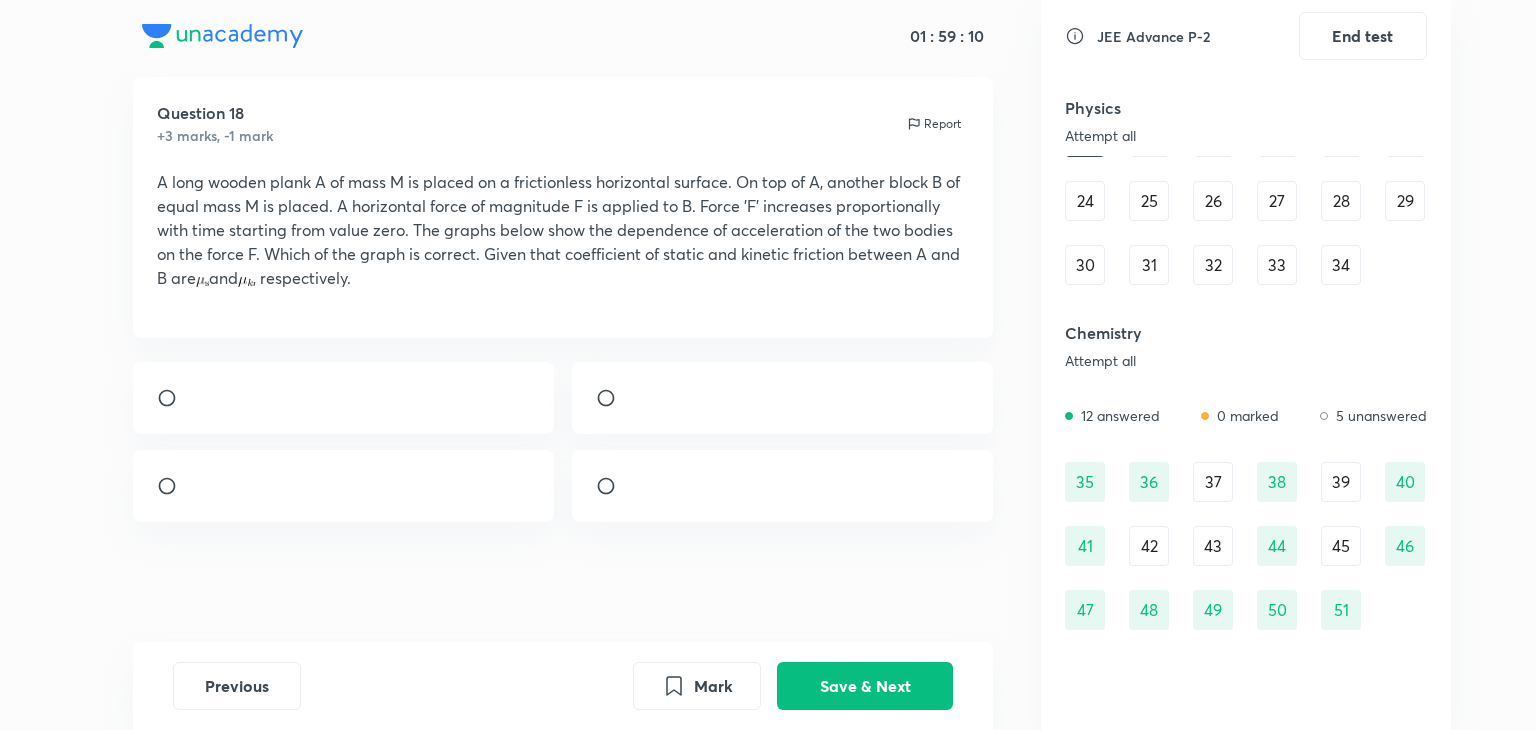 click at bounding box center [175, 398] 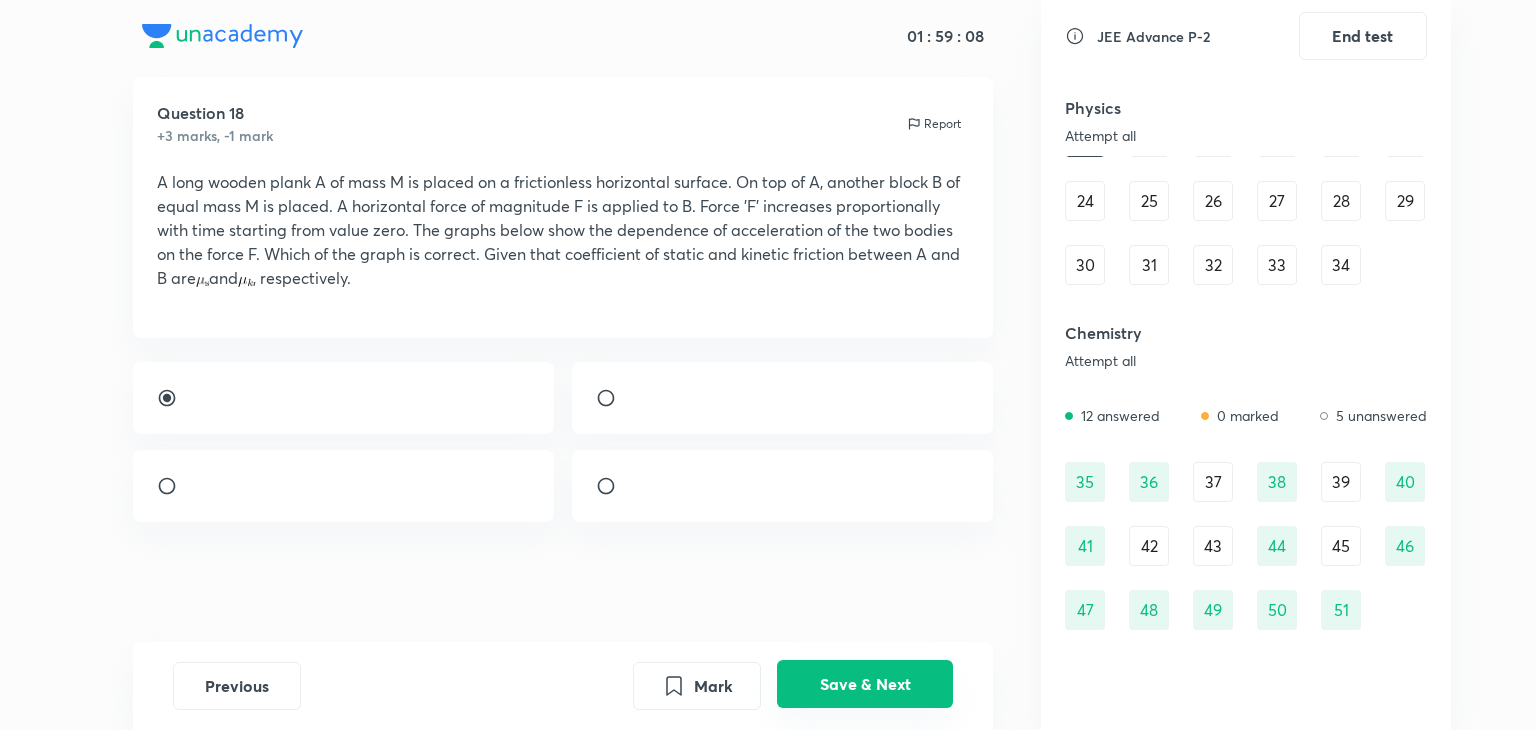 click on "Save & Next" at bounding box center (865, 684) 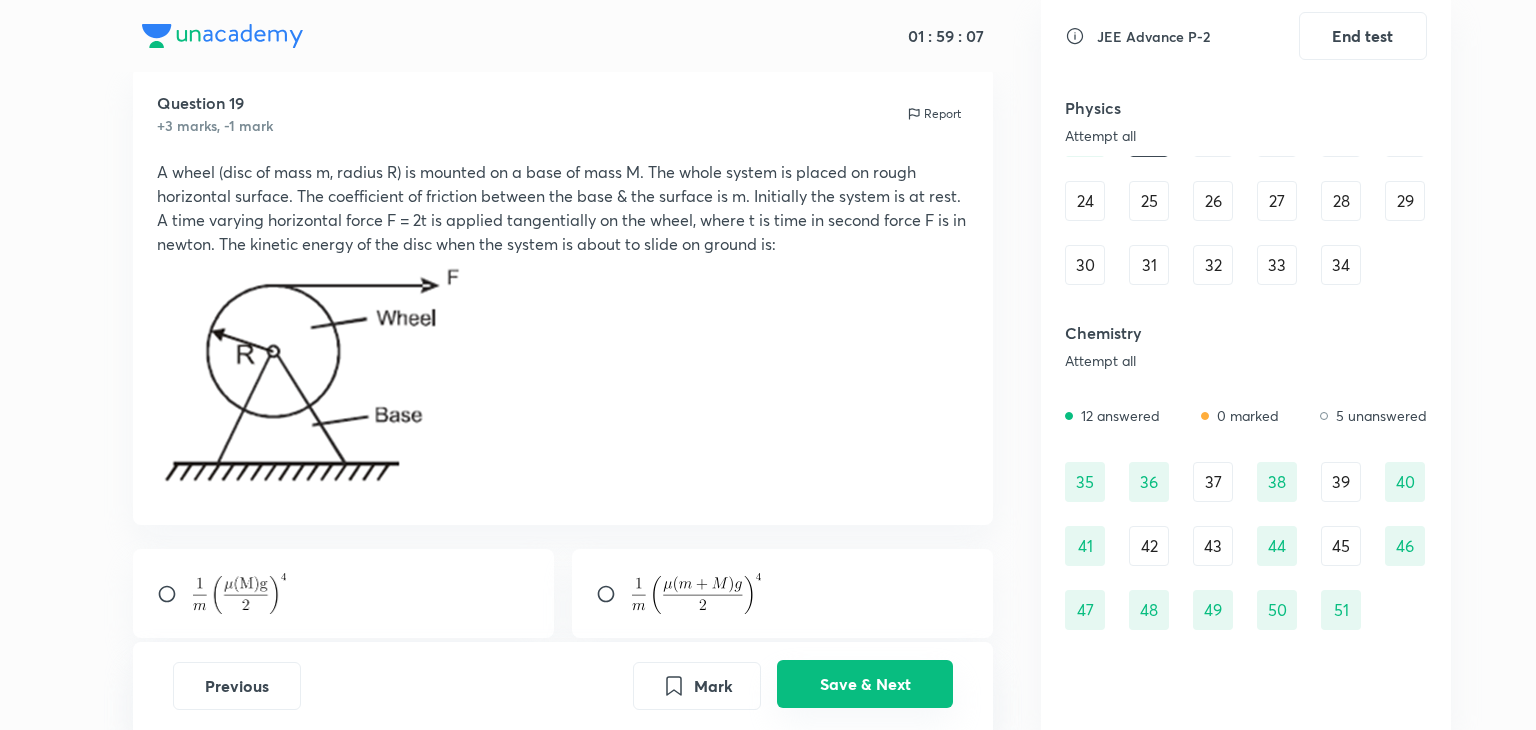 scroll, scrollTop: 96, scrollLeft: 0, axis: vertical 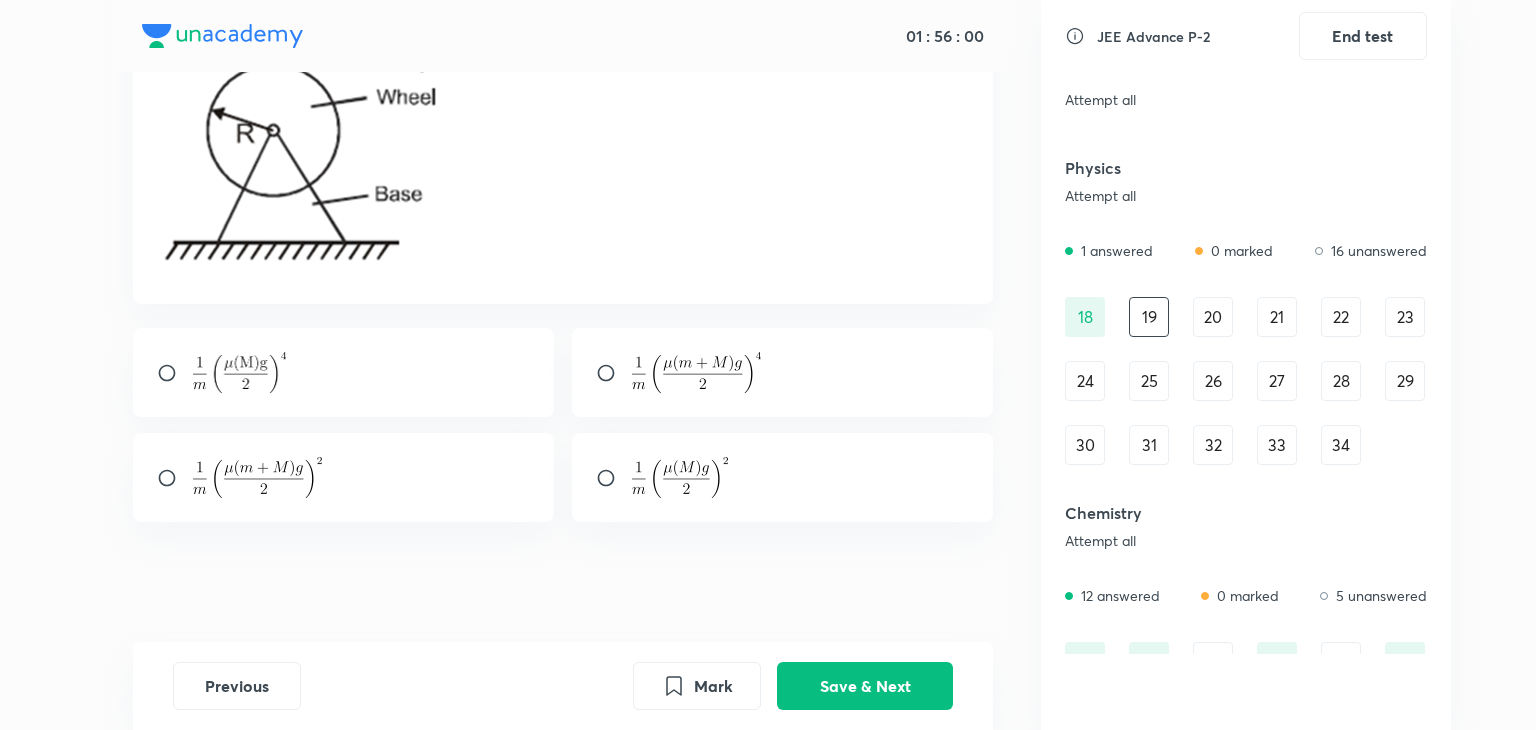 click at bounding box center [175, 478] 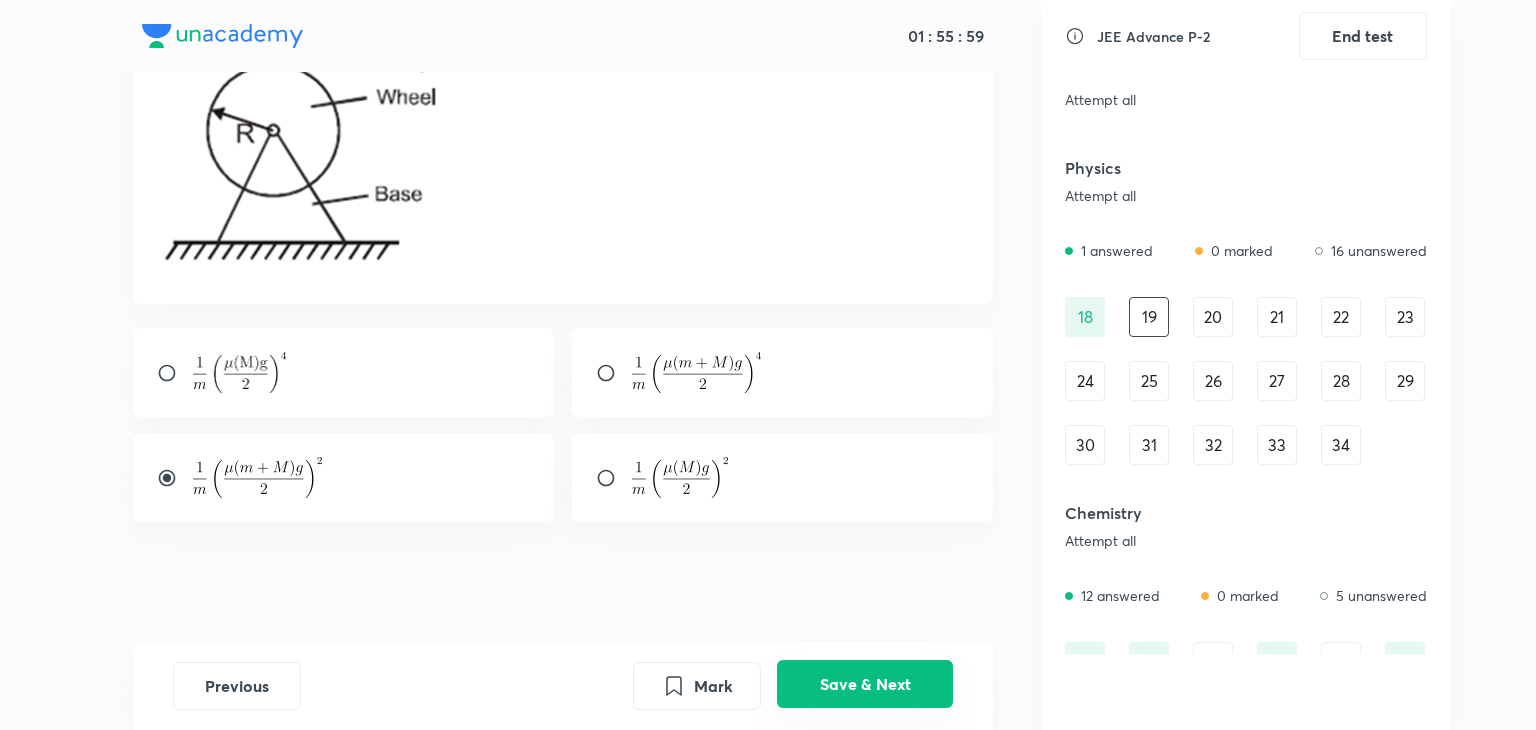click on "Save & Next" at bounding box center (865, 684) 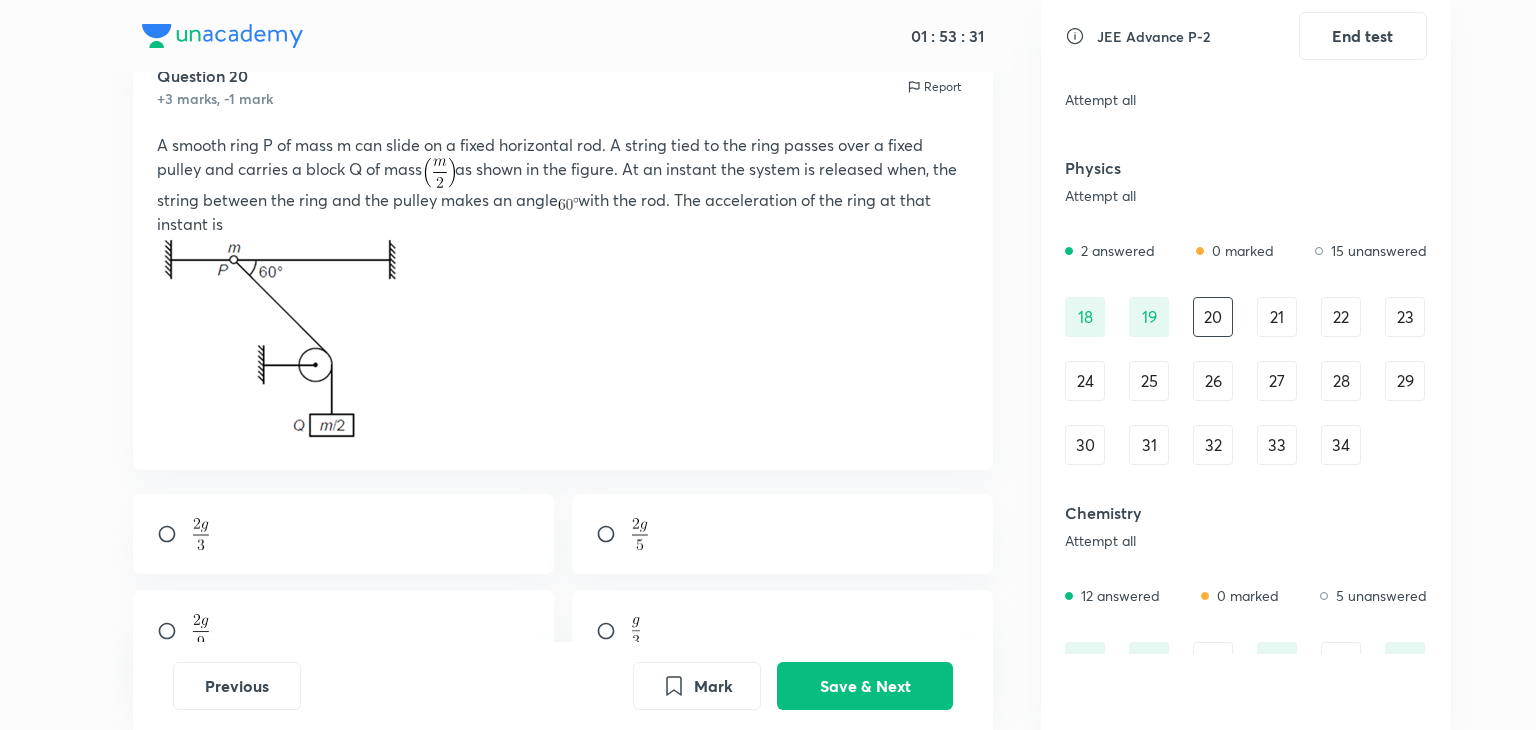 scroll, scrollTop: 94, scrollLeft: 0, axis: vertical 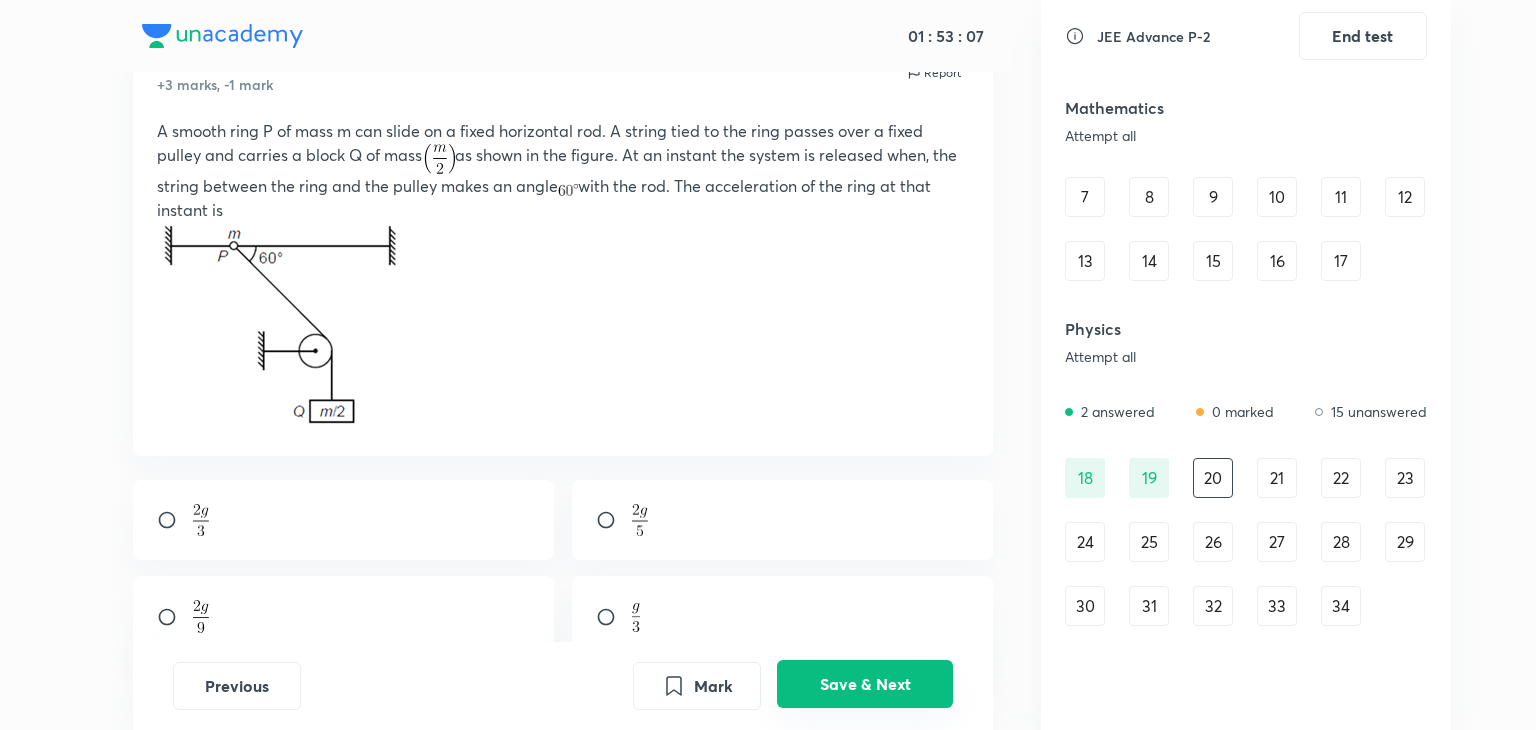 click on "Save & Next" at bounding box center [865, 684] 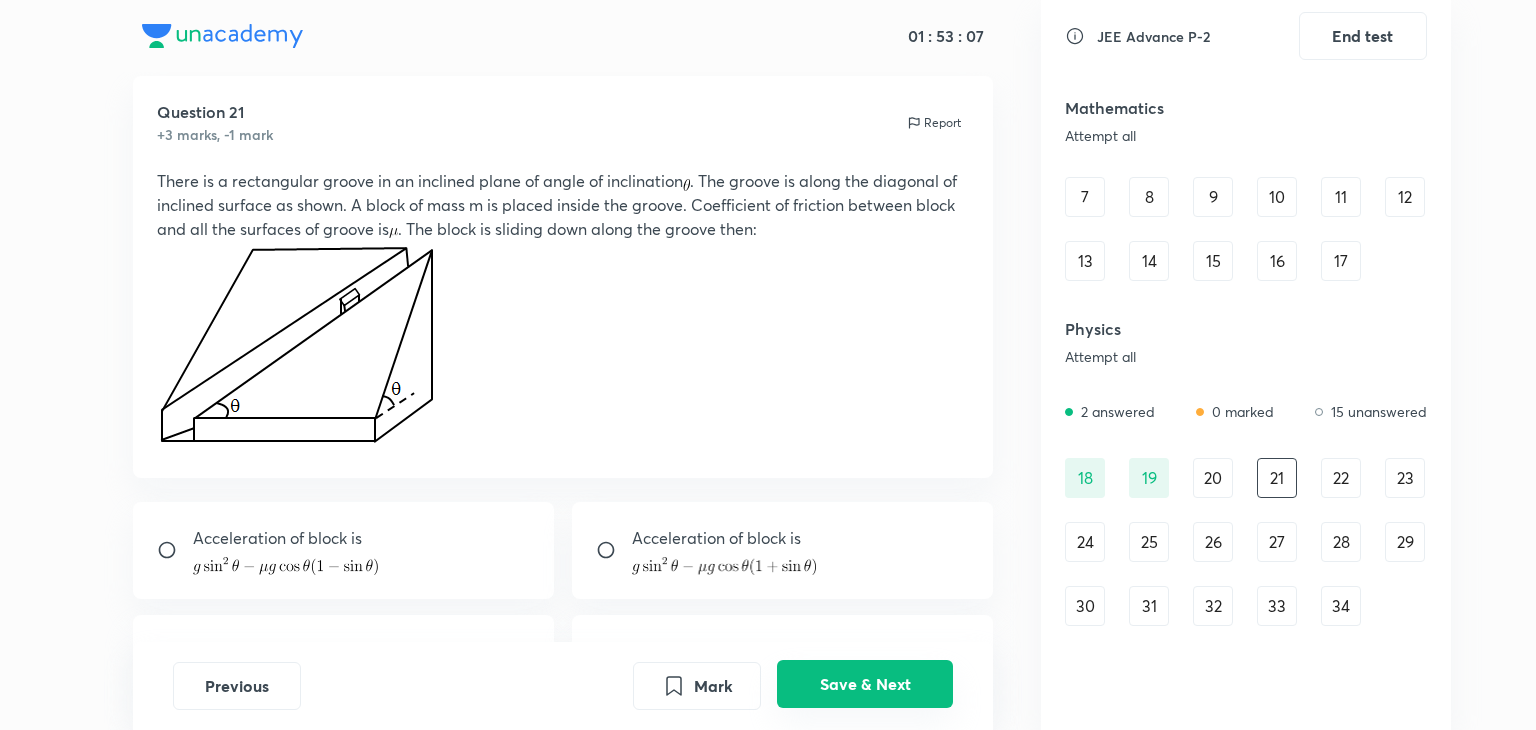 scroll, scrollTop: 94, scrollLeft: 0, axis: vertical 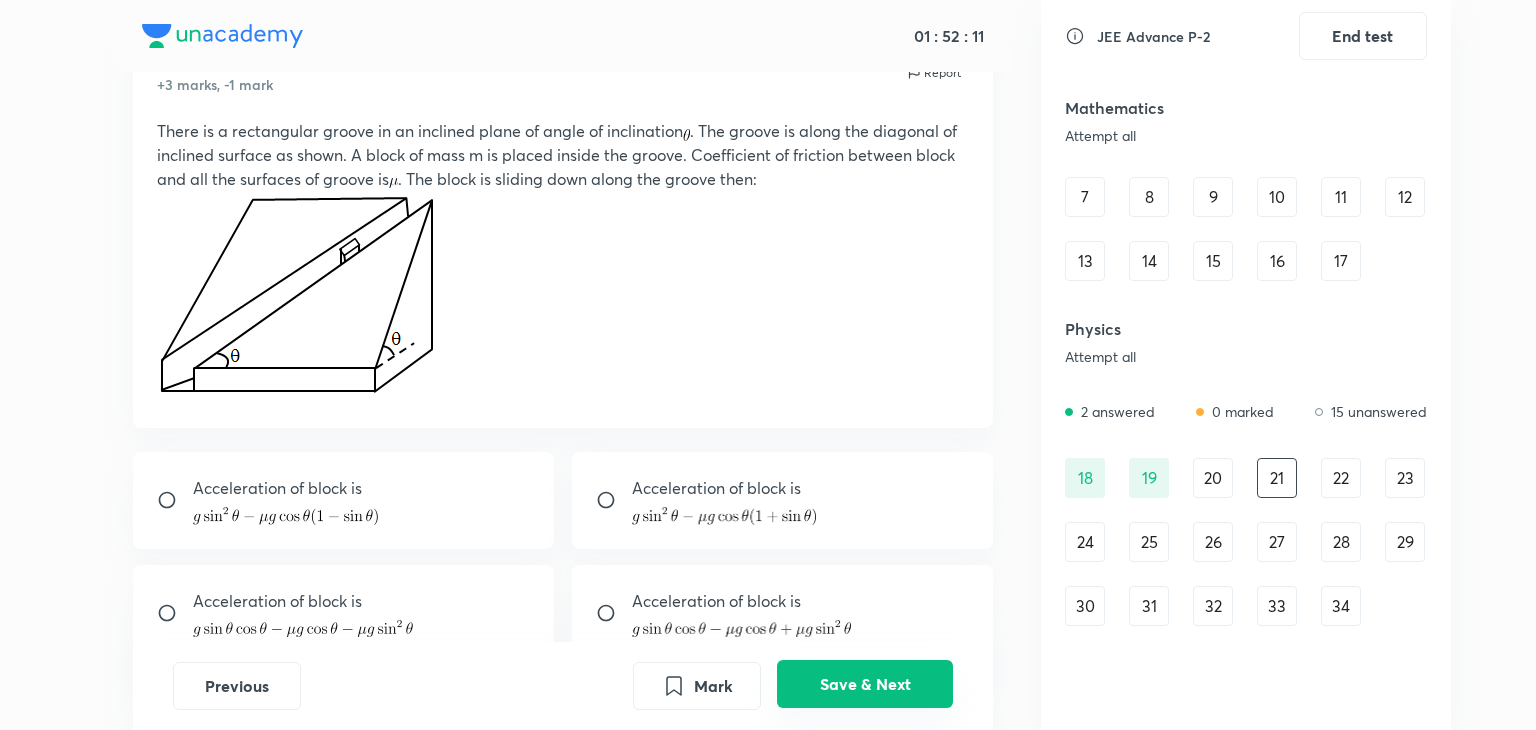 click on "Save & Next" at bounding box center (865, 684) 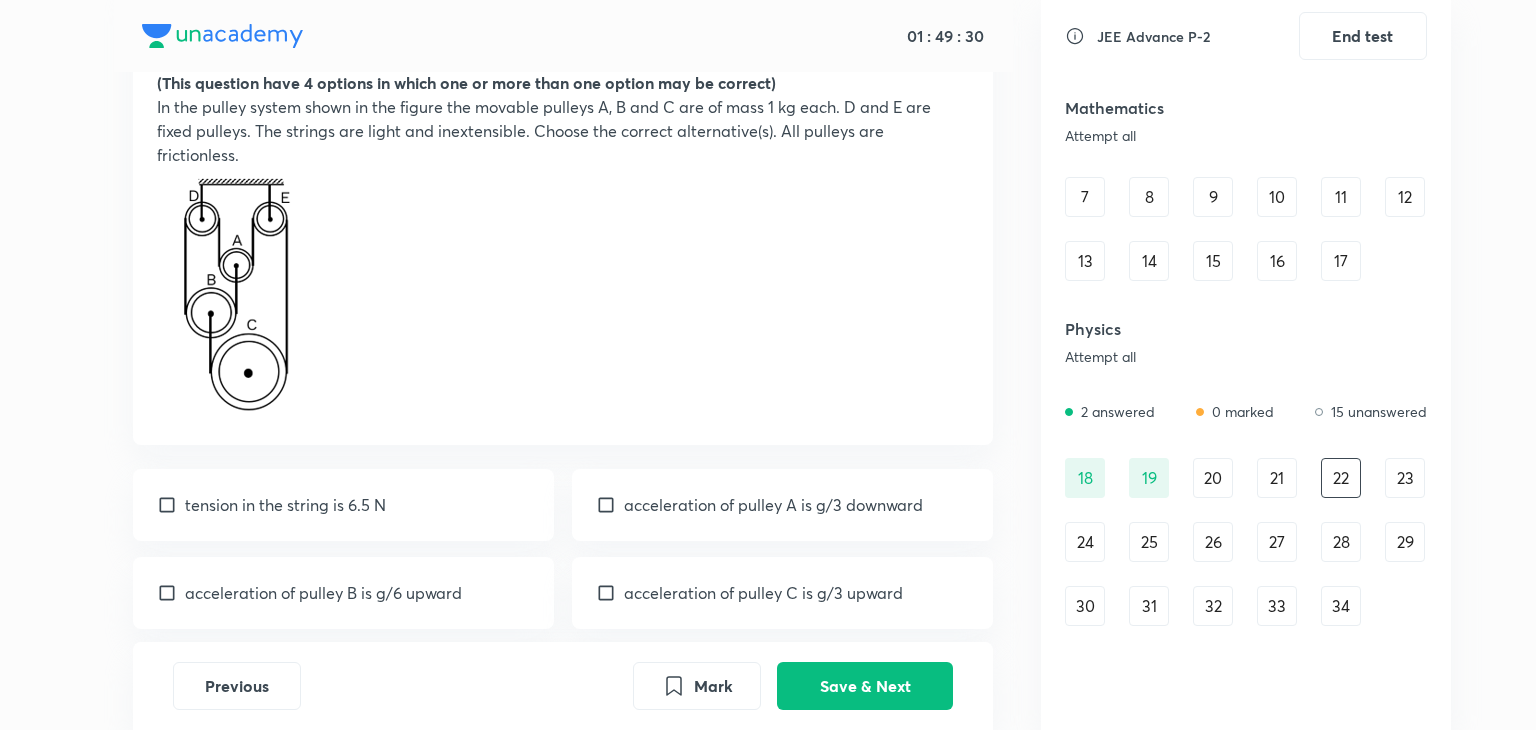 scroll, scrollTop: 144, scrollLeft: 0, axis: vertical 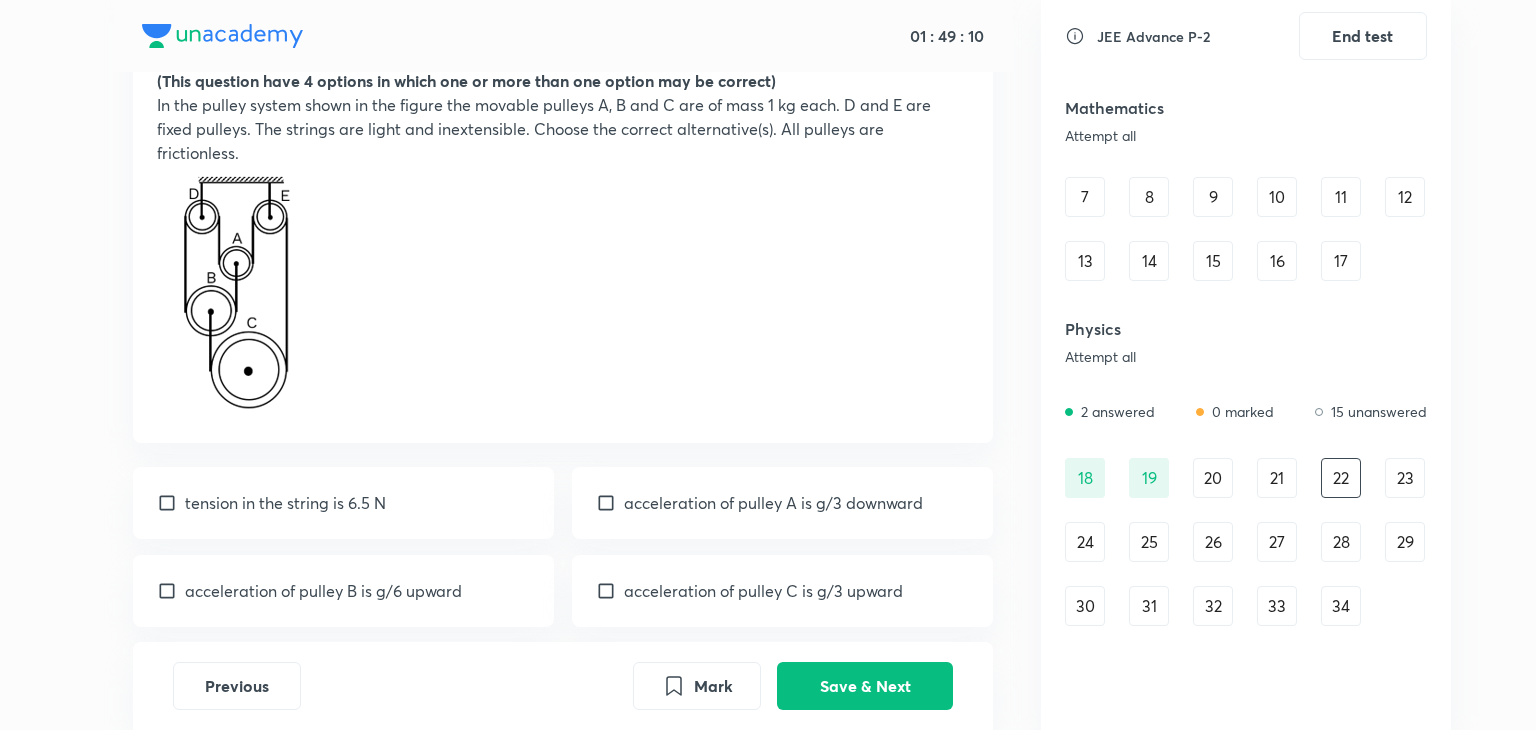click at bounding box center [171, 591] 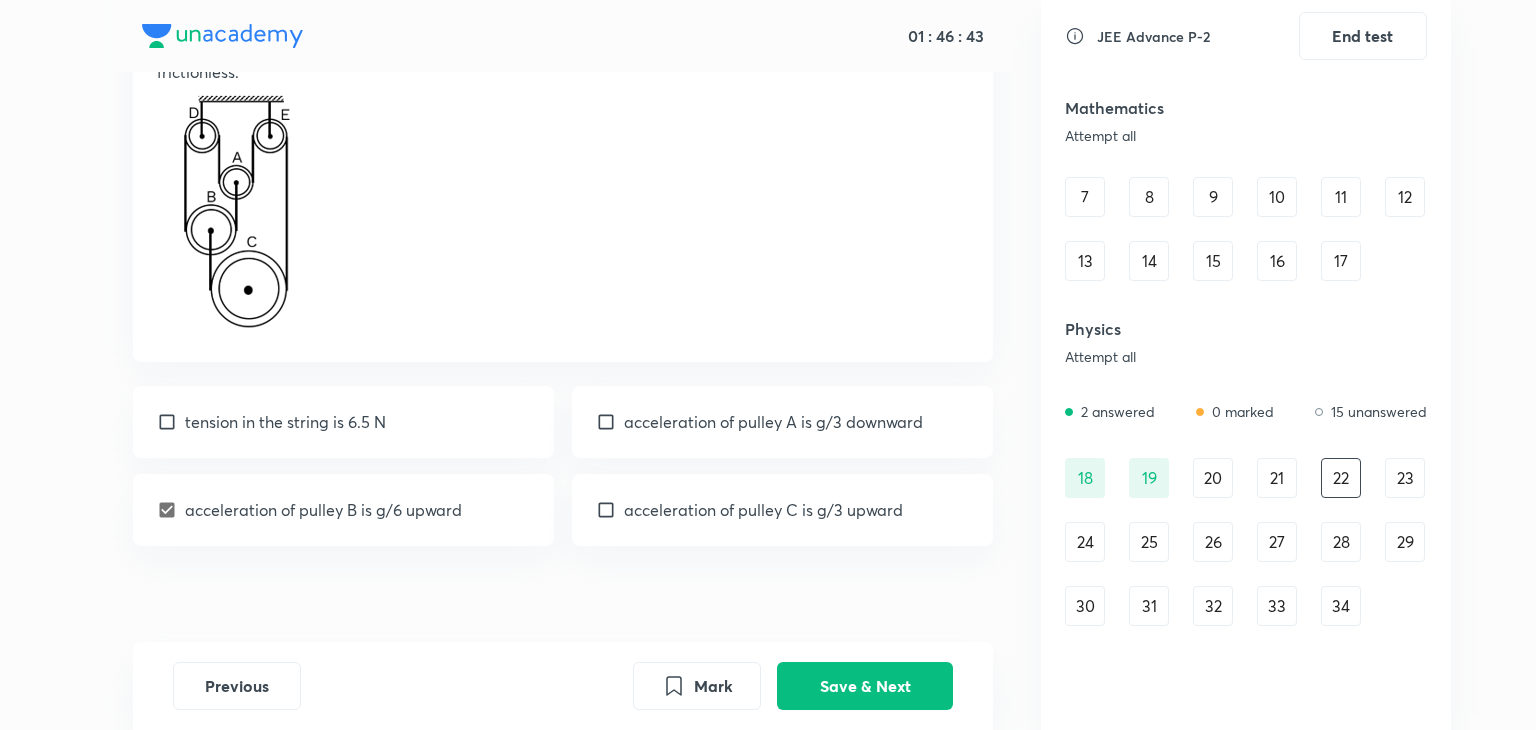 scroll, scrollTop: 224, scrollLeft: 0, axis: vertical 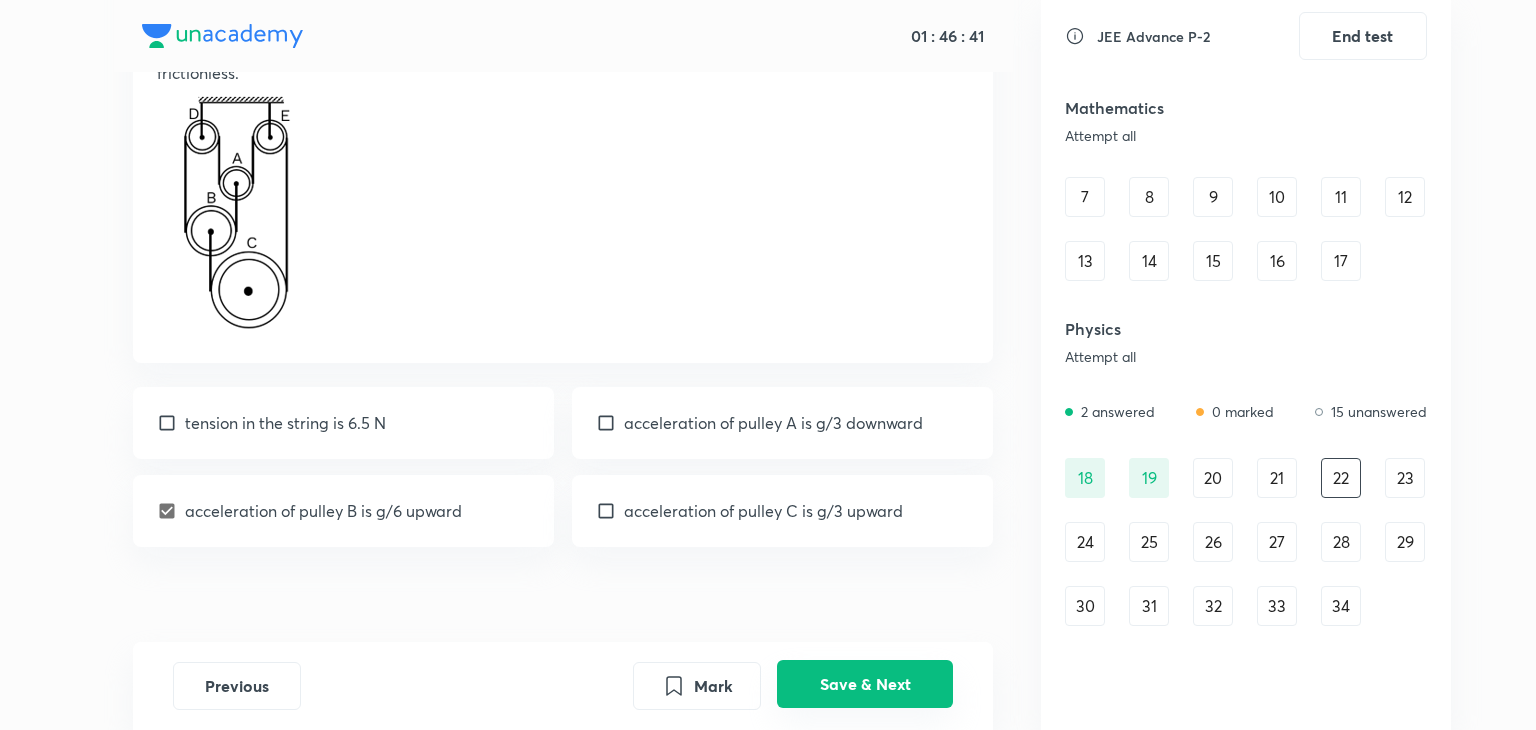 click on "Save & Next" at bounding box center (865, 684) 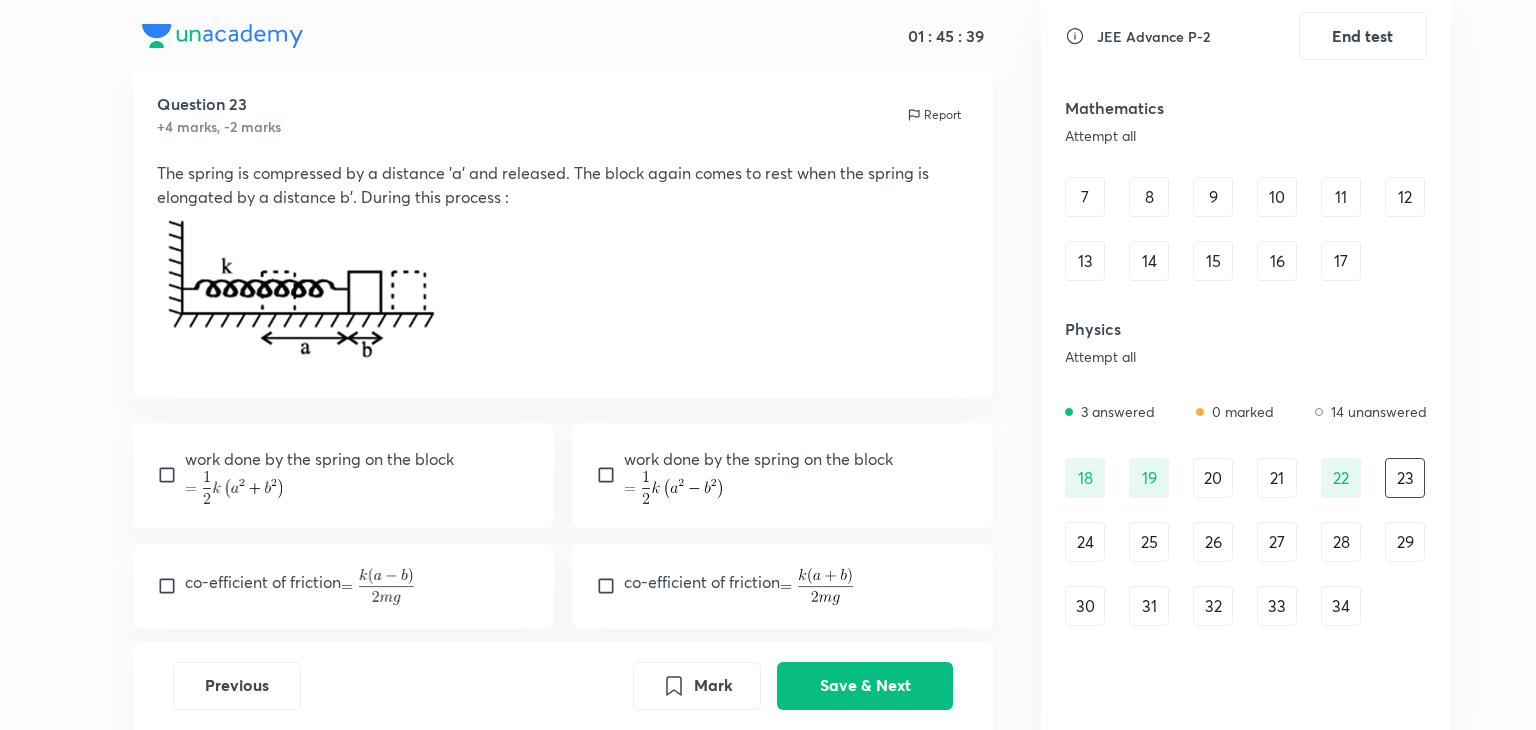 scroll, scrollTop: 52, scrollLeft: 0, axis: vertical 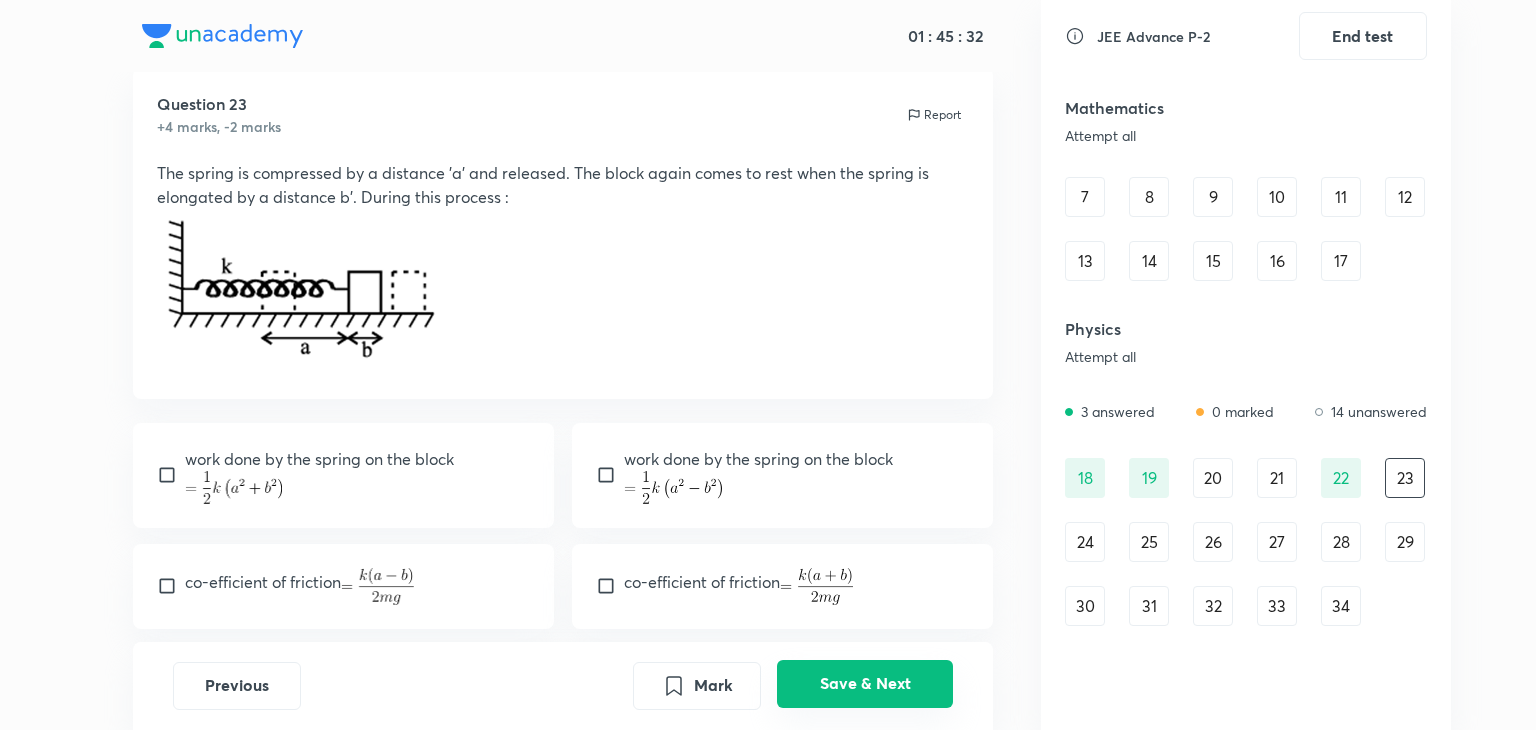 click on "Save & Next" at bounding box center (865, 684) 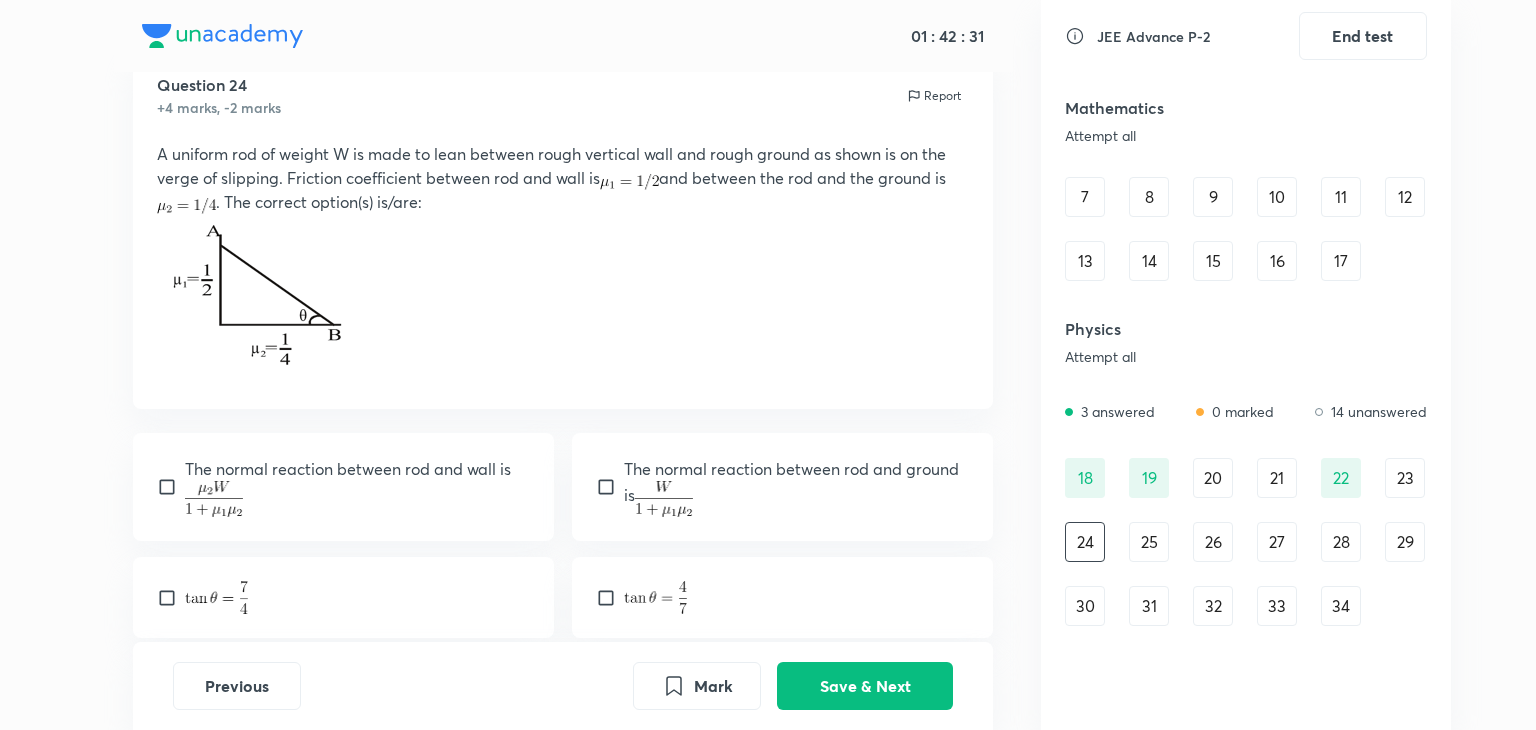 scroll, scrollTop: 70, scrollLeft: 0, axis: vertical 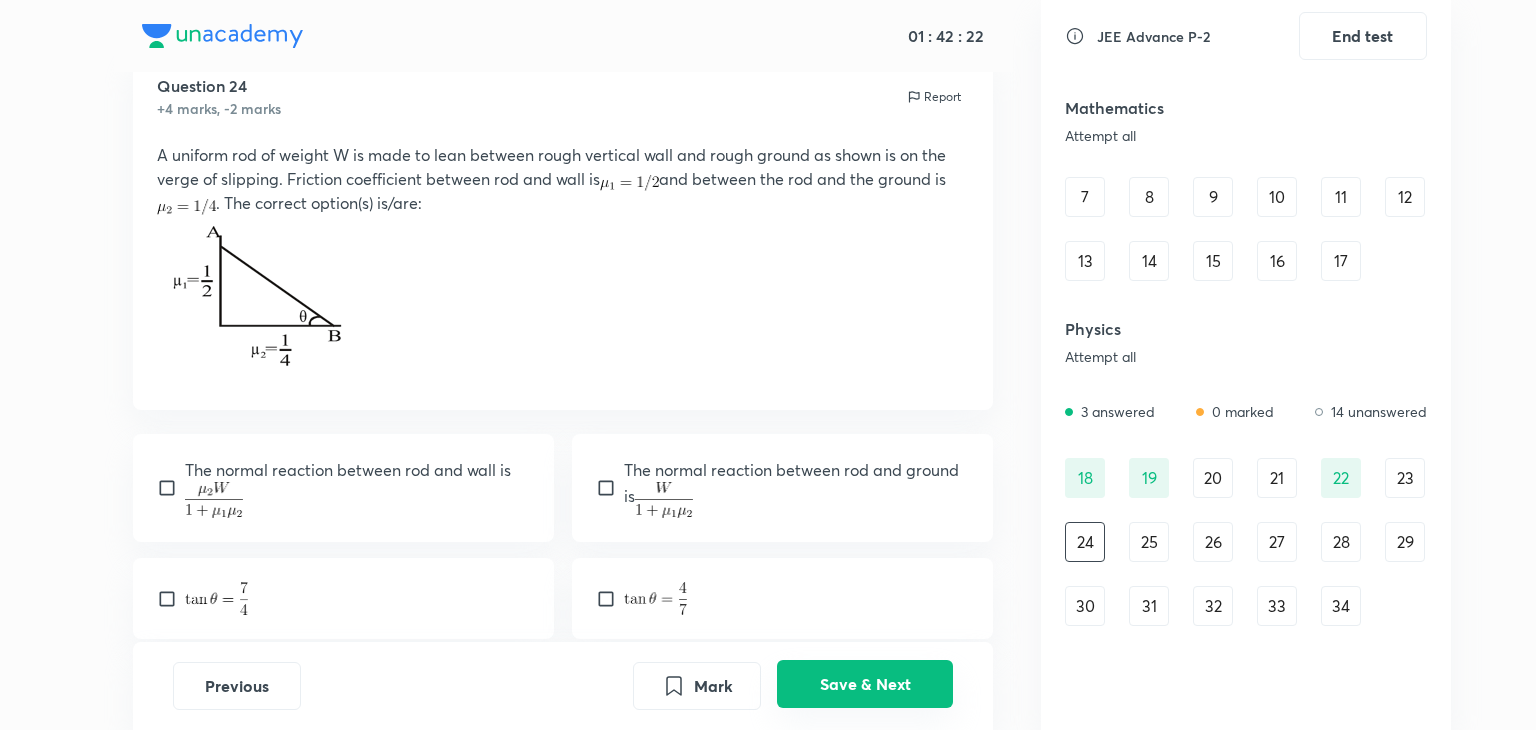 click on "Save & Next" at bounding box center [865, 684] 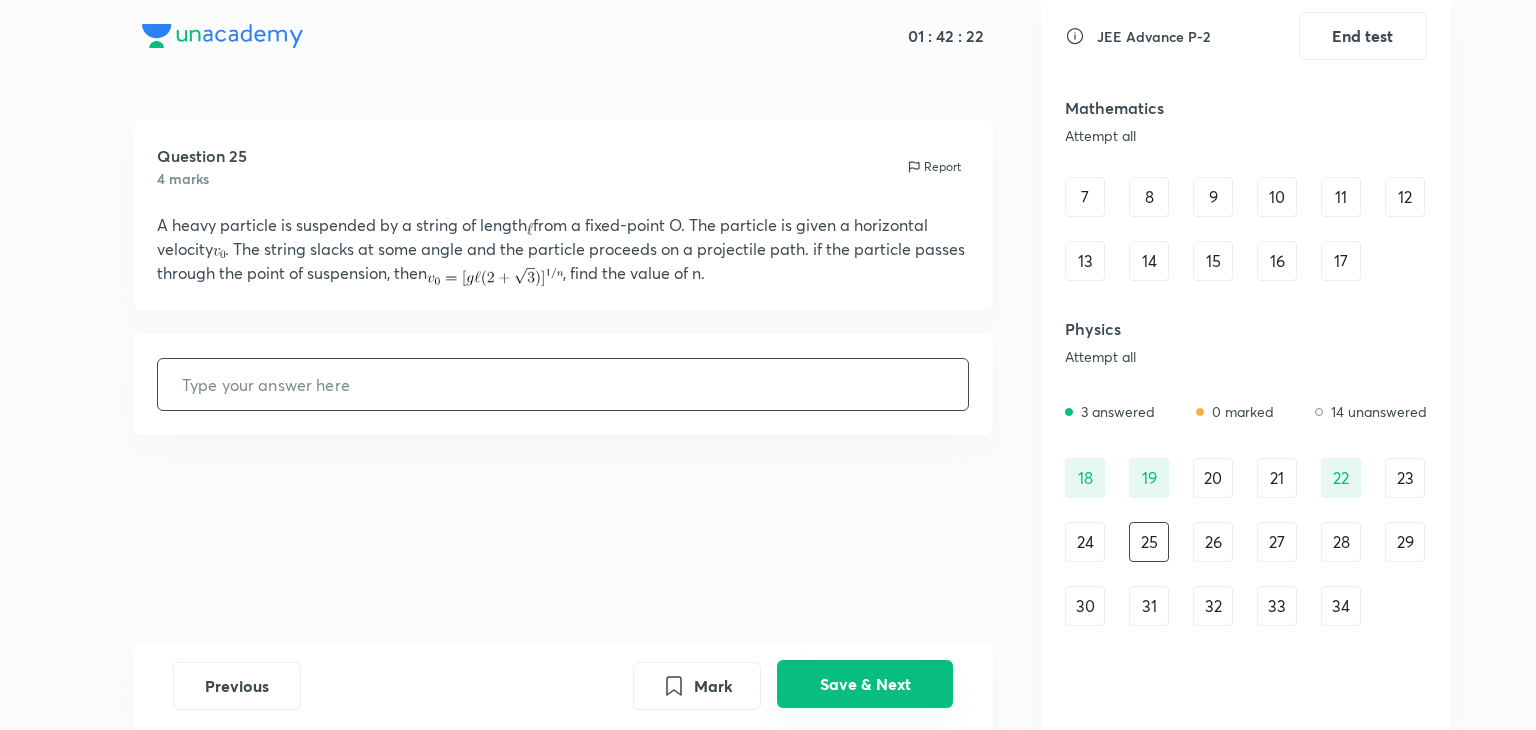 scroll, scrollTop: 0, scrollLeft: 0, axis: both 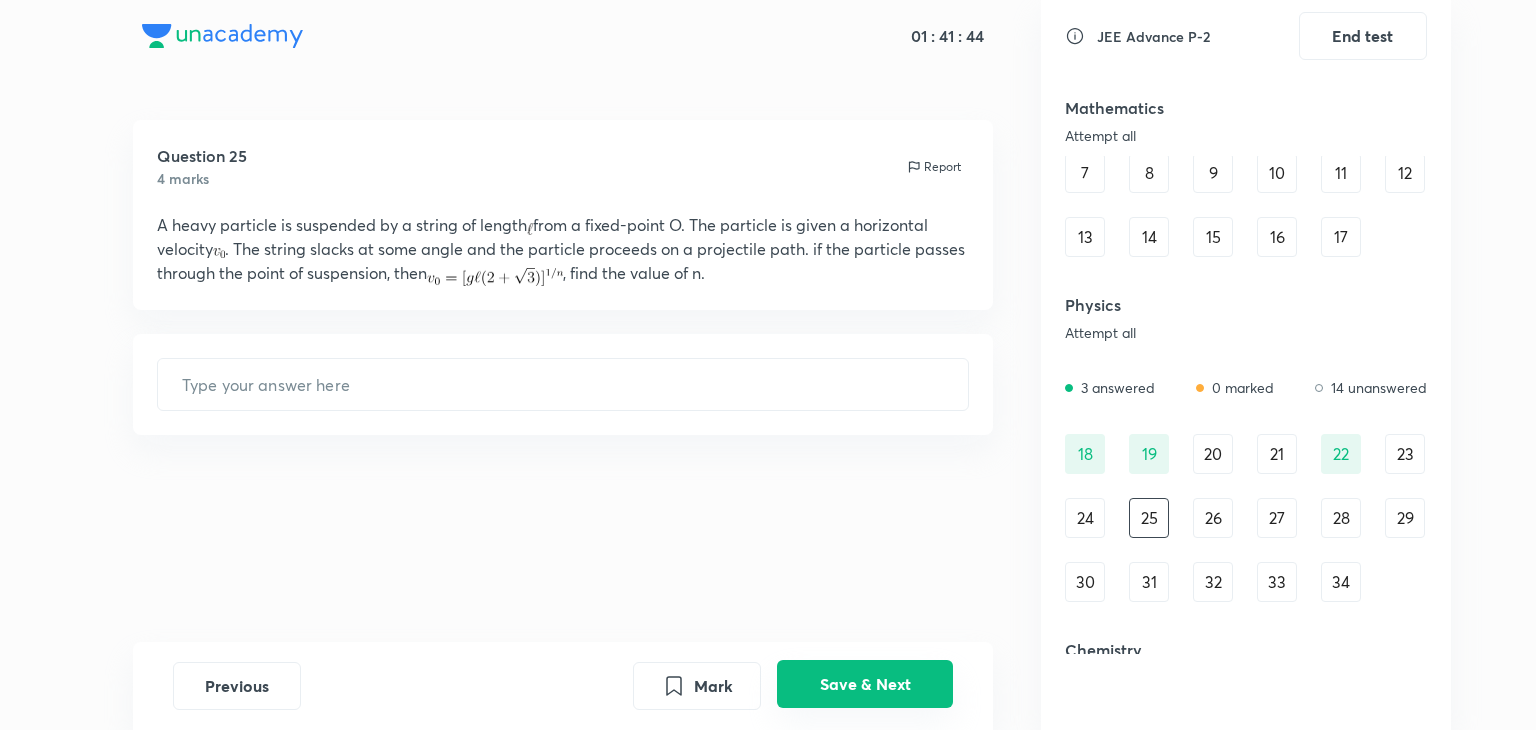 click on "Save & Next" at bounding box center [865, 684] 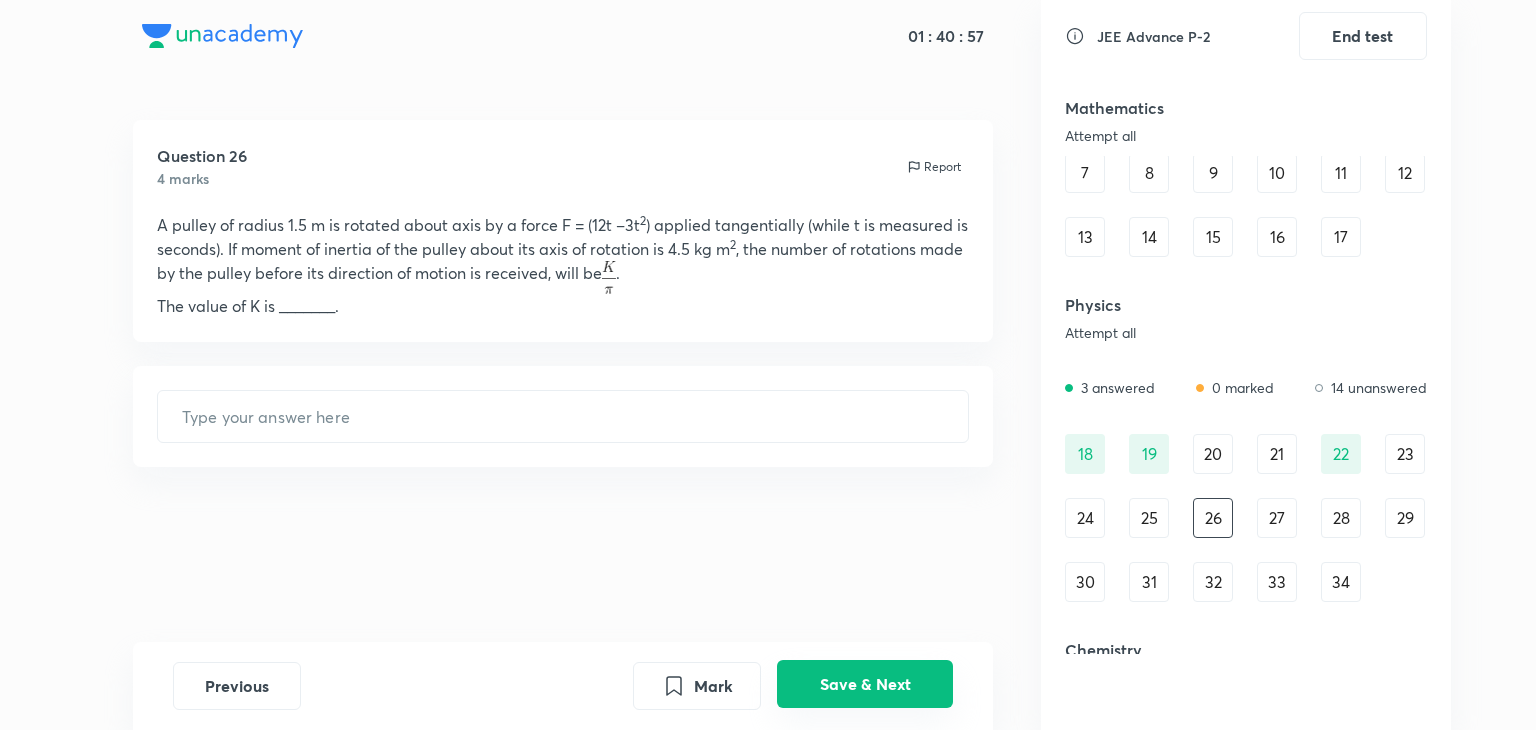 click on "Save & Next" at bounding box center [865, 684] 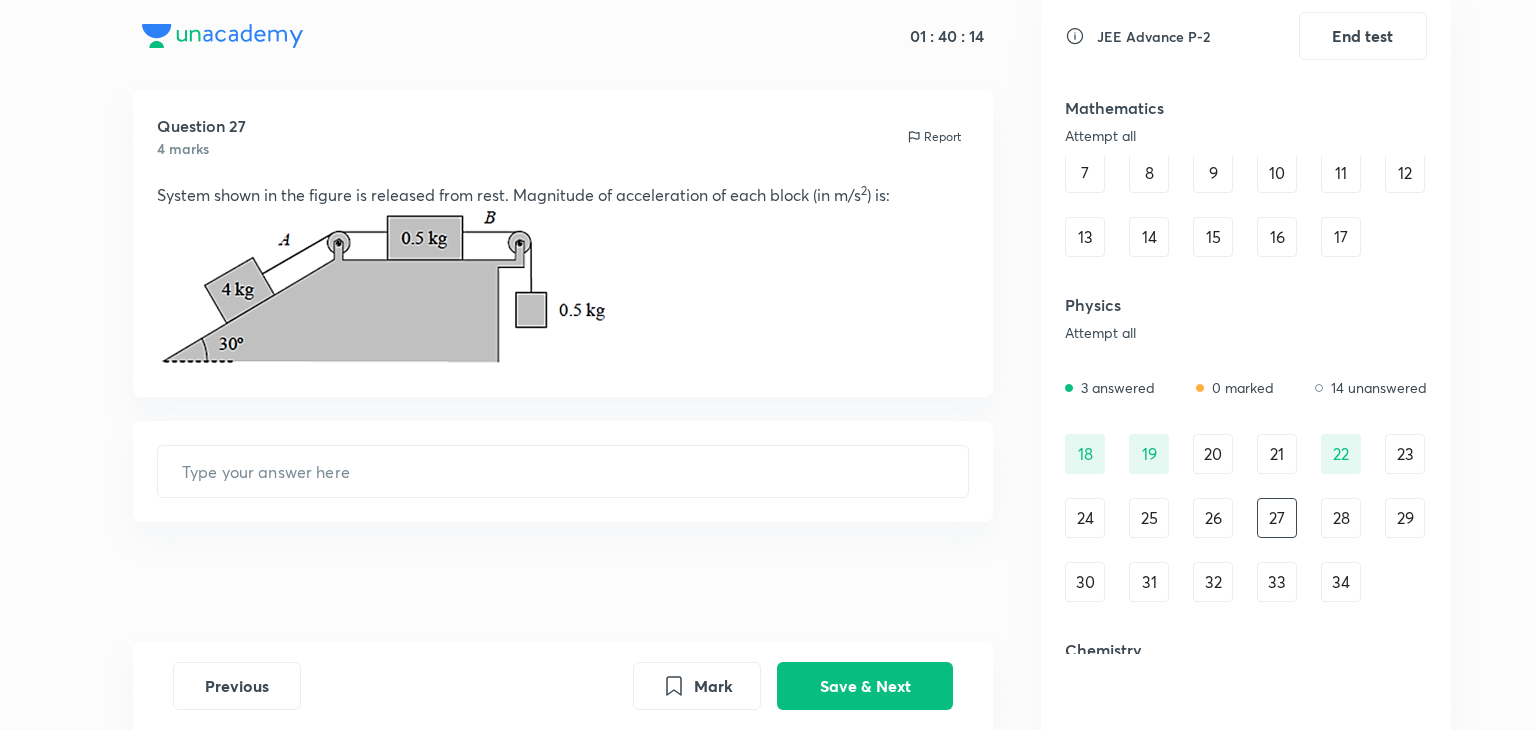scroll, scrollTop: 0, scrollLeft: 0, axis: both 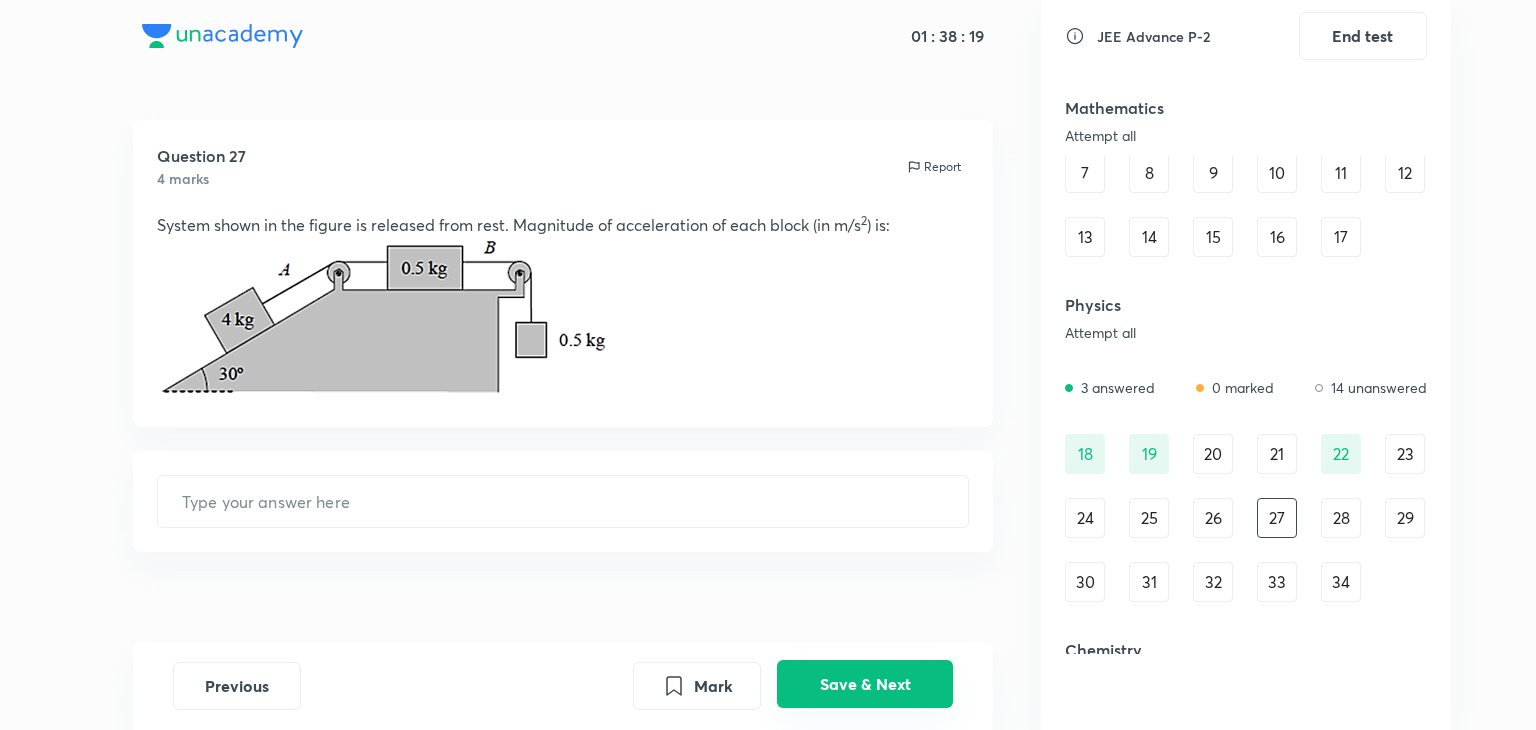 click on "Save & Next" at bounding box center (865, 684) 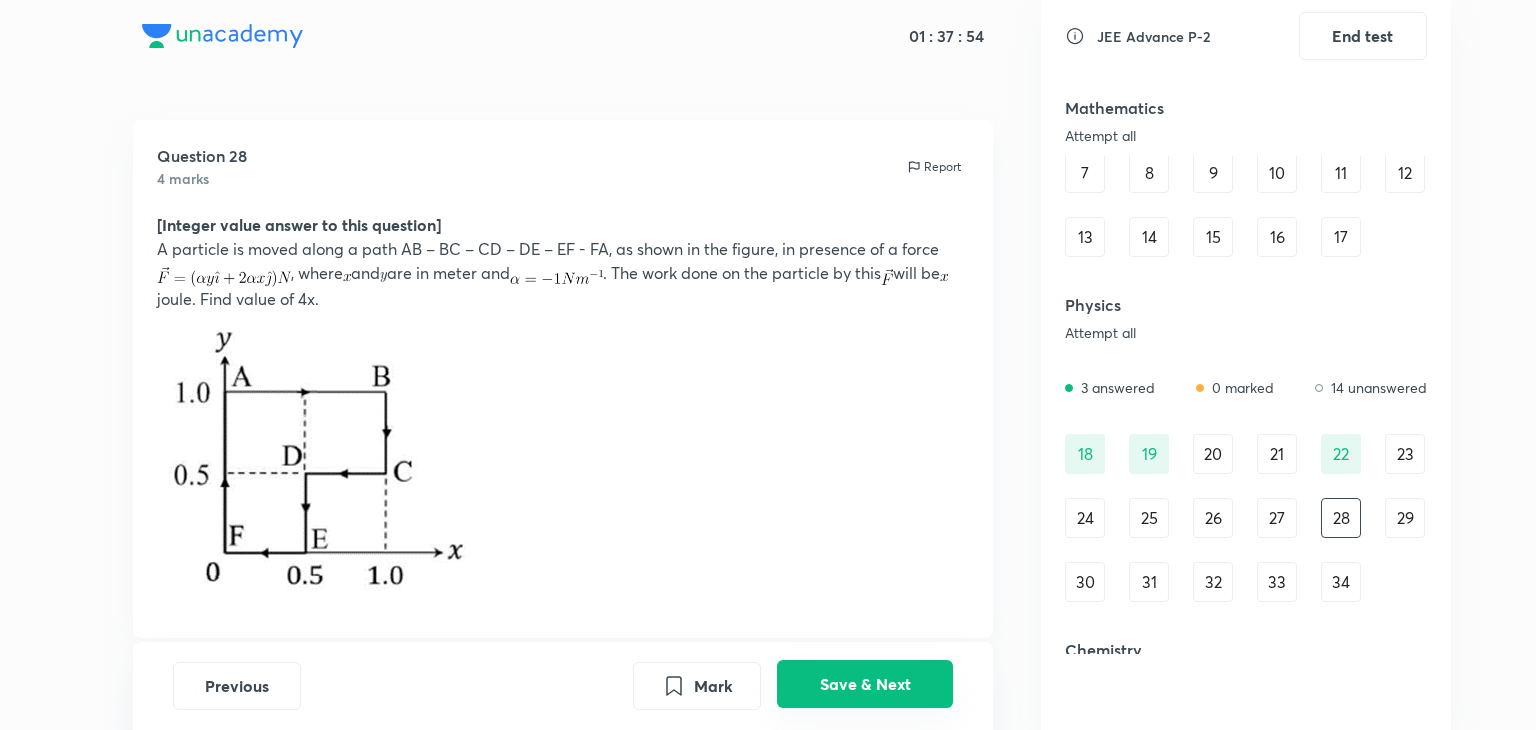 click on "Save & Next" at bounding box center (865, 684) 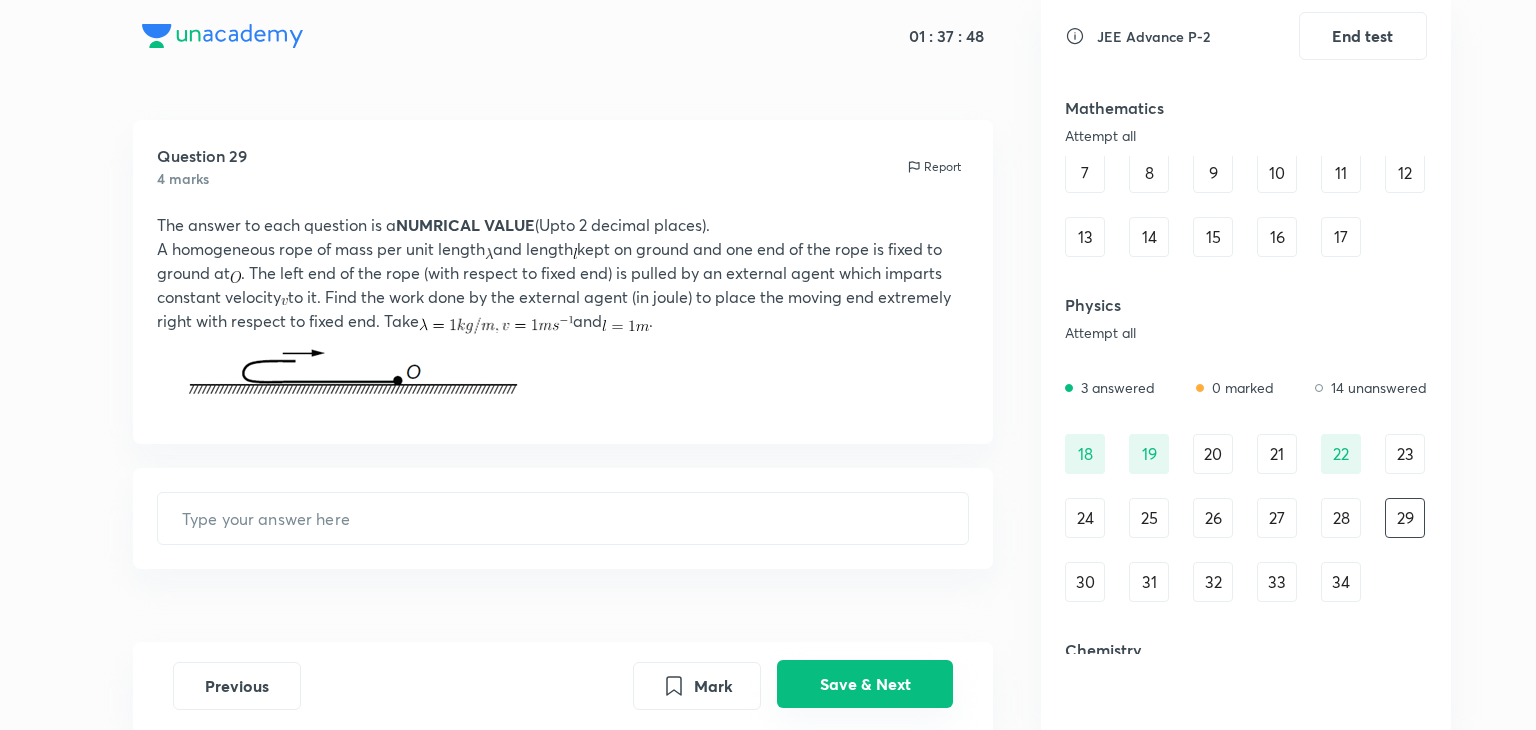 click on "Save & Next" at bounding box center [865, 684] 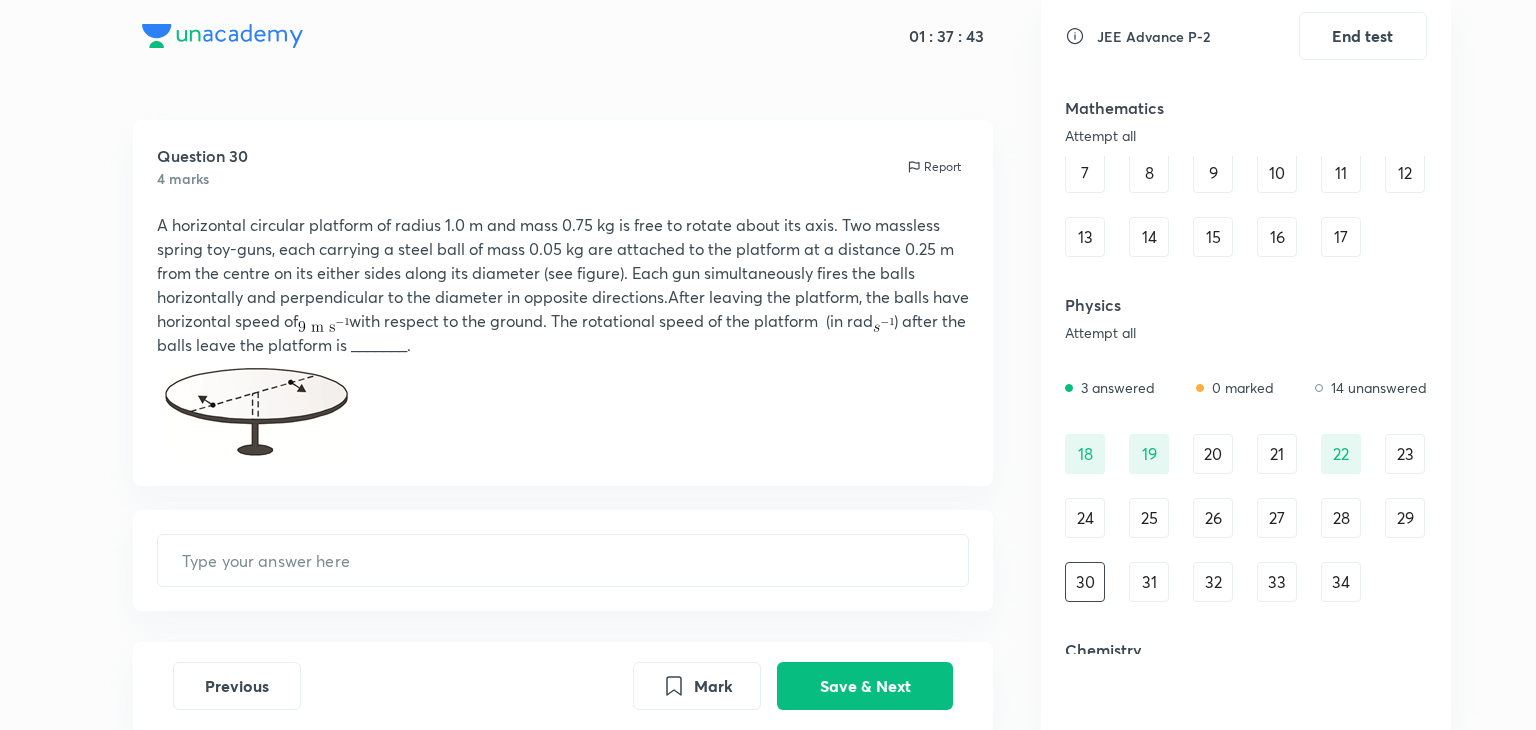 scroll, scrollTop: 89, scrollLeft: 0, axis: vertical 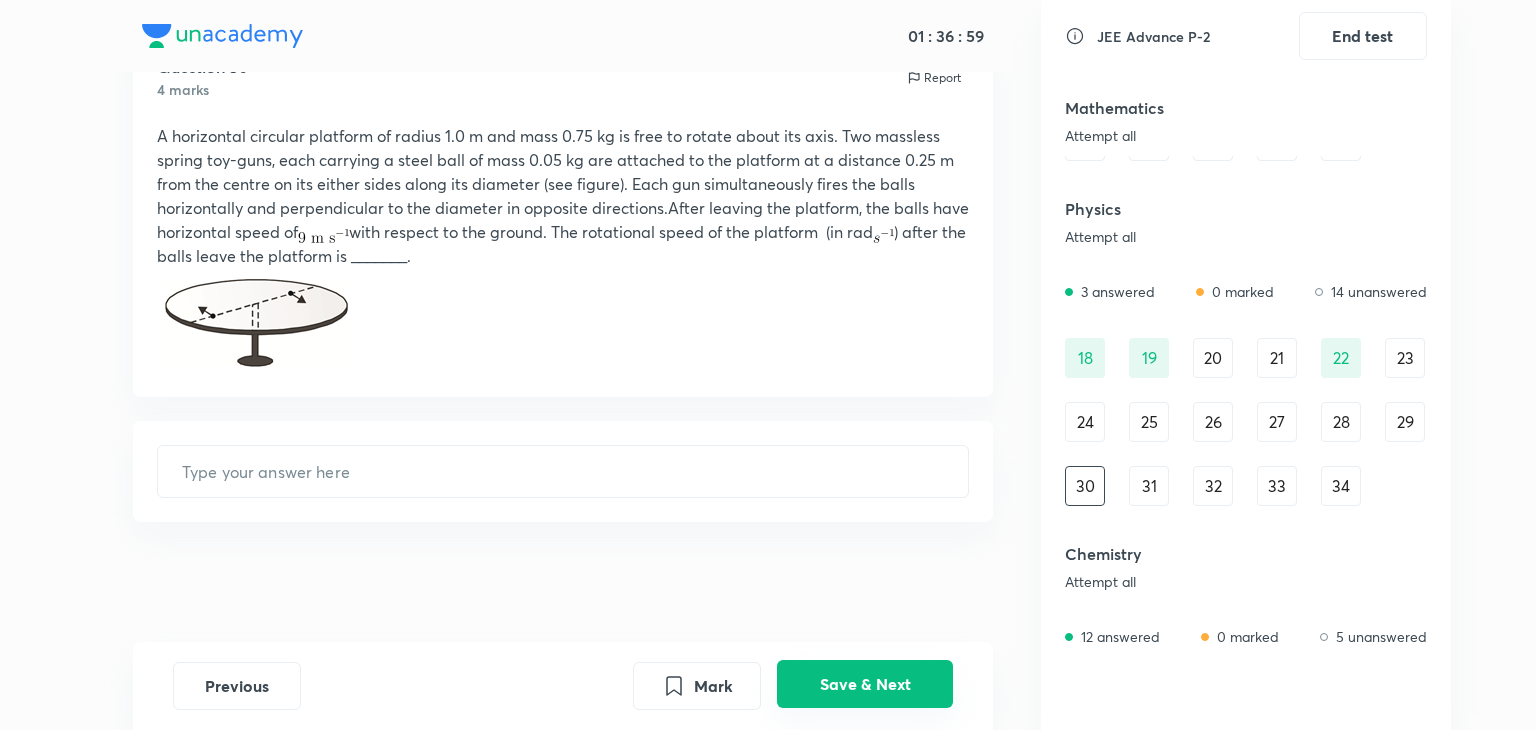 click on "Save & Next" at bounding box center [865, 684] 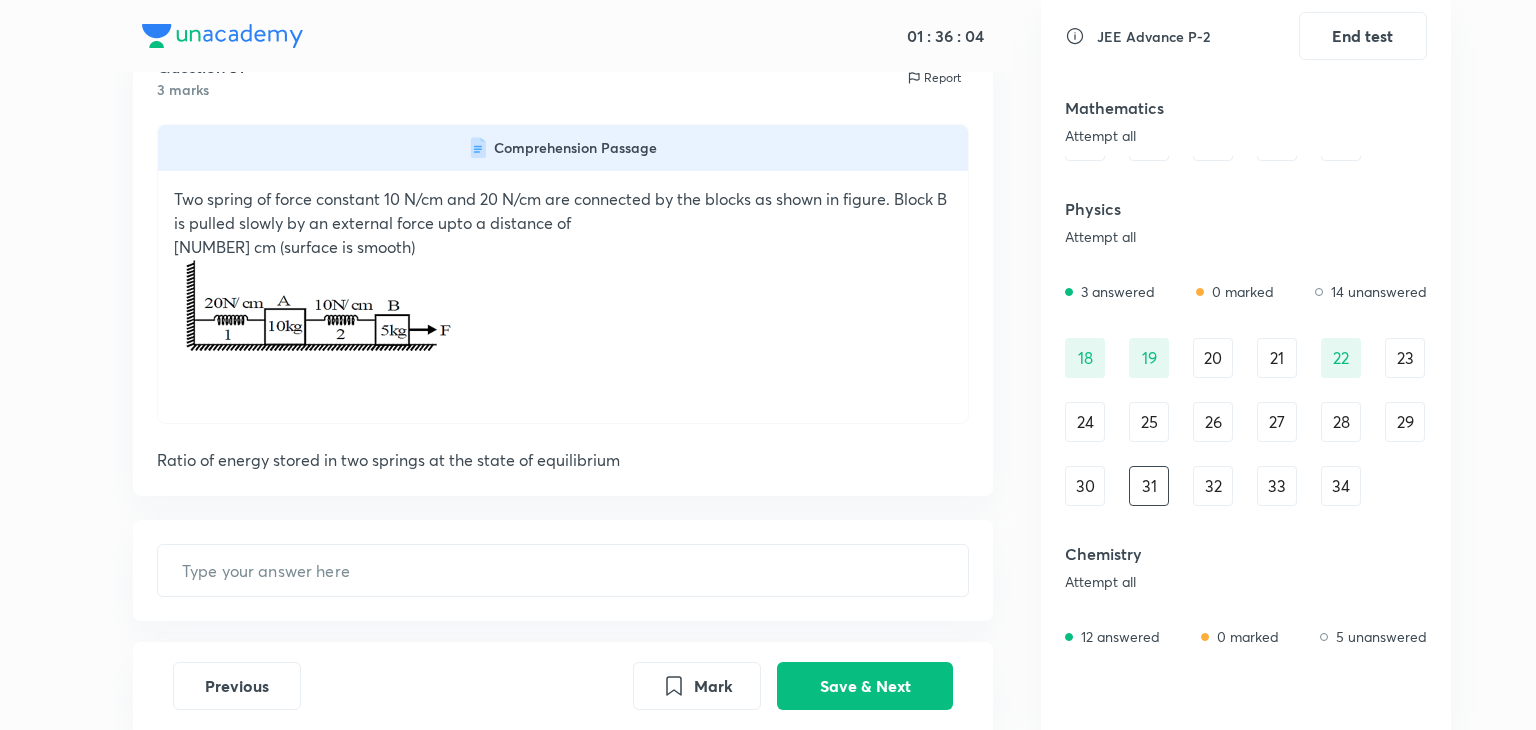 scroll, scrollTop: 205, scrollLeft: 0, axis: vertical 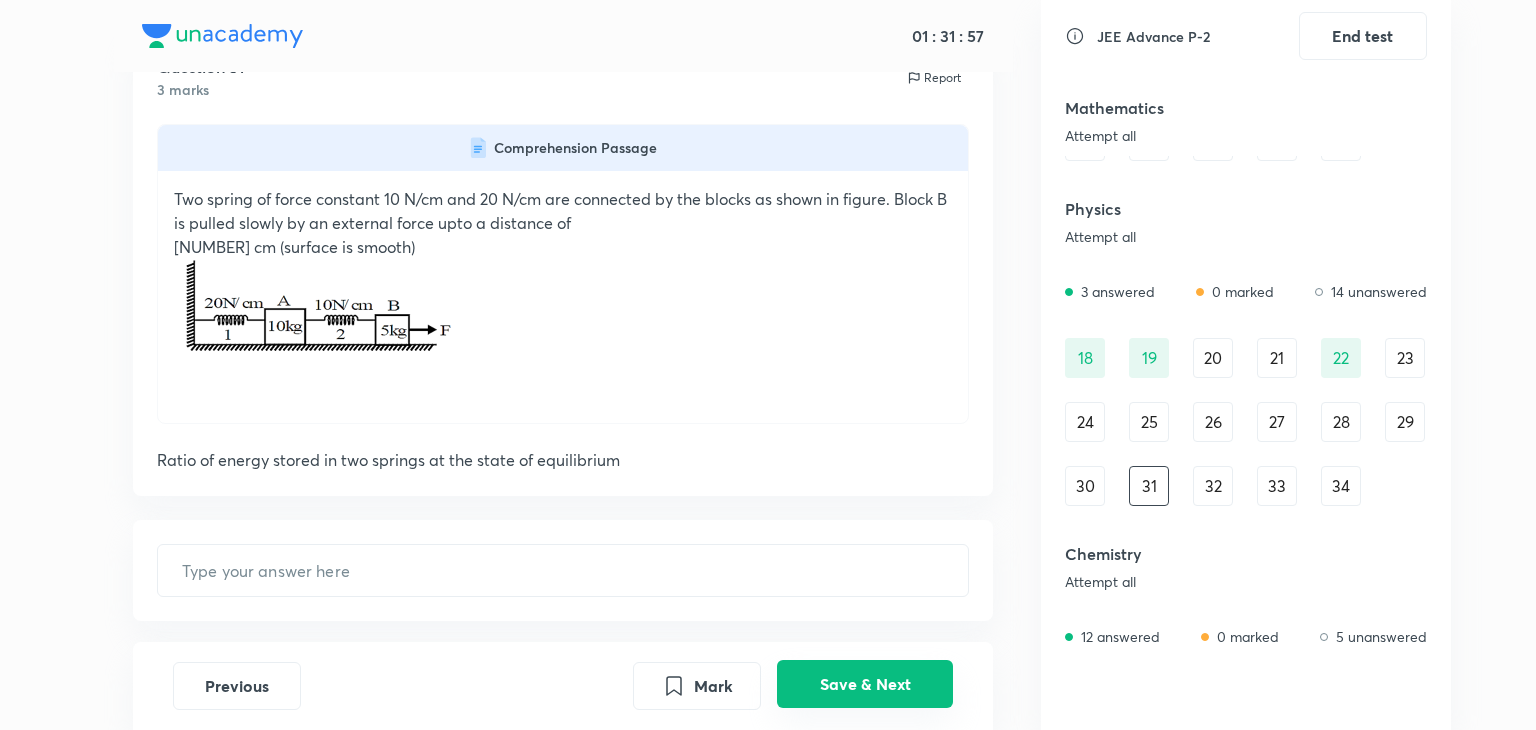 click on "Save & Next" at bounding box center (865, 684) 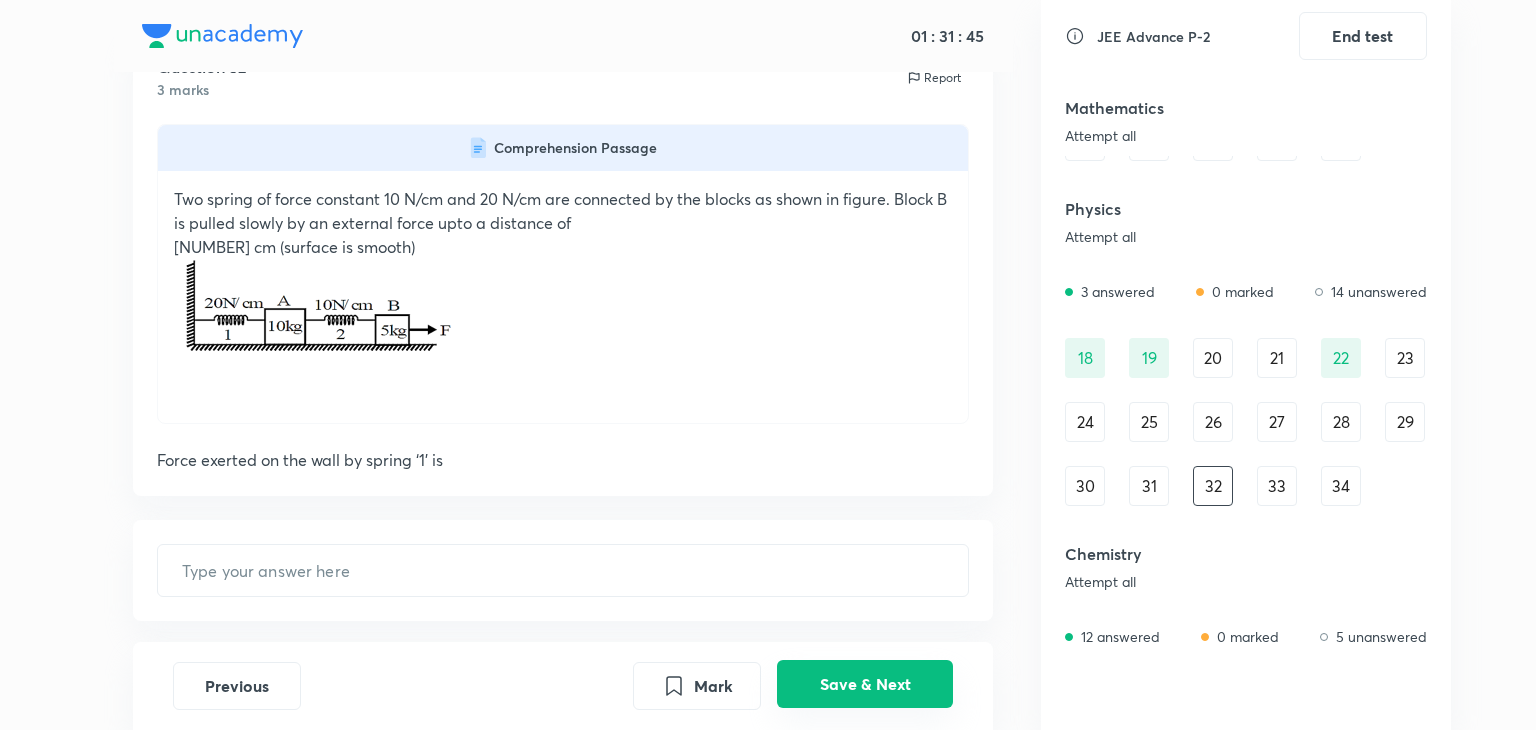 click on "Save & Next" at bounding box center (865, 684) 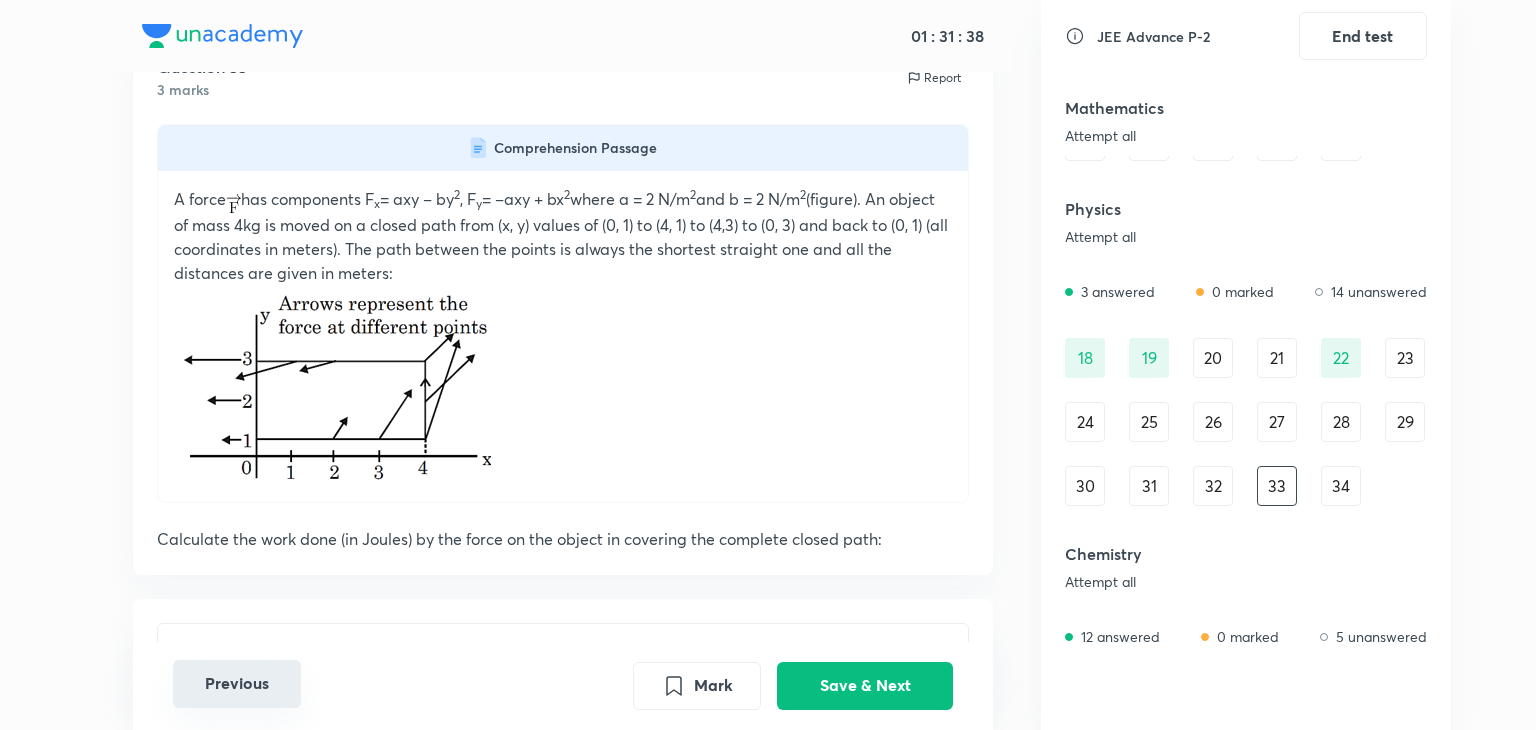 click on "Previous" at bounding box center [237, 684] 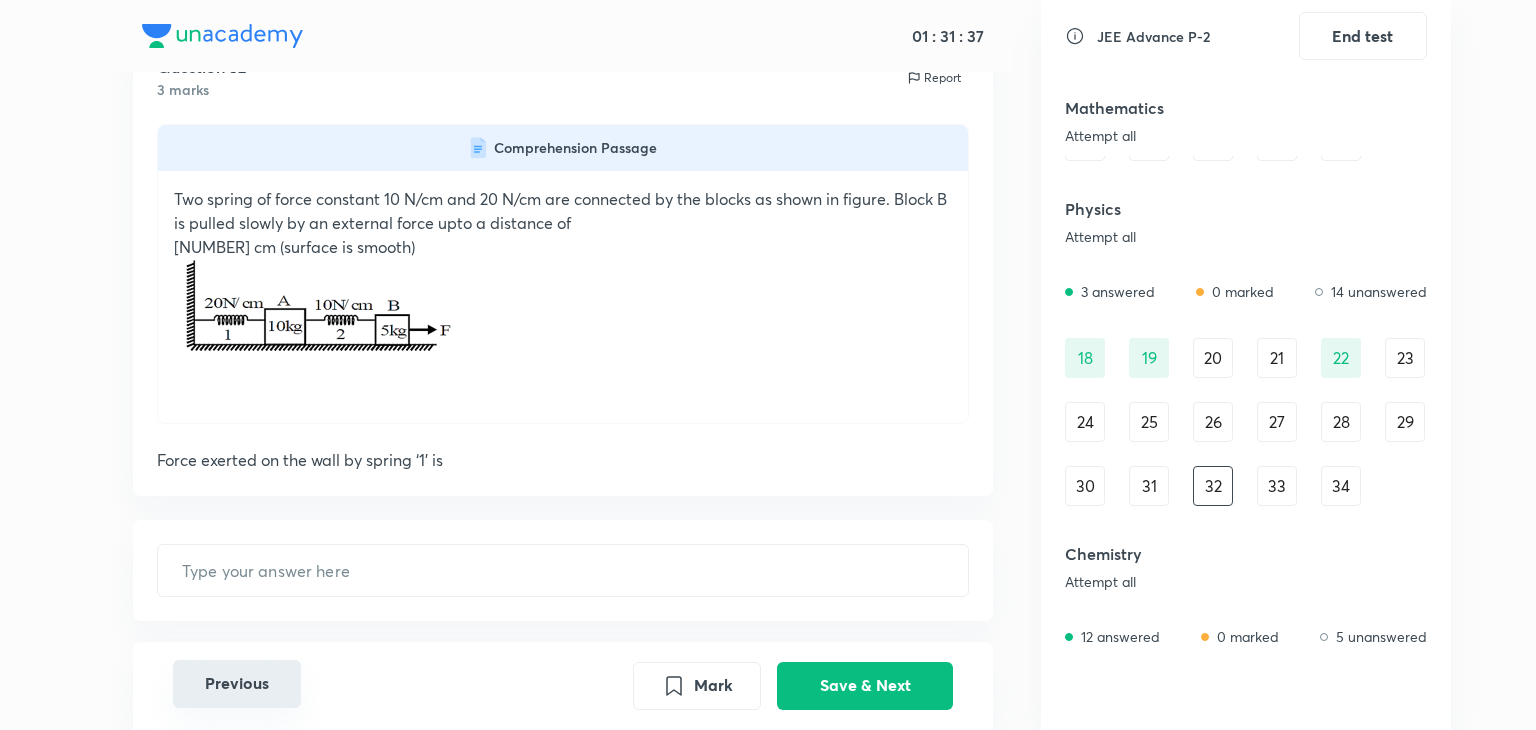 click on "Previous" at bounding box center [237, 684] 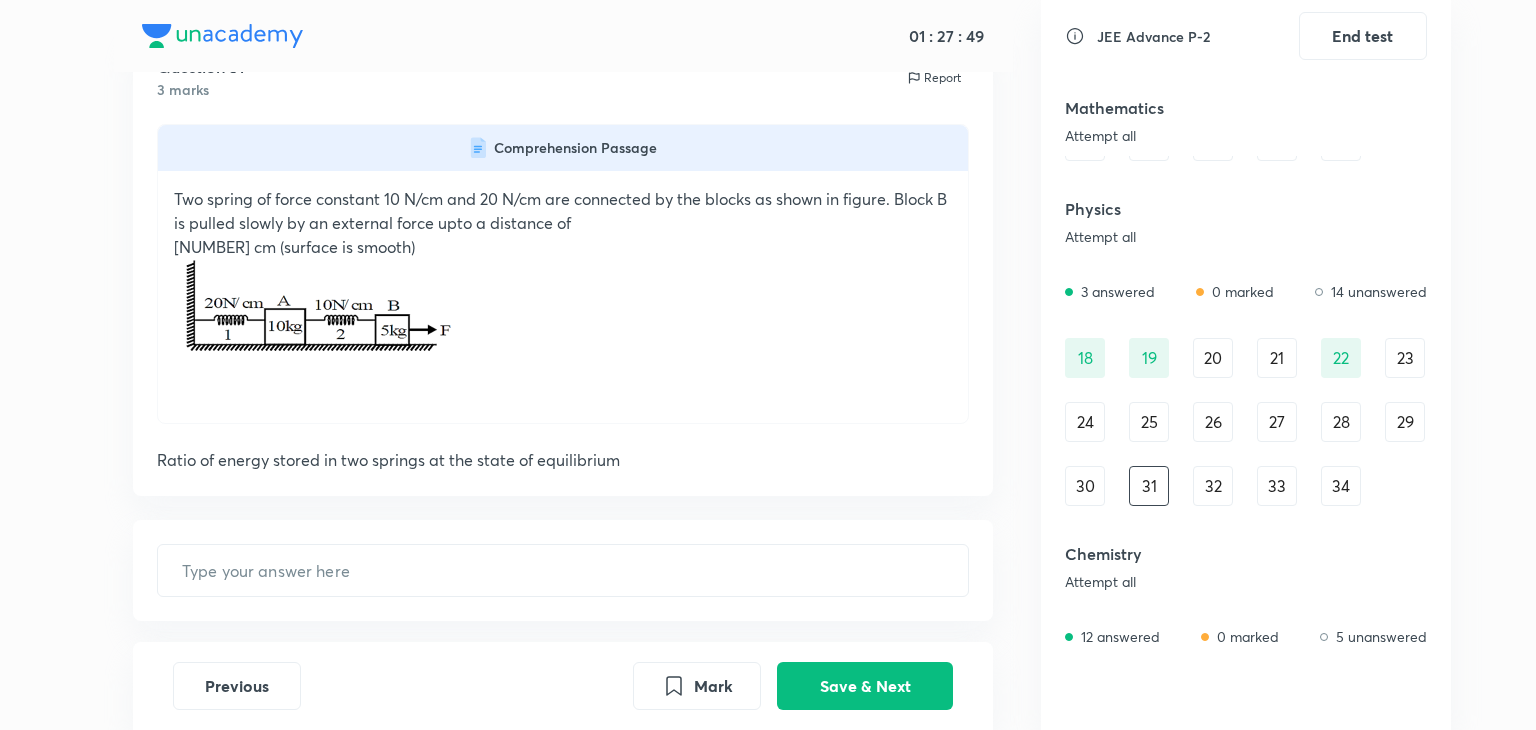 scroll, scrollTop: 205, scrollLeft: 0, axis: vertical 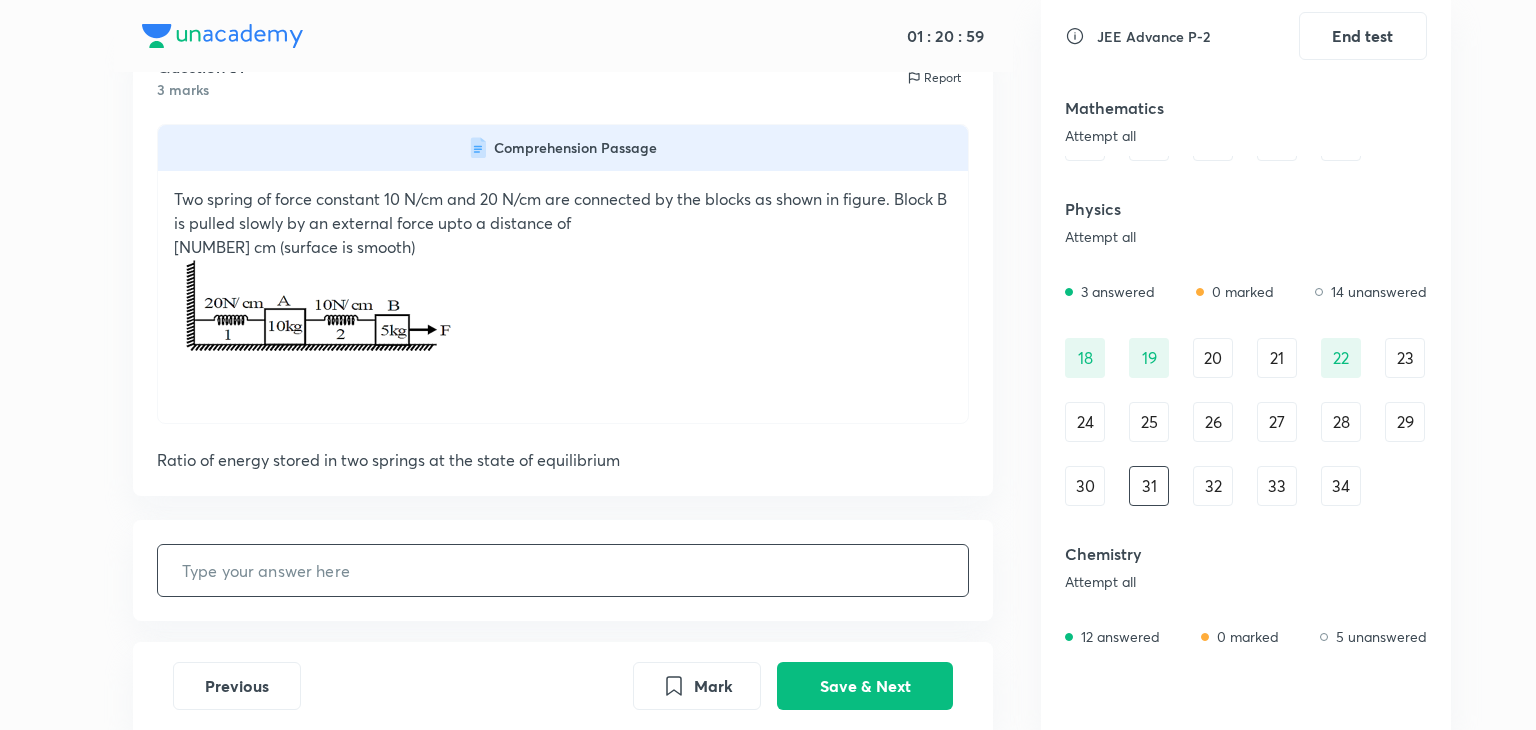 click at bounding box center (563, 570) 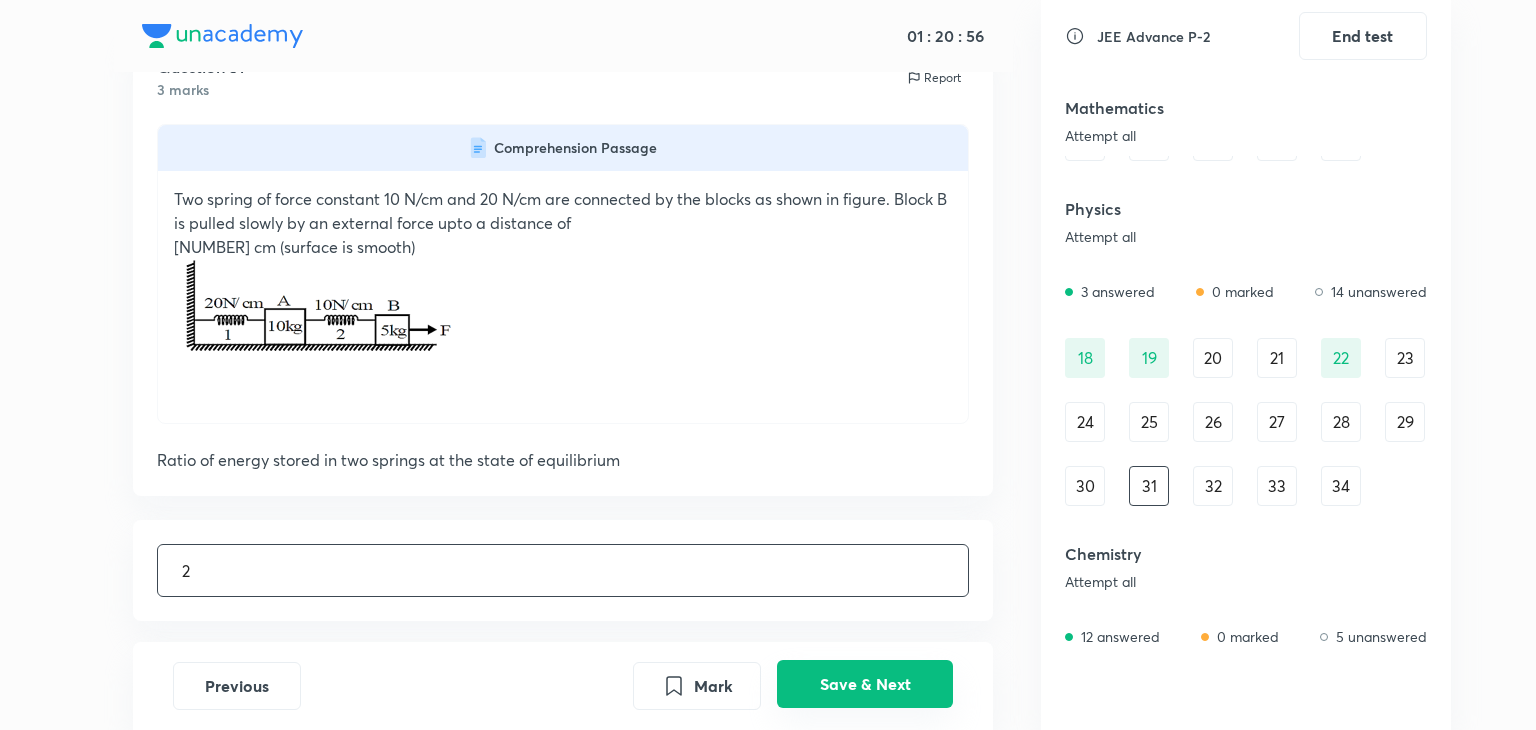 type on "2" 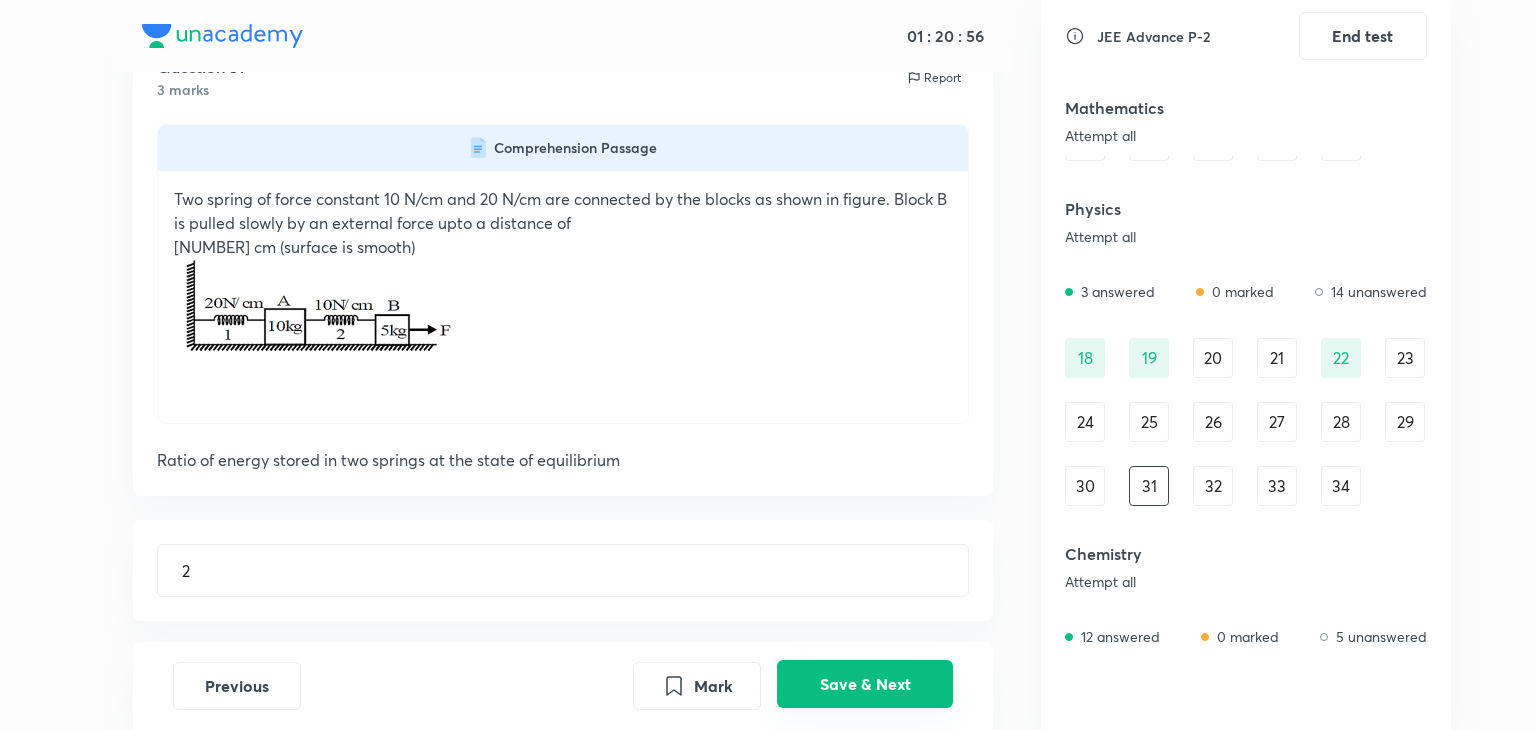 click on "Save & Next" at bounding box center [865, 684] 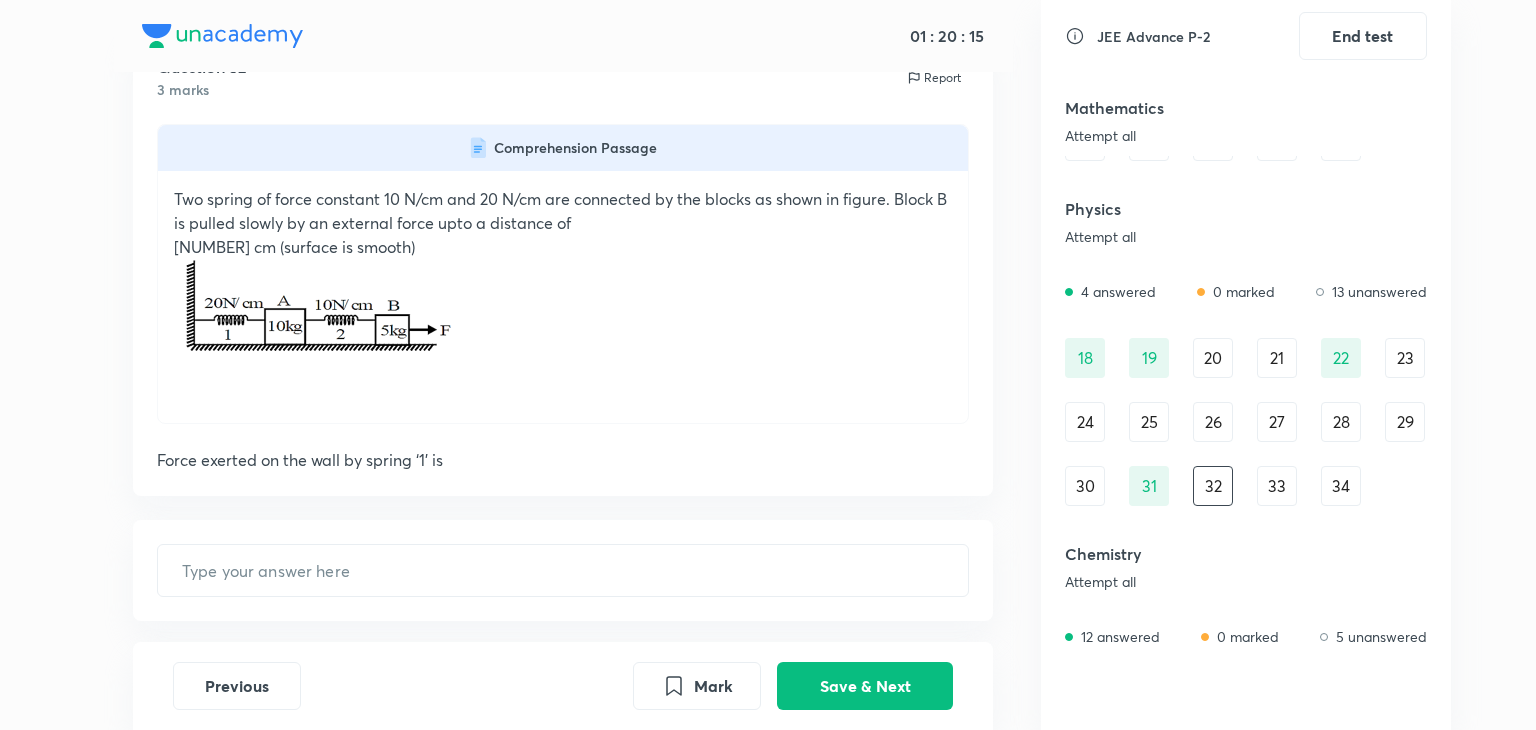 drag, startPoint x: 1439, startPoint y: 29, endPoint x: 1462, endPoint y: -67, distance: 98.71677 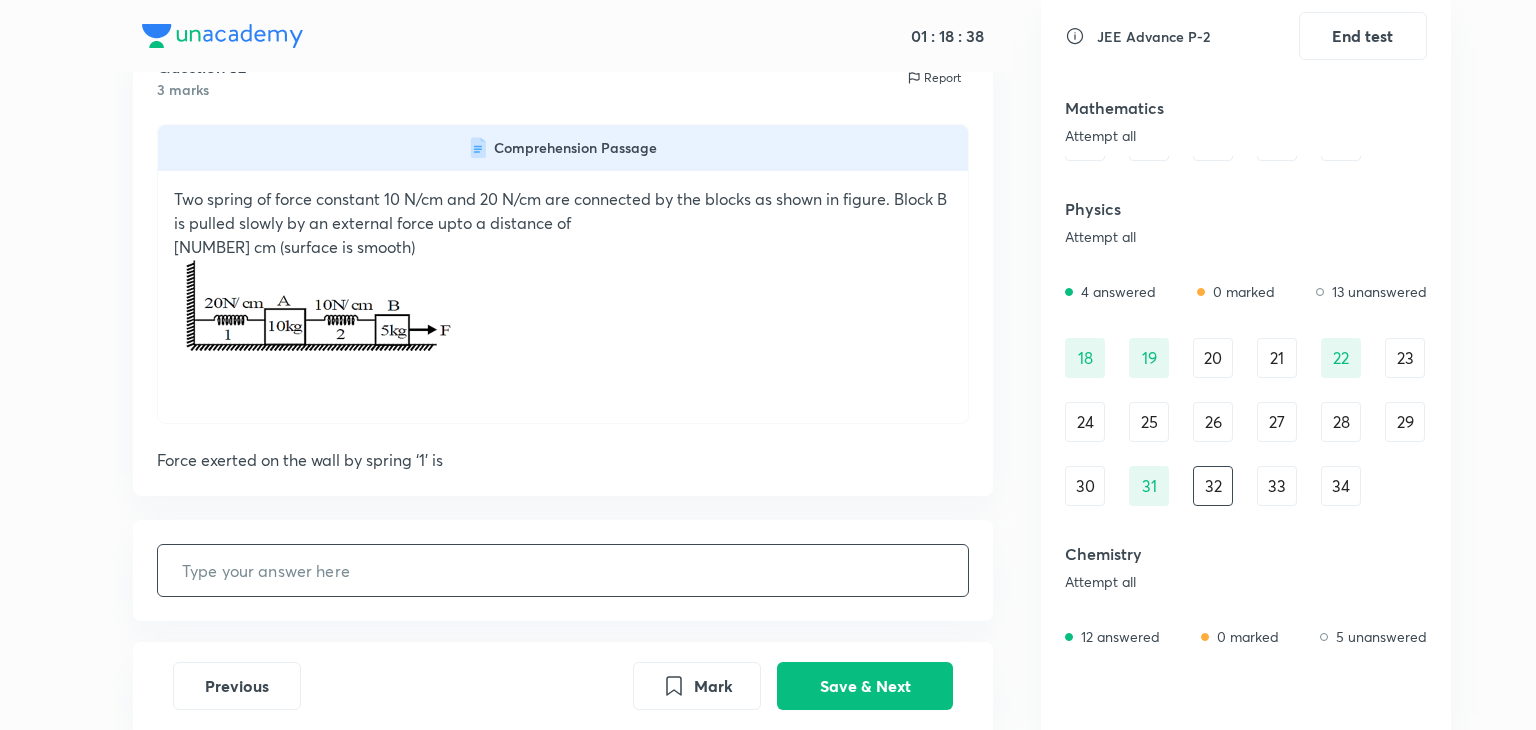 click at bounding box center [563, 570] 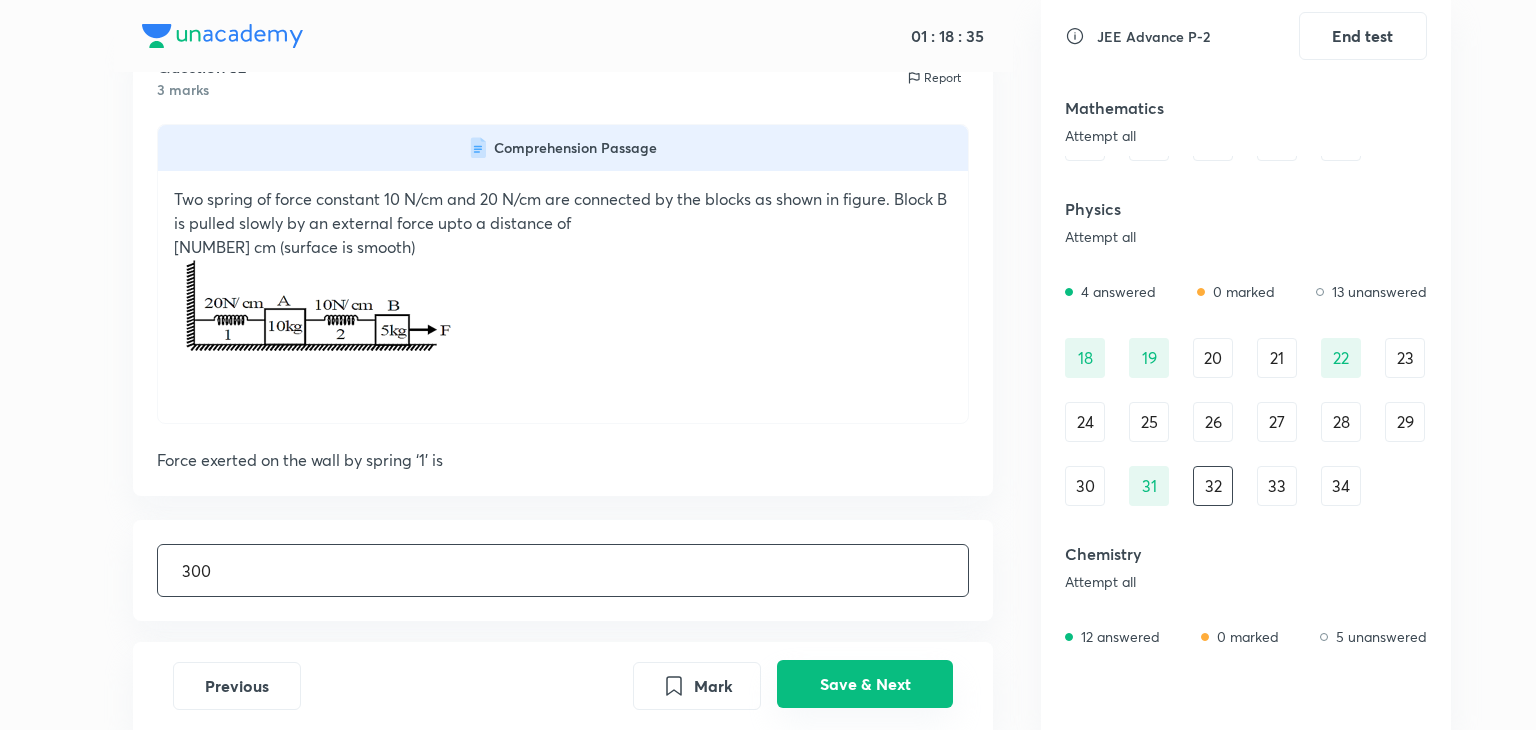 type on "300" 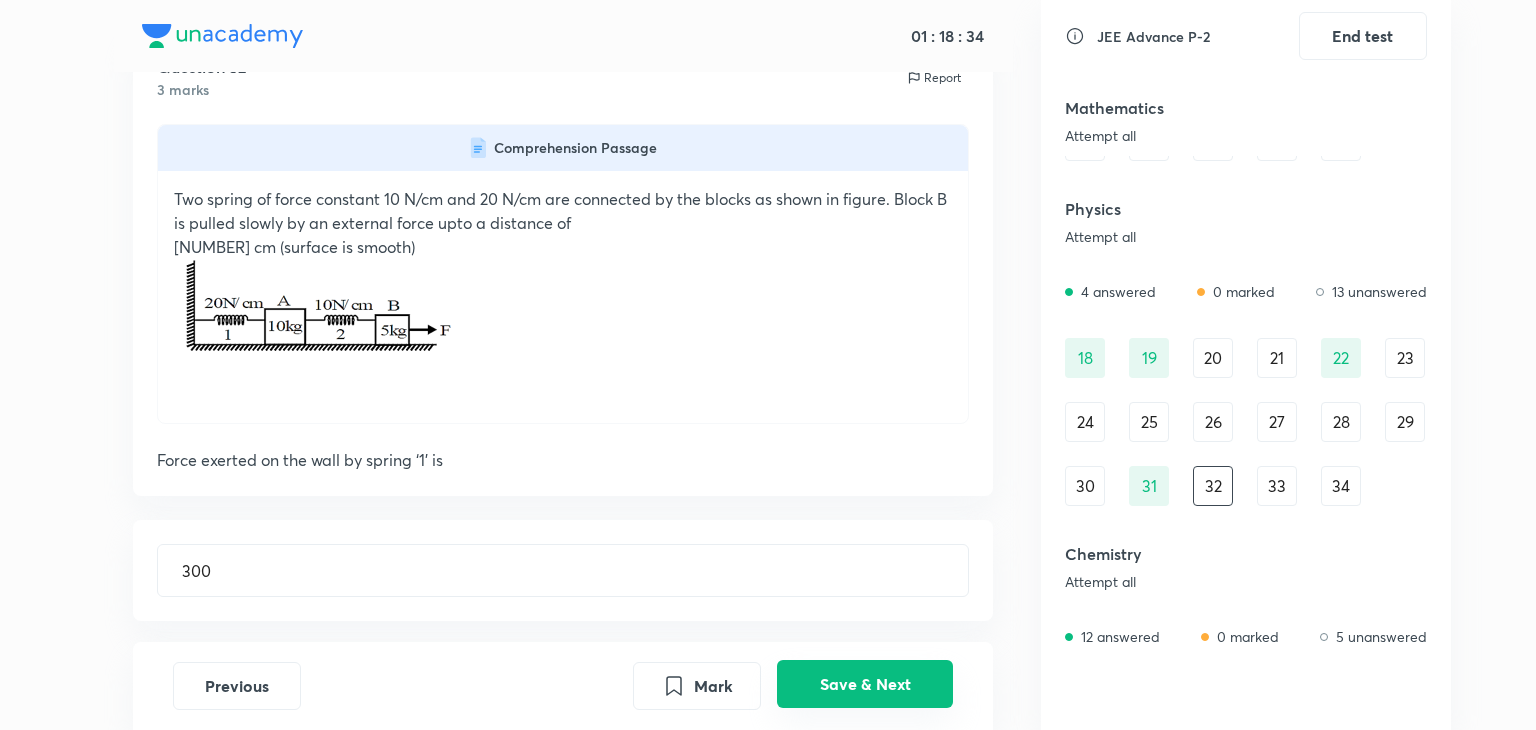 click on "Save & Next" at bounding box center [865, 684] 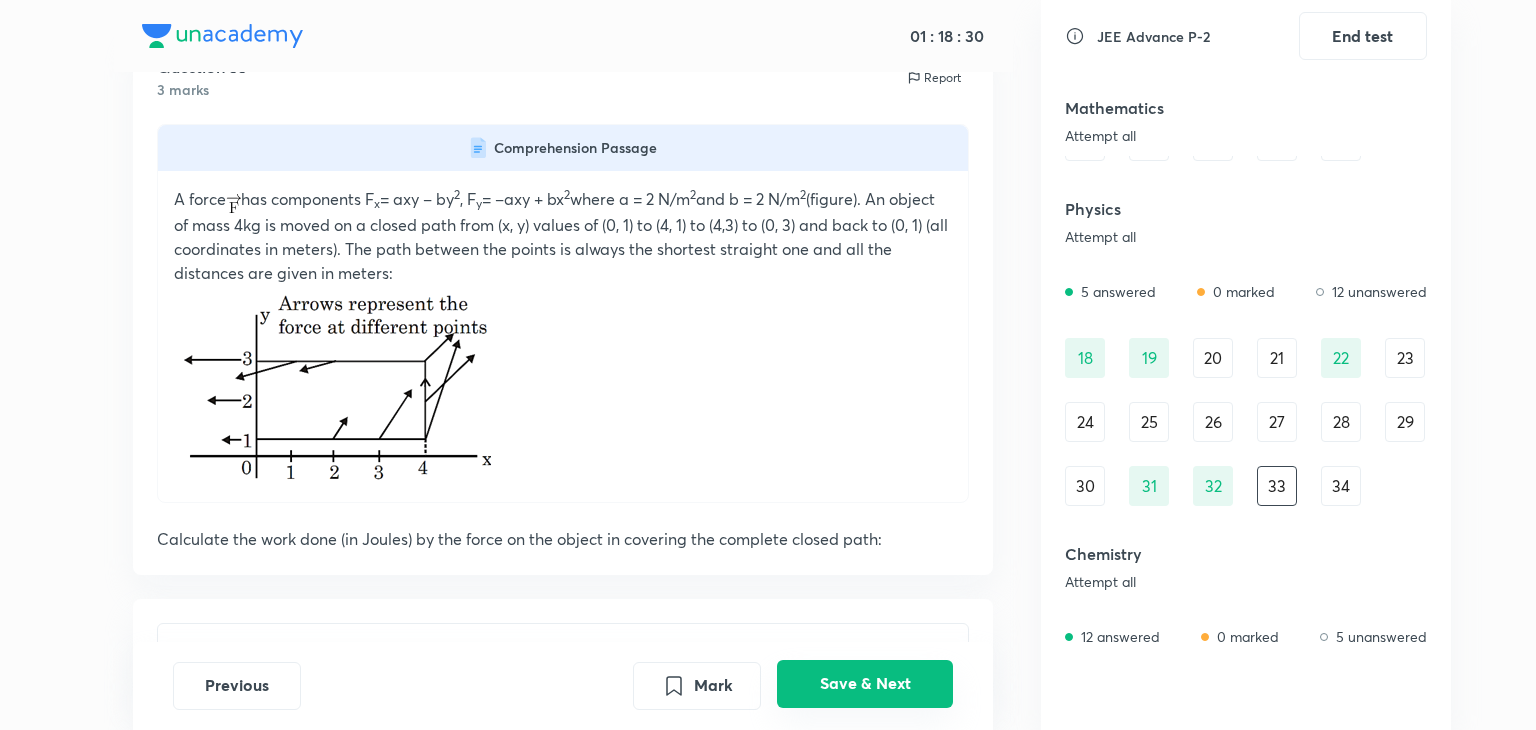 click on "Save & Next" at bounding box center [865, 684] 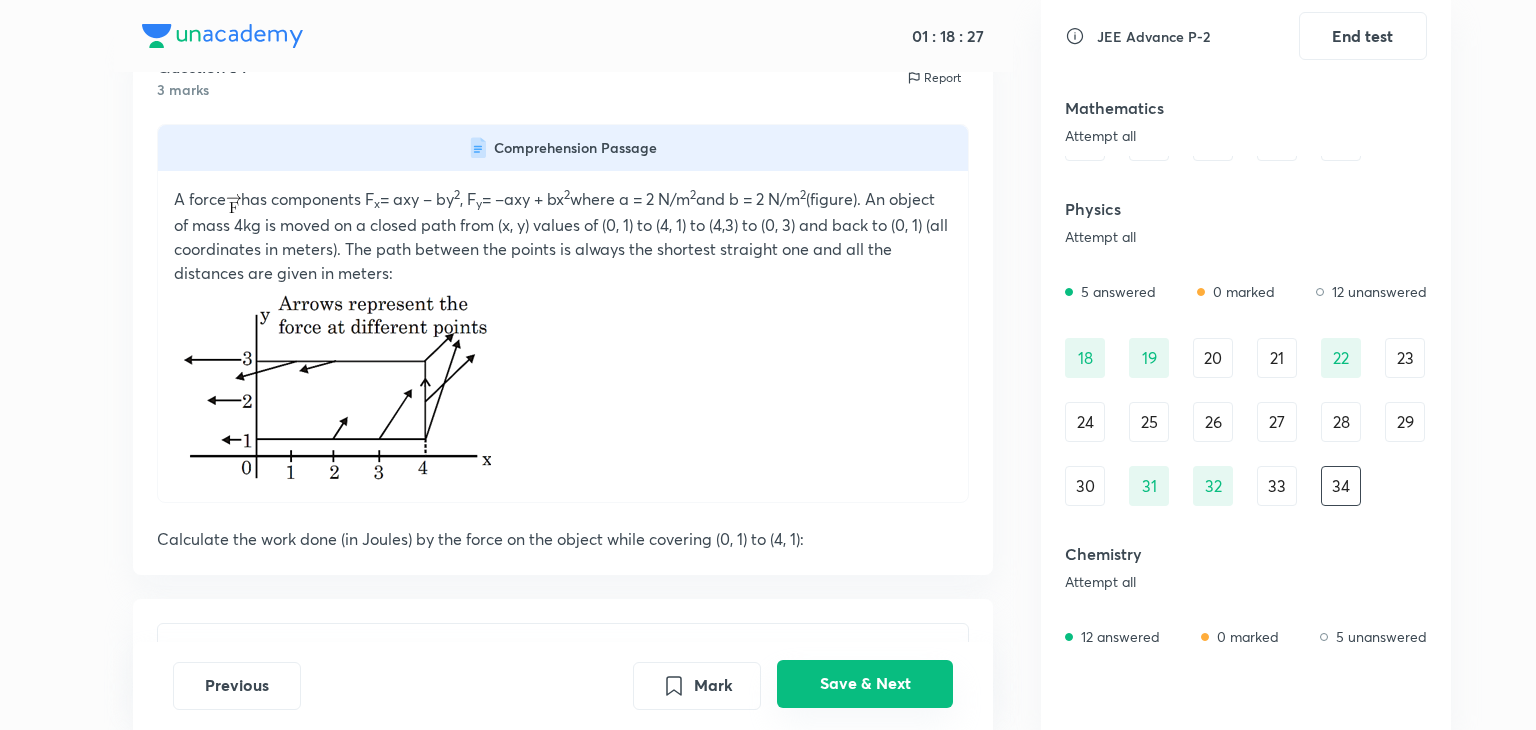 click on "Save & Next" at bounding box center [865, 684] 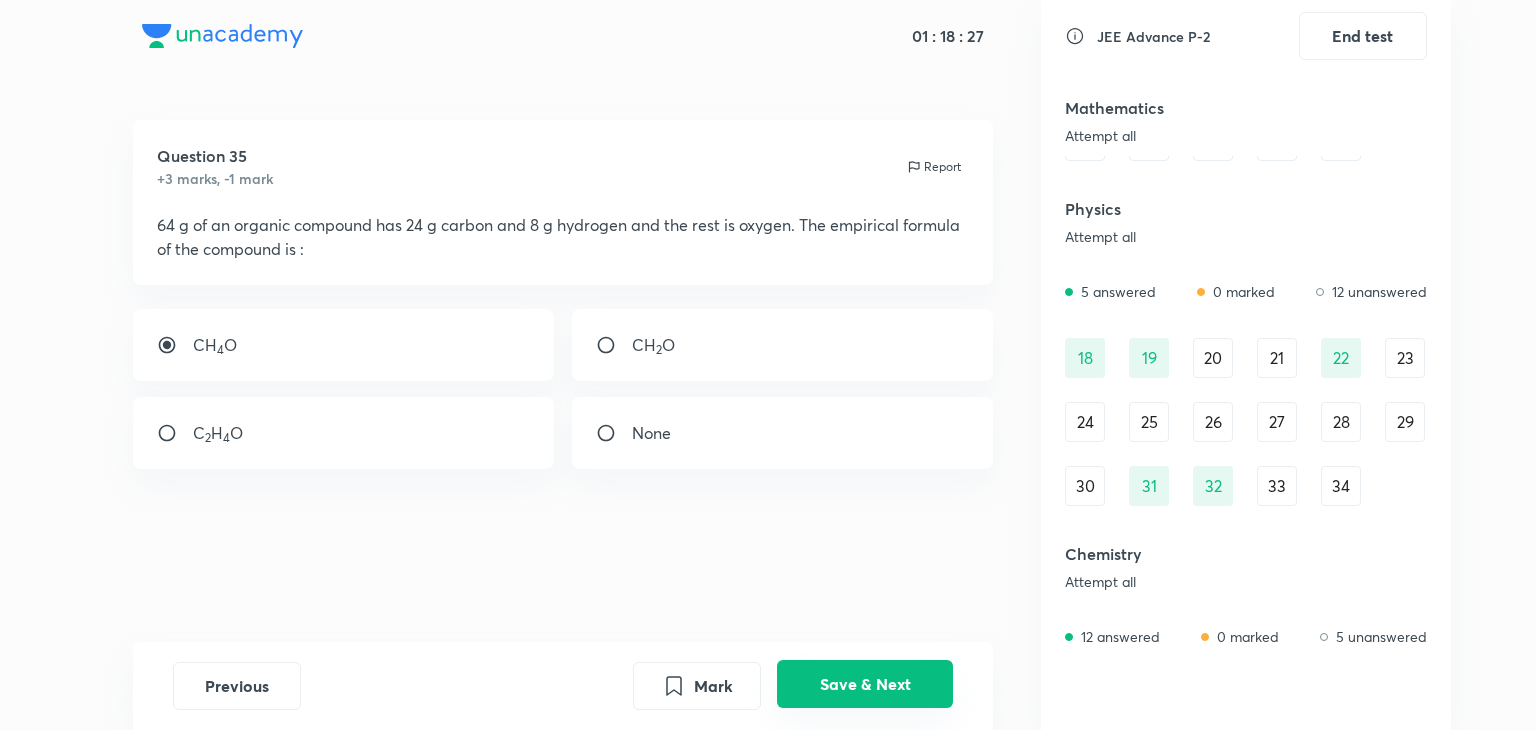 scroll, scrollTop: 0, scrollLeft: 0, axis: both 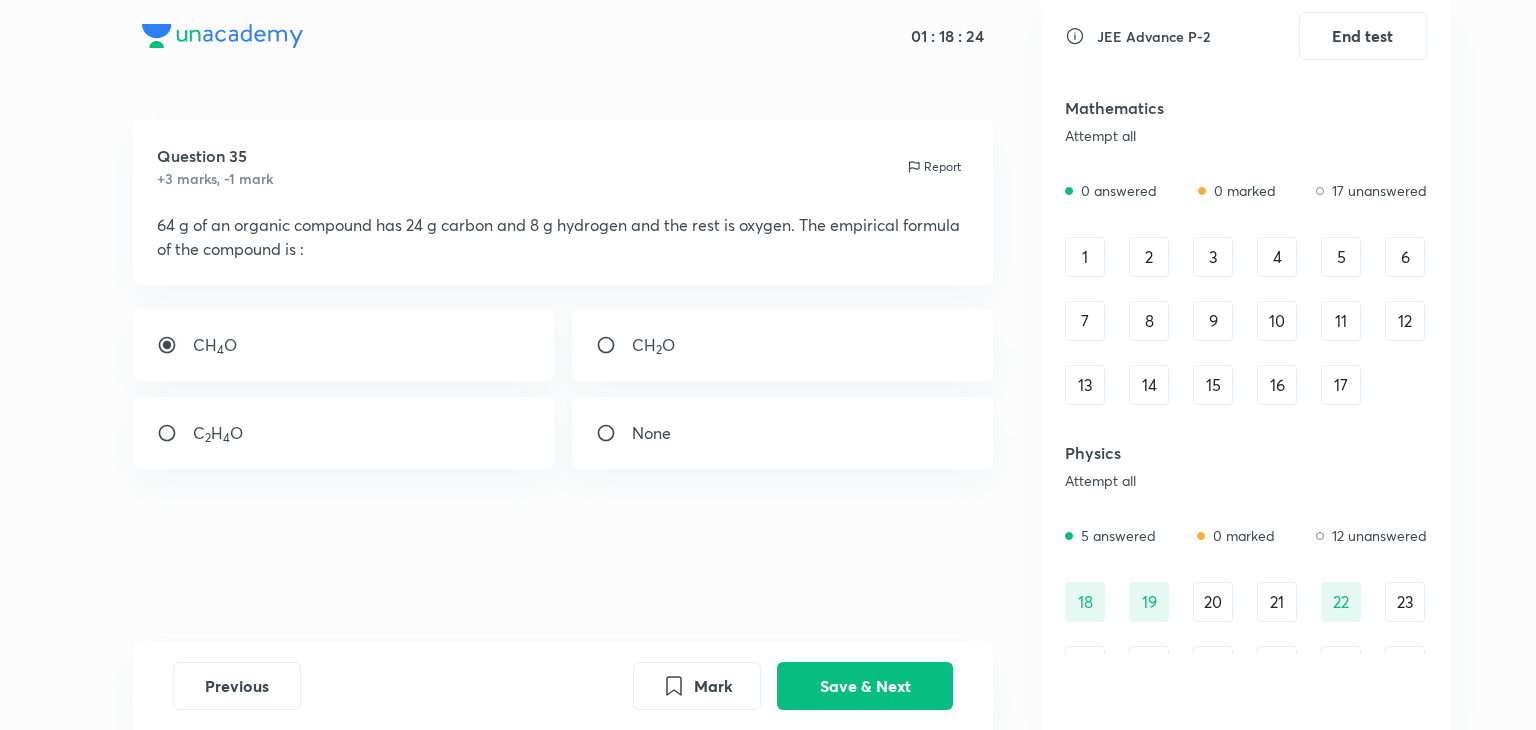 click on "1" at bounding box center [1085, 257] 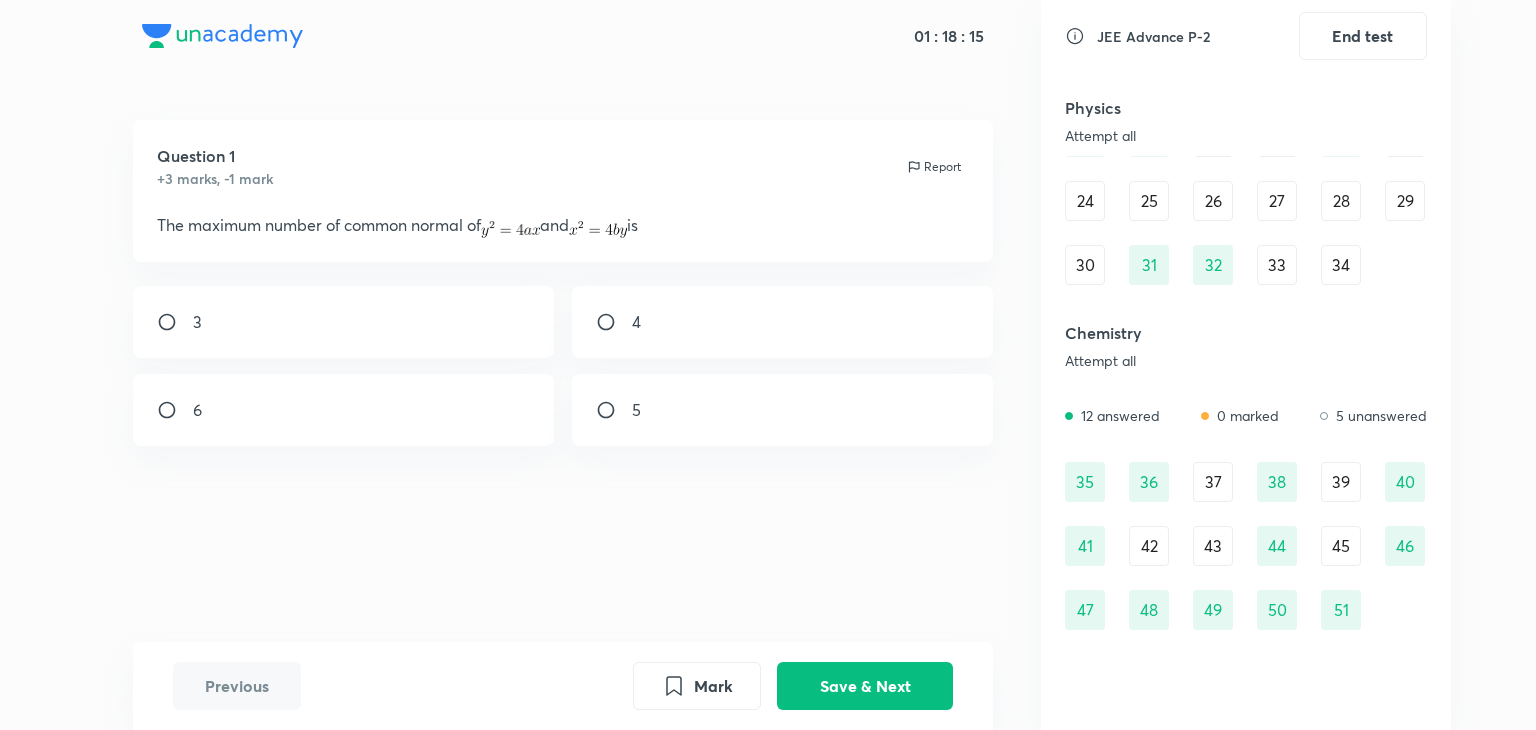 scroll, scrollTop: 28, scrollLeft: 0, axis: vertical 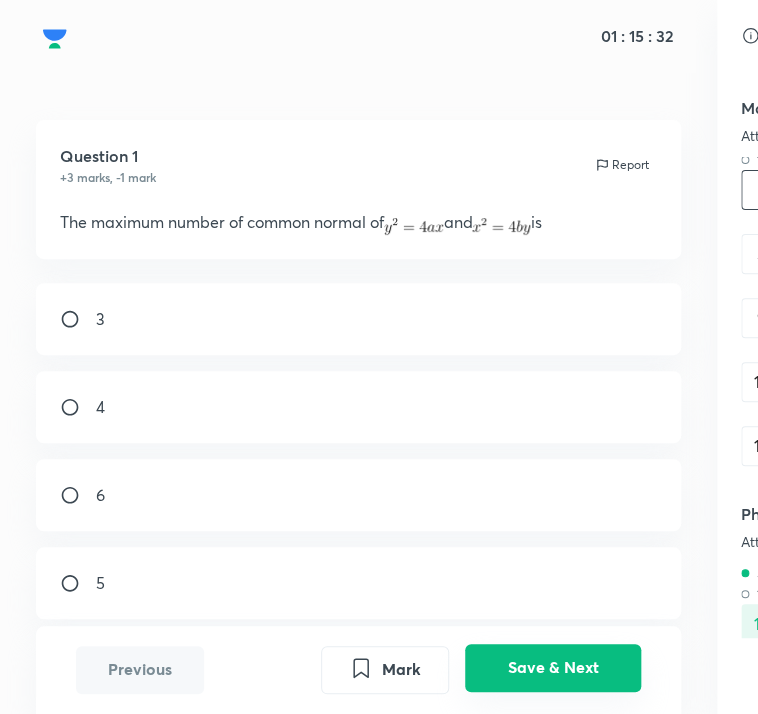 click on "Save & Next" at bounding box center (553, 668) 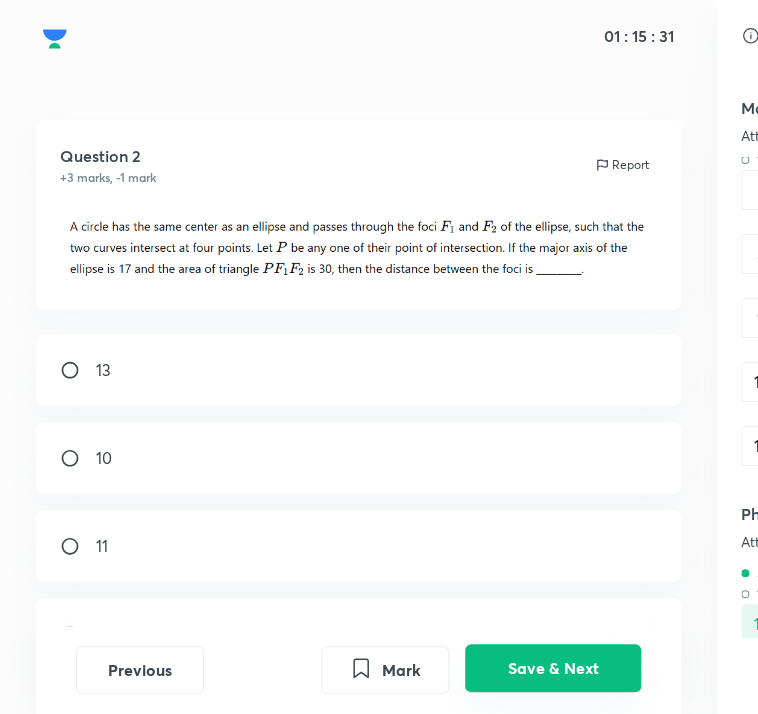 click on "Save & Next" at bounding box center (553, 668) 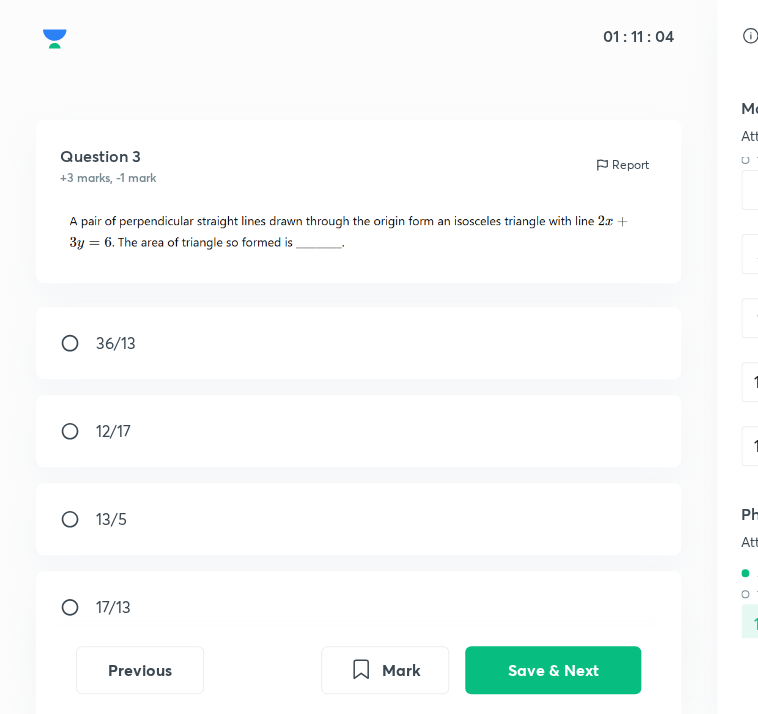 click at bounding box center [78, 343] 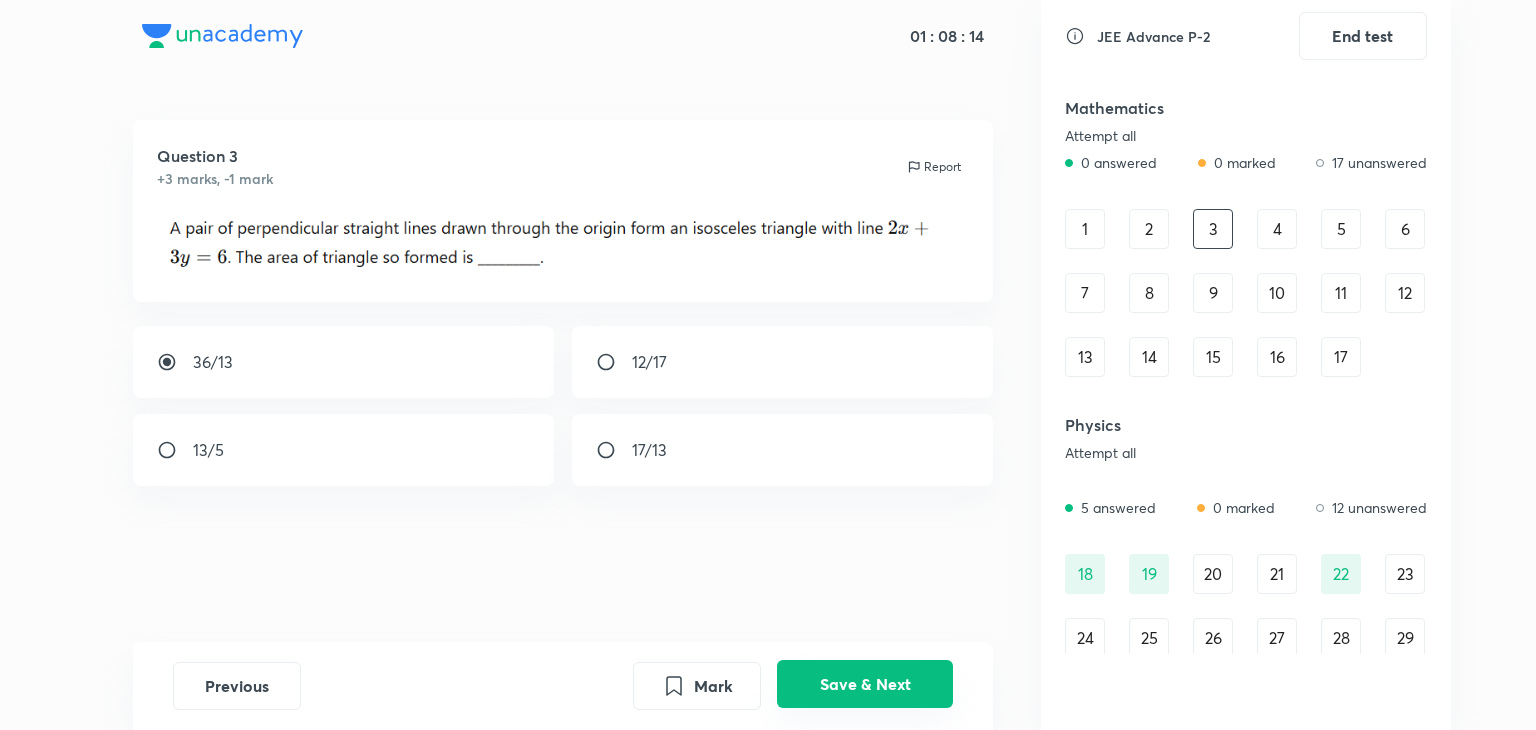 click on "Save & Next" at bounding box center (865, 684) 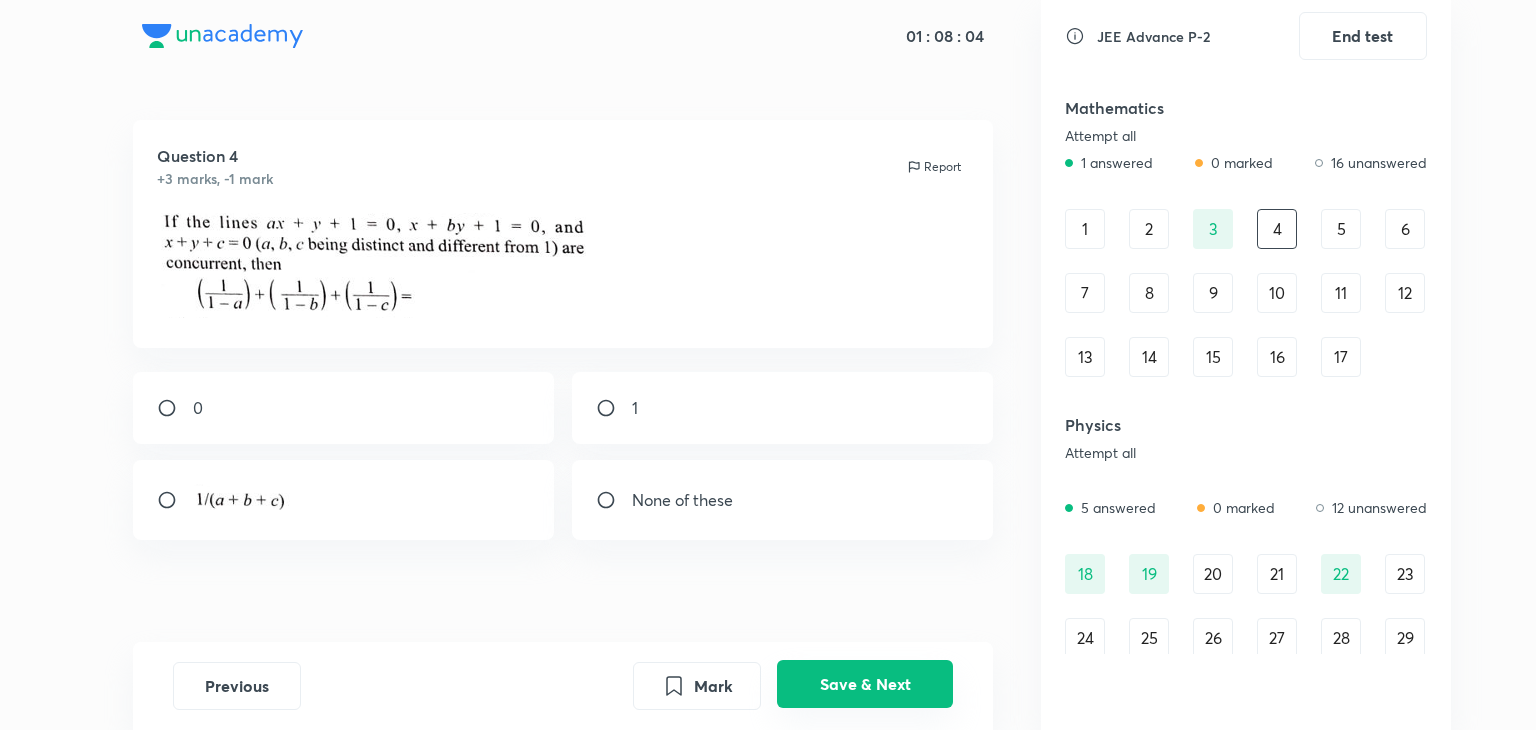 click on "Save & Next" at bounding box center [865, 684] 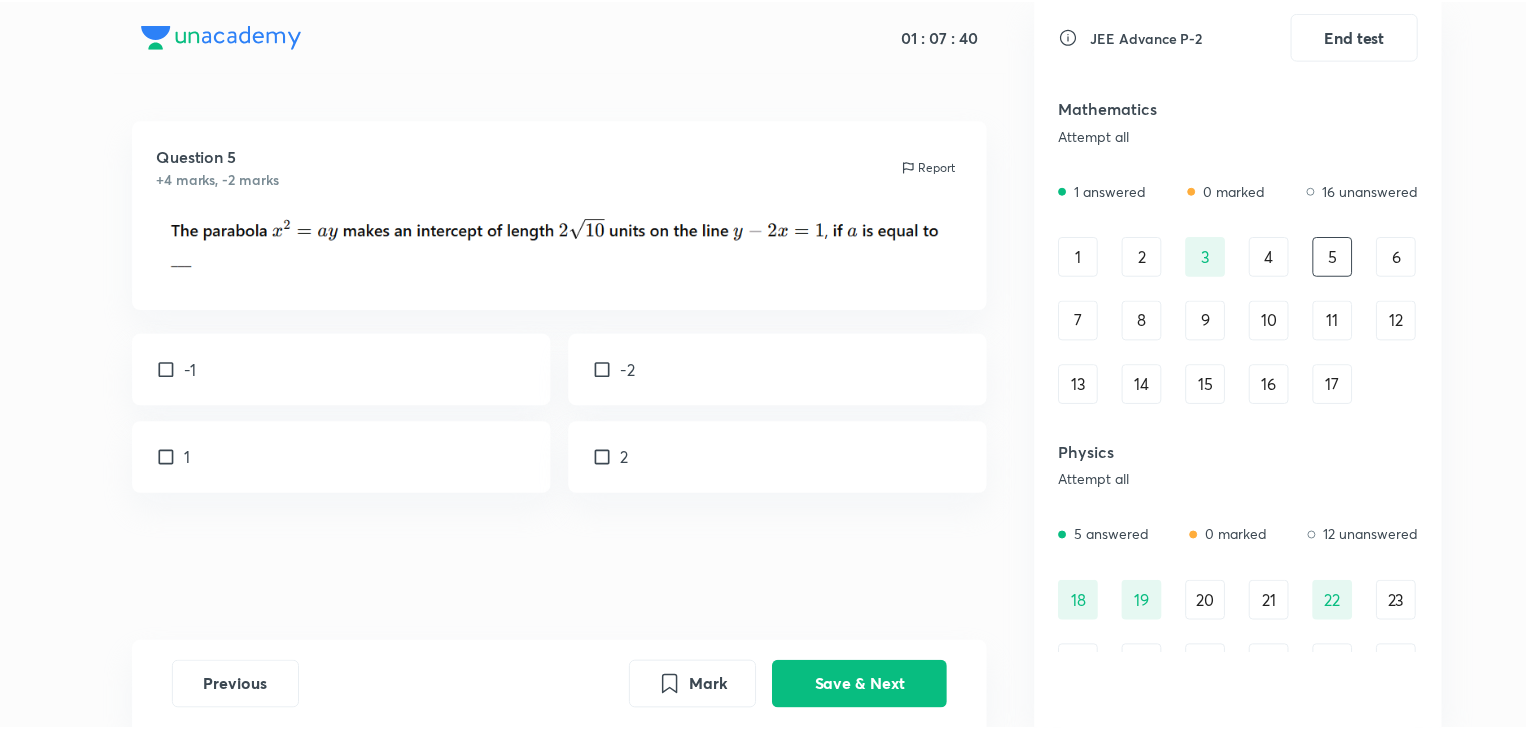 scroll, scrollTop: 0, scrollLeft: 0, axis: both 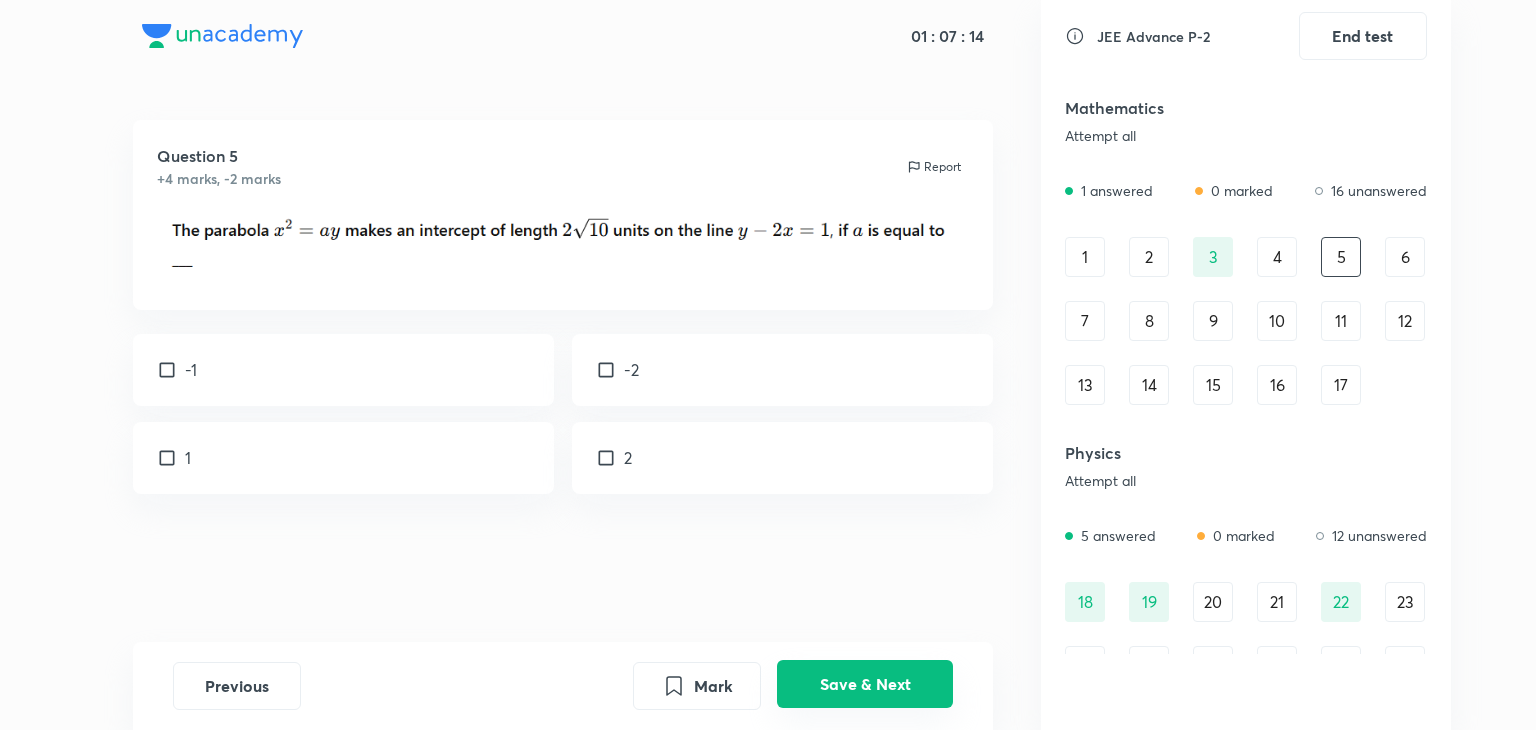 click on "Save & Next" at bounding box center (865, 684) 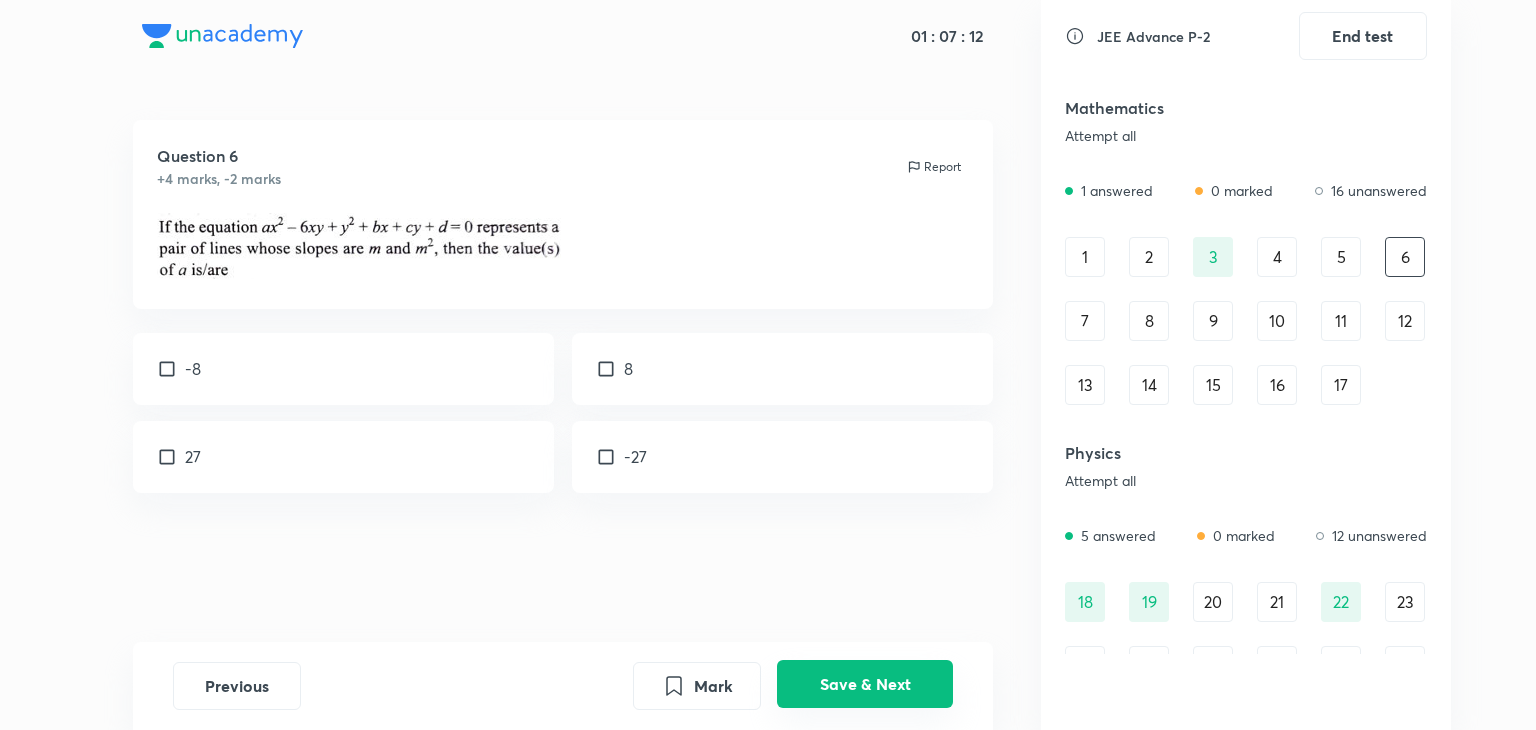click on "Save & Next" at bounding box center [865, 684] 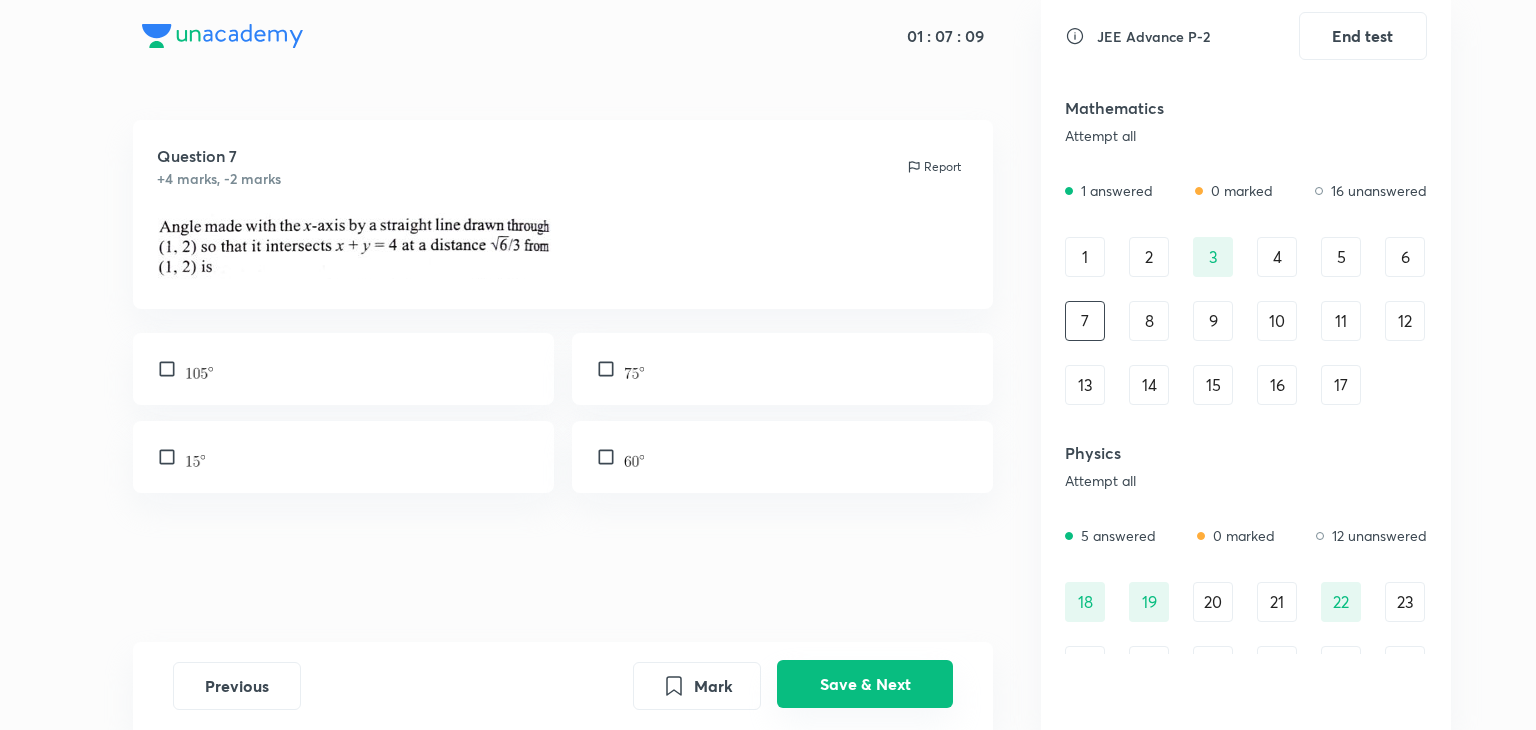 click on "Save & Next" at bounding box center [865, 684] 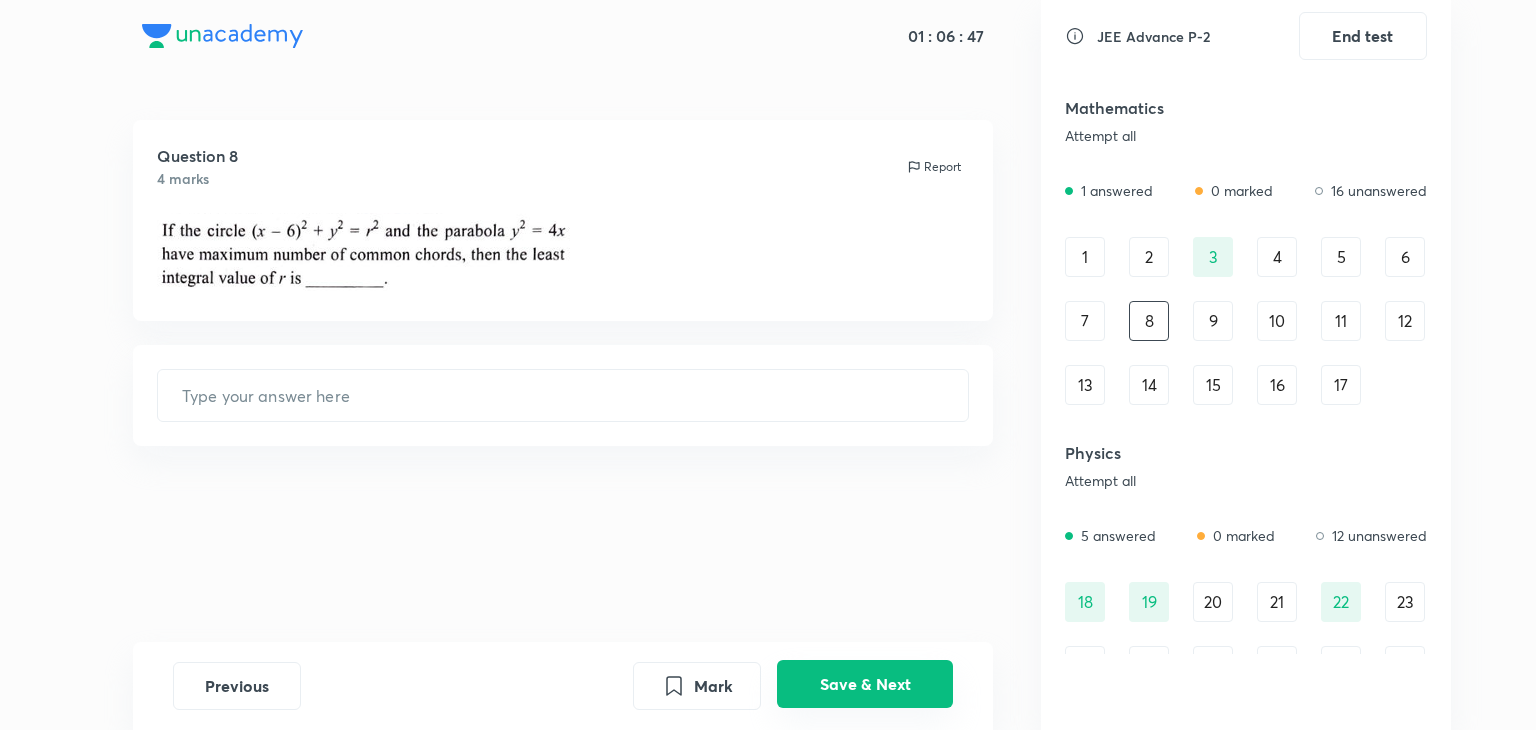 click on "Save & Next" at bounding box center [865, 684] 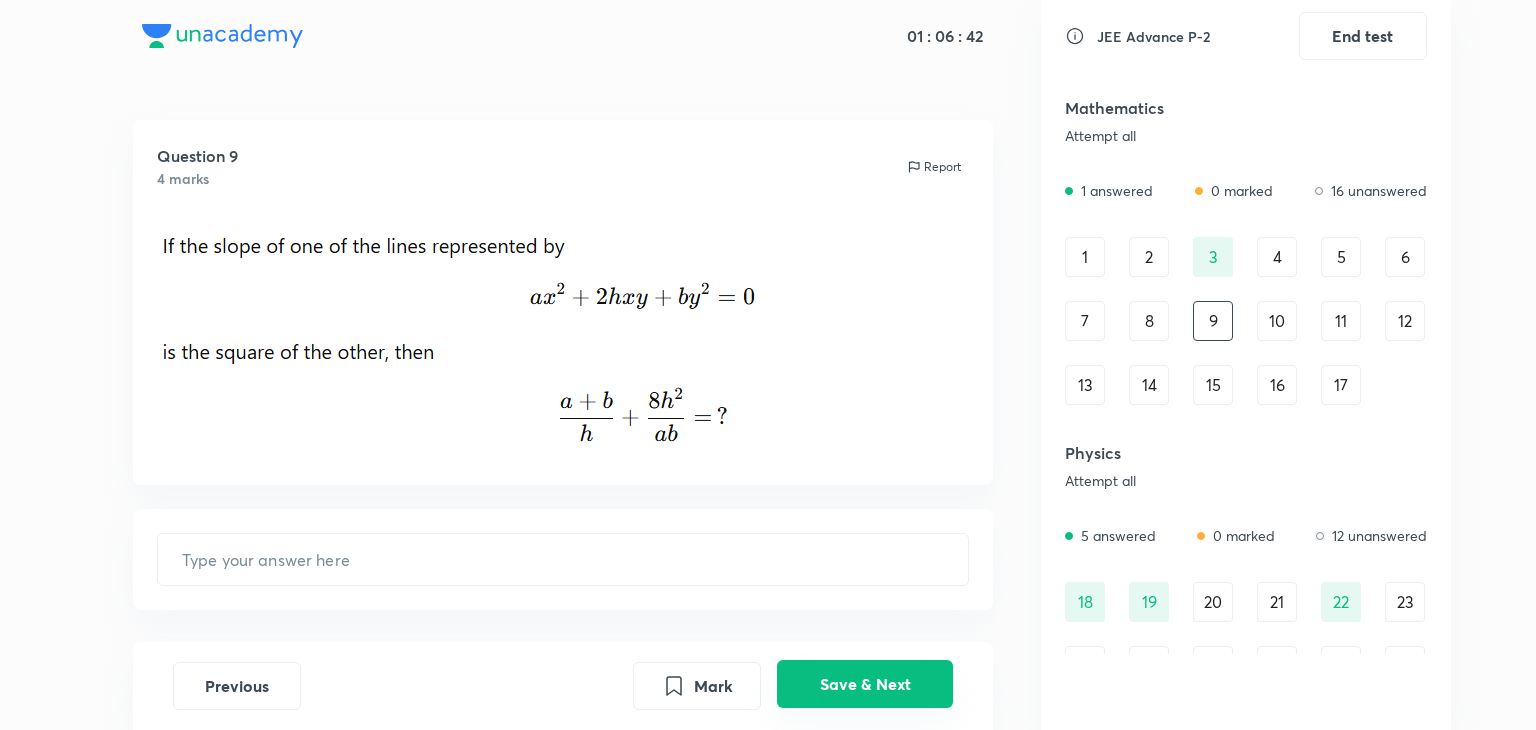 click on "Save & Next" at bounding box center (865, 684) 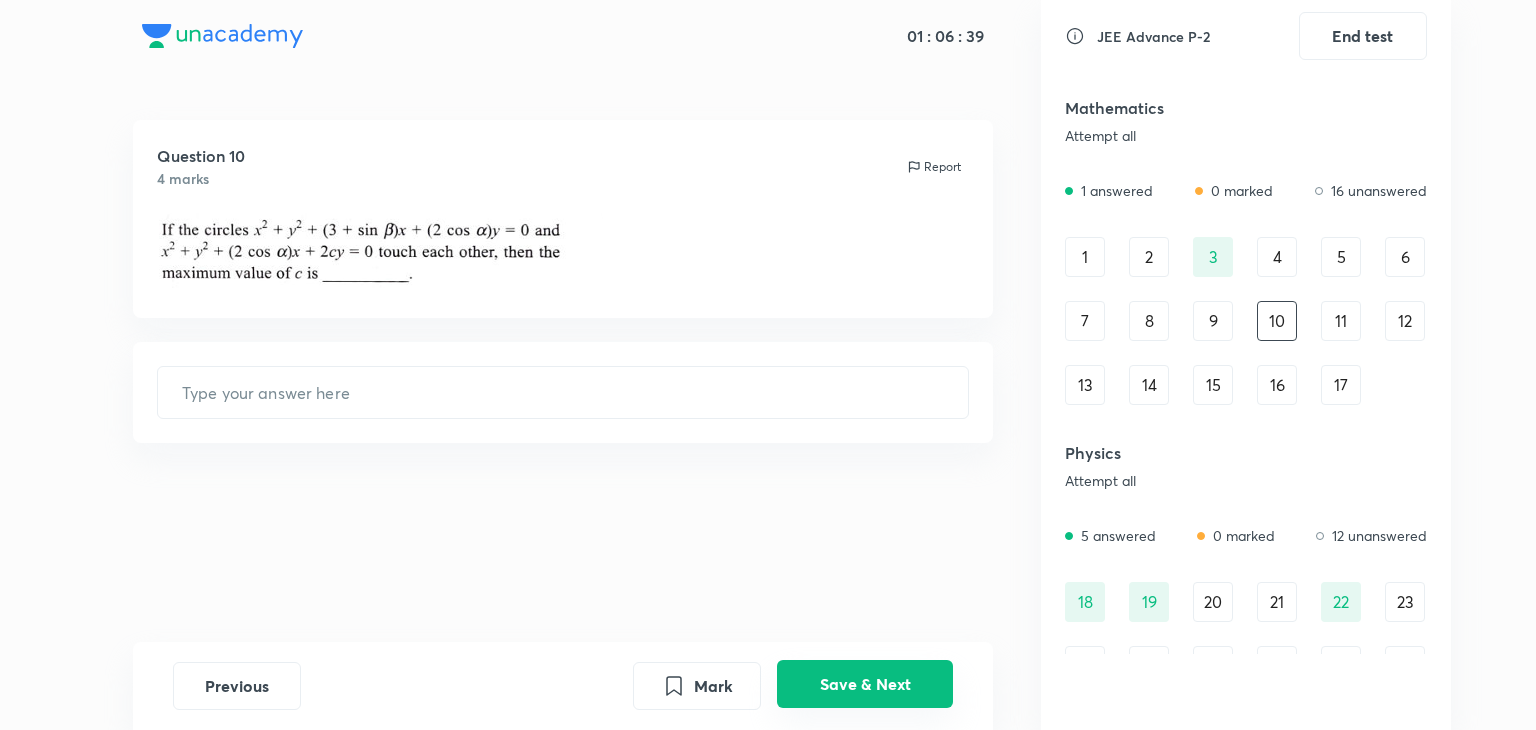 click on "Save & Next" at bounding box center [865, 684] 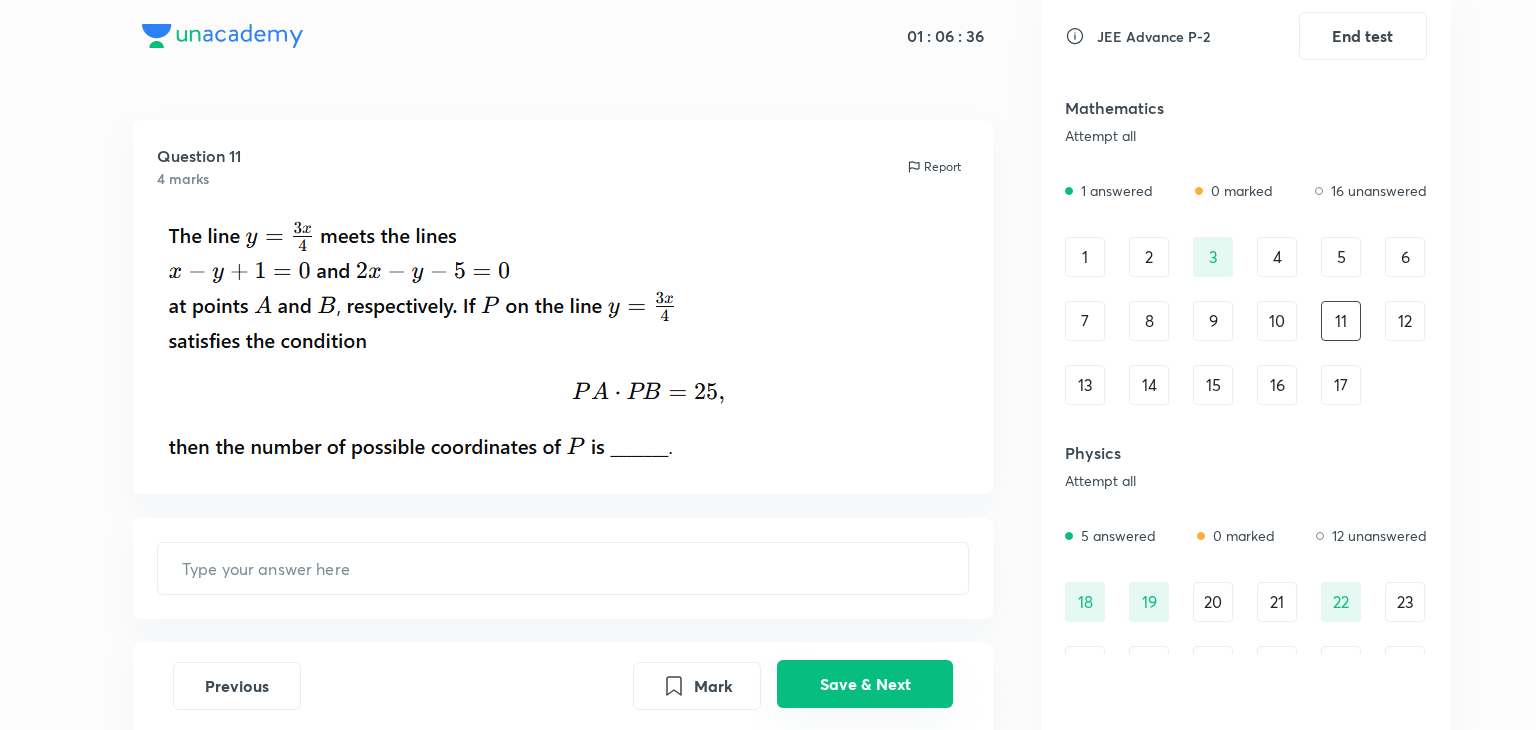 click on "Save & Next" at bounding box center [865, 684] 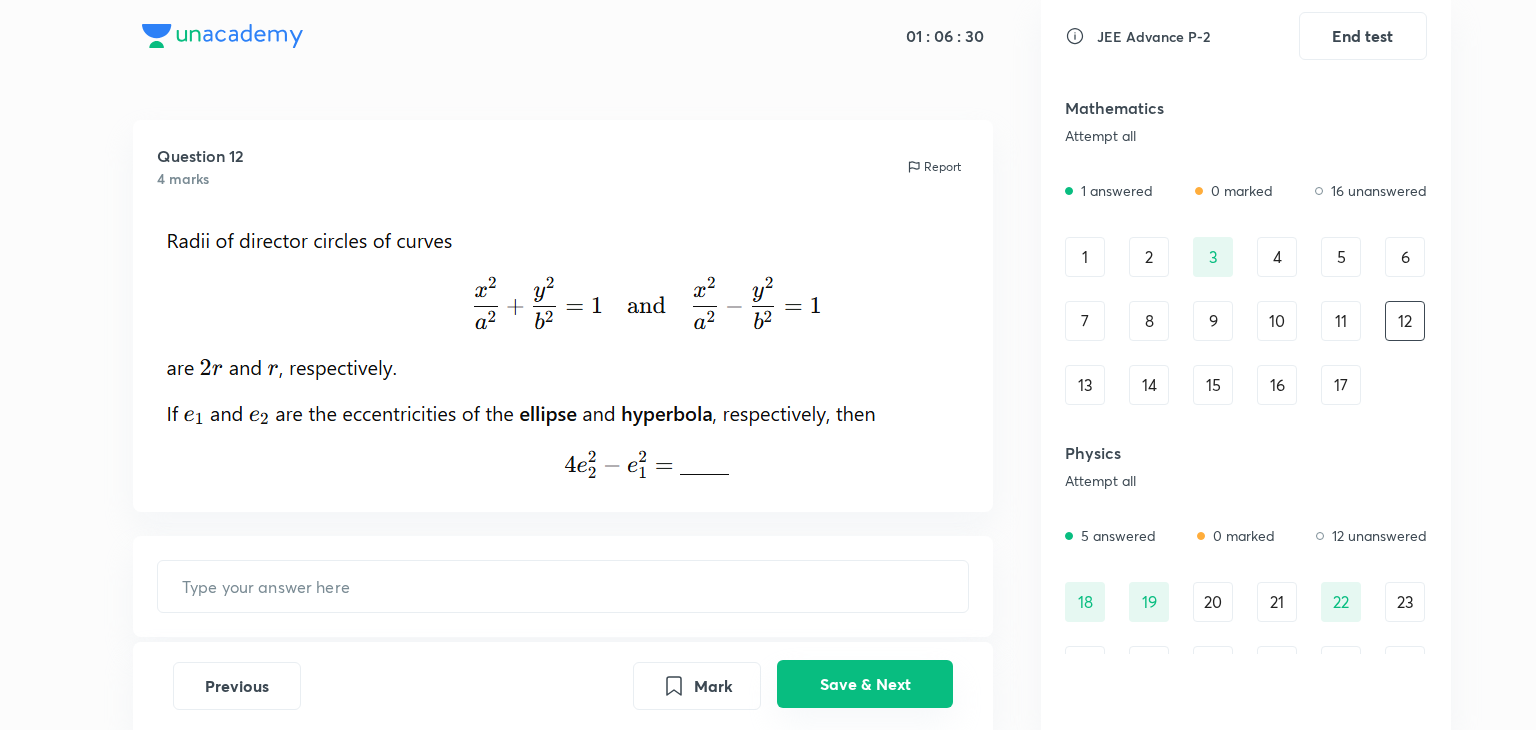 click on "Save & Next" at bounding box center (865, 684) 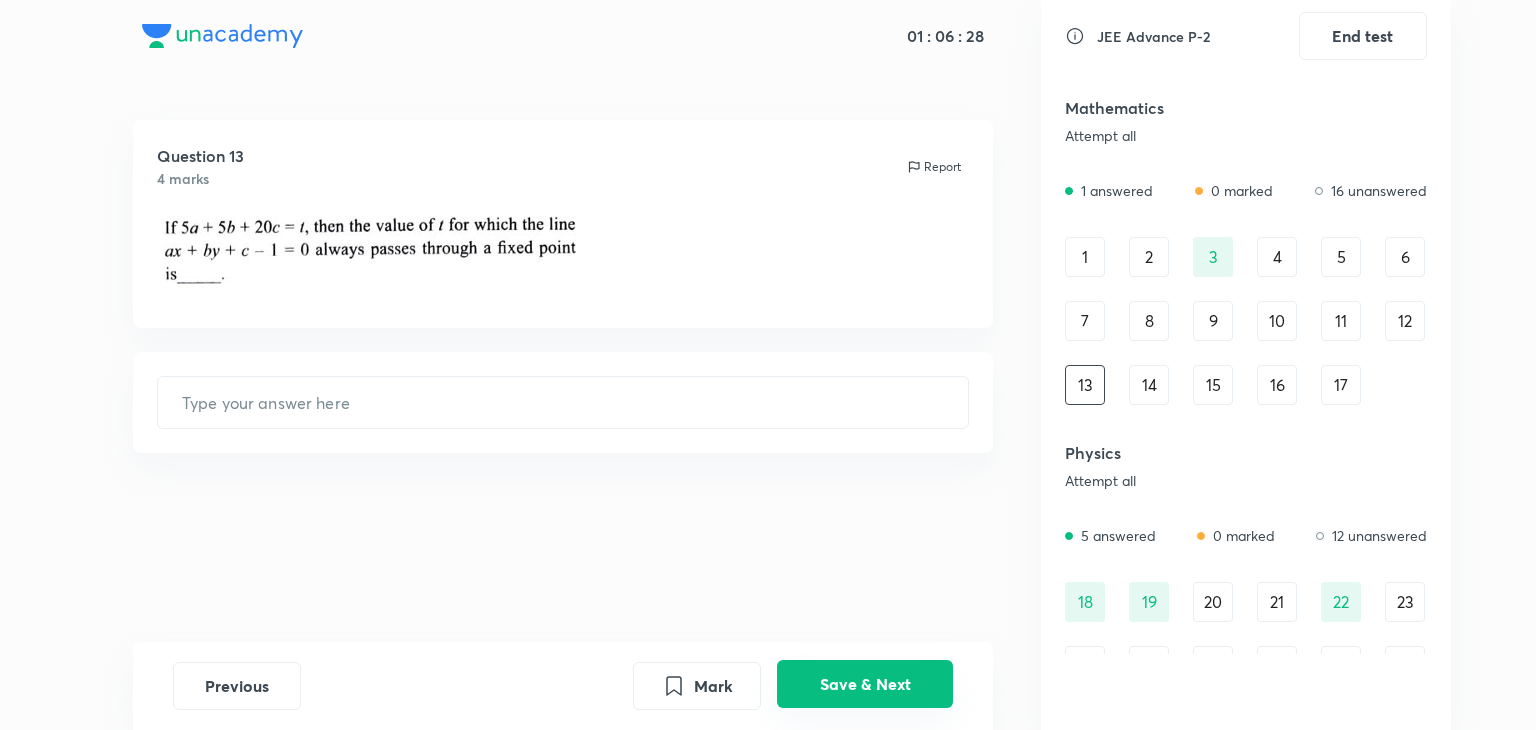 click on "Save & Next" at bounding box center (865, 684) 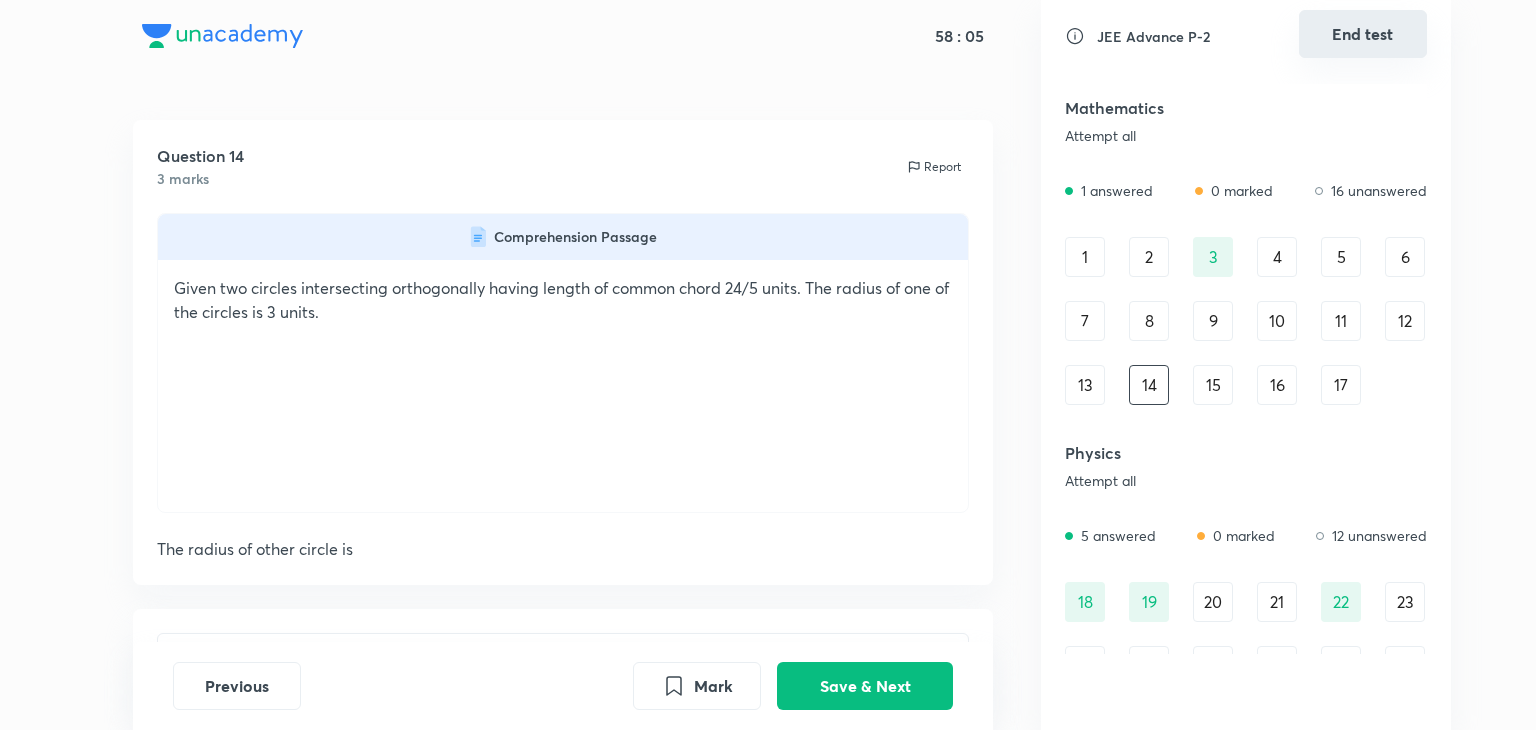 click on "End test" at bounding box center (1363, 34) 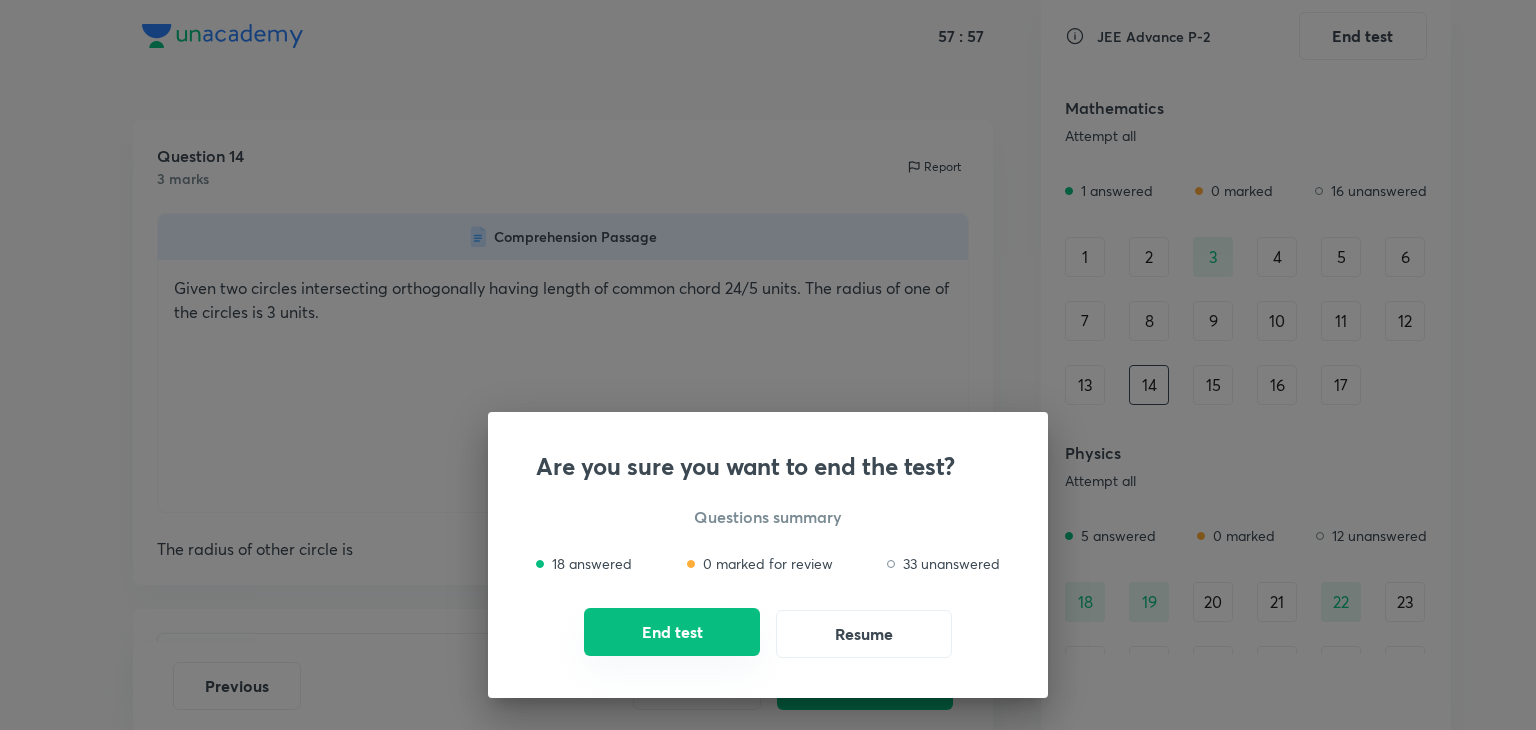 click on "End test" at bounding box center [672, 632] 